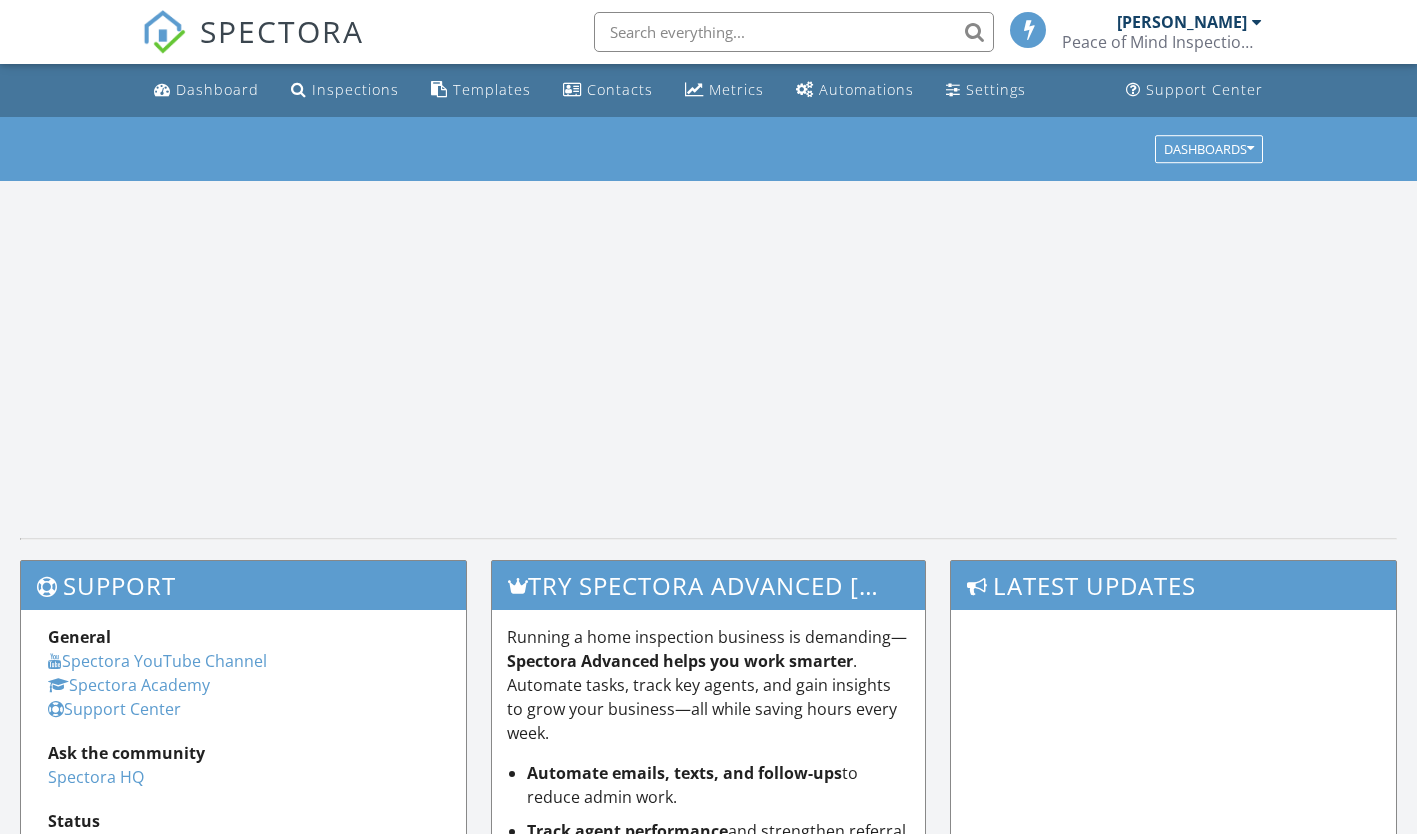 scroll, scrollTop: 0, scrollLeft: 0, axis: both 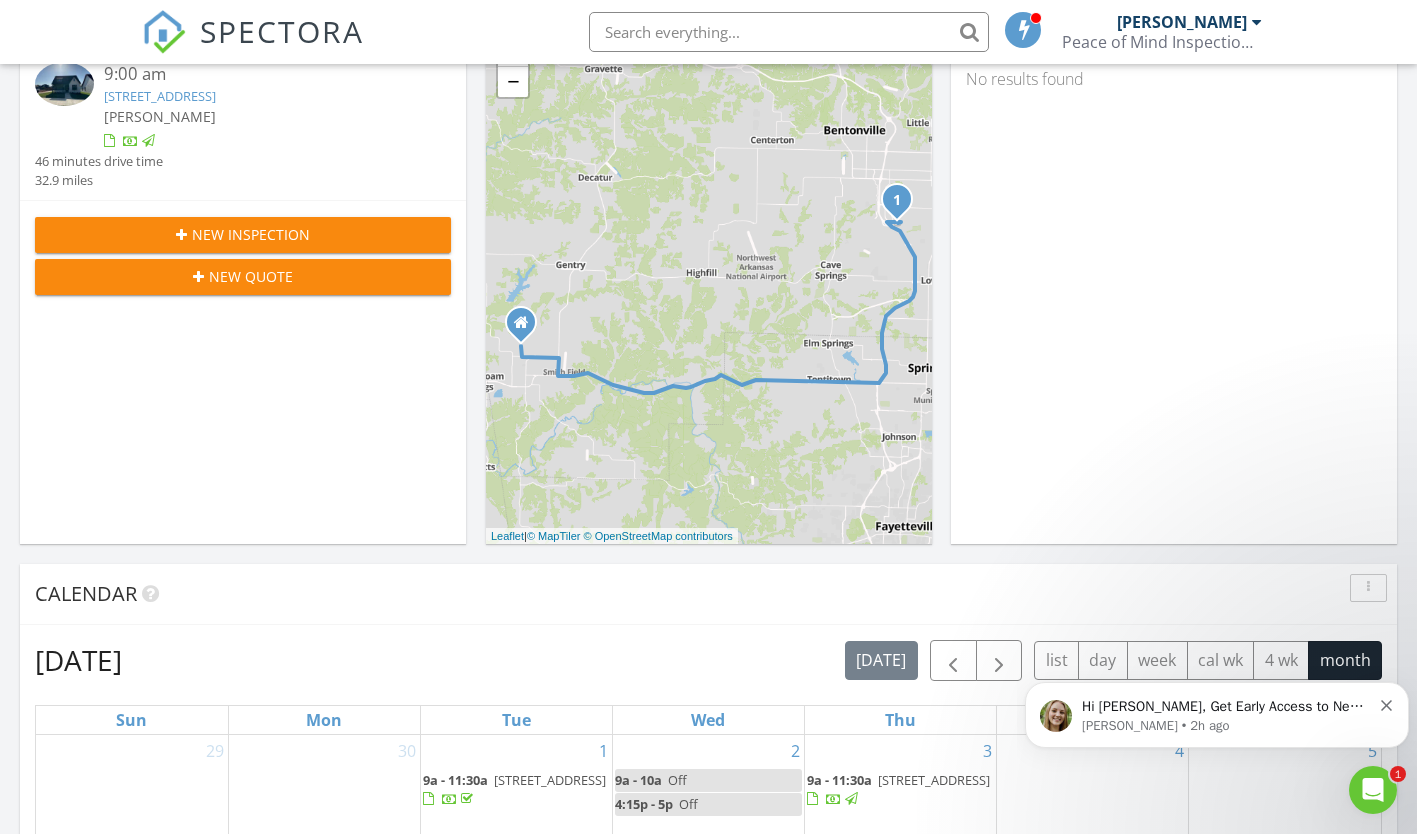 click 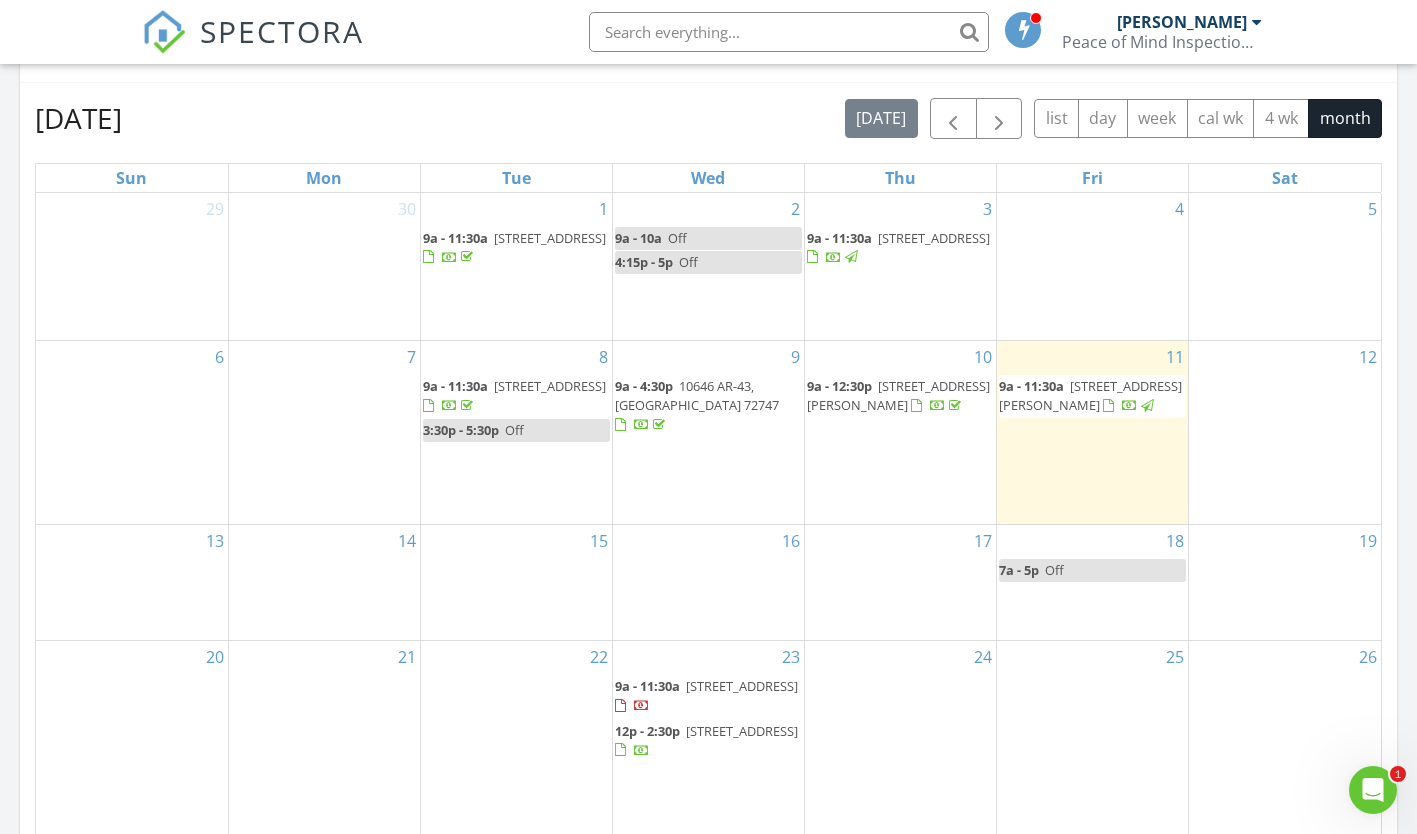 scroll, scrollTop: 871, scrollLeft: 0, axis: vertical 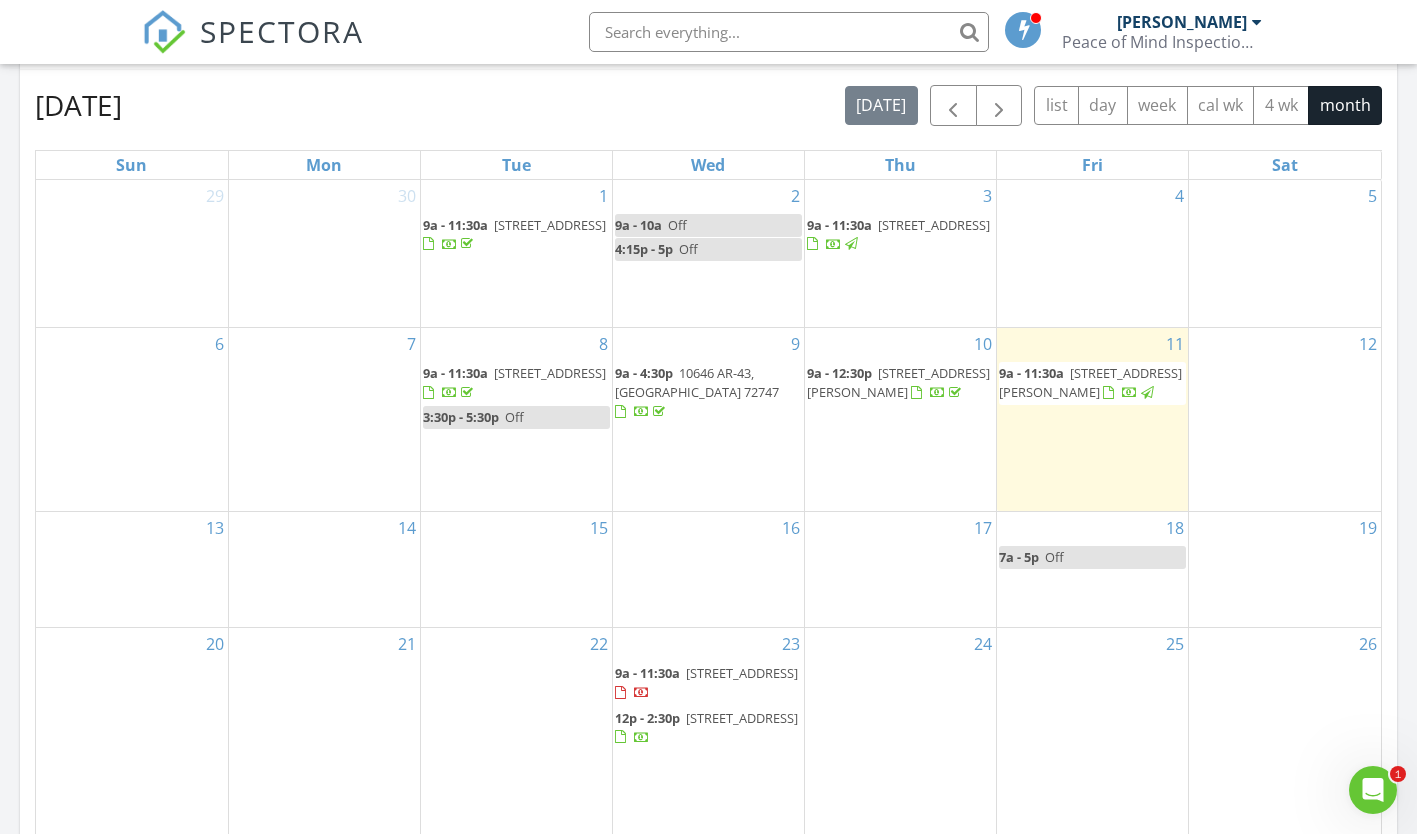 click on "15" at bounding box center (516, 569) 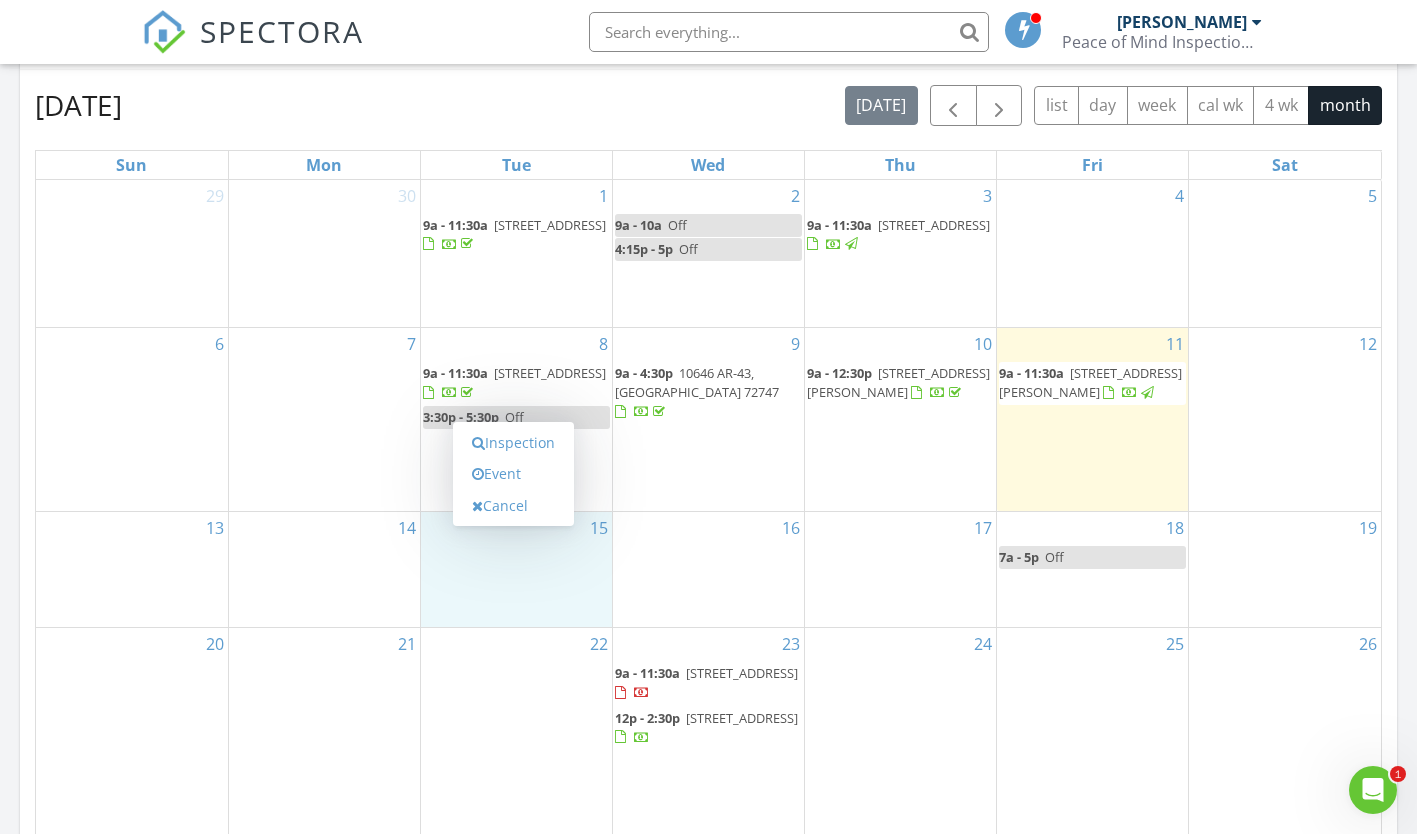 click on "Inspection" at bounding box center [513, 443] 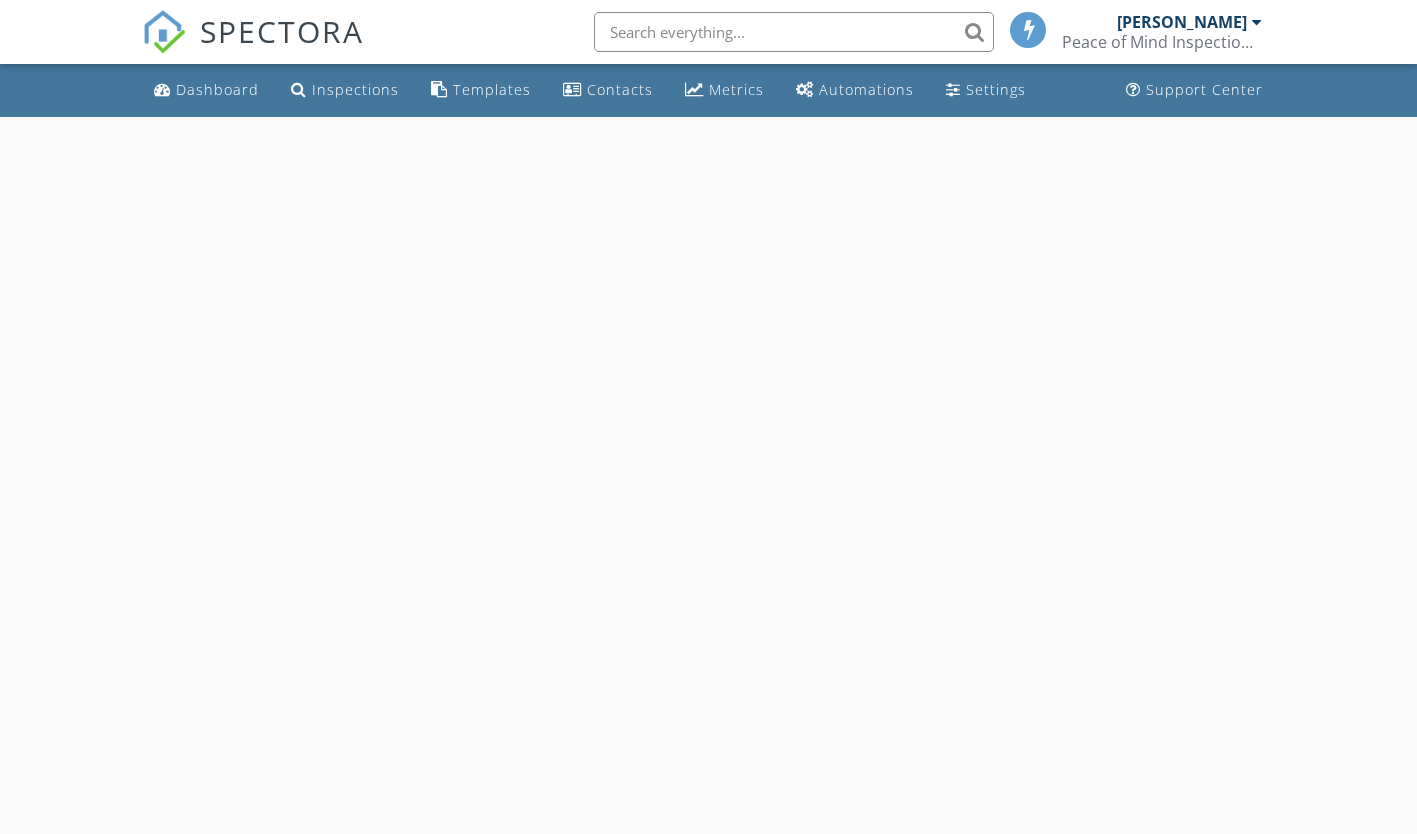 scroll, scrollTop: 0, scrollLeft: 0, axis: both 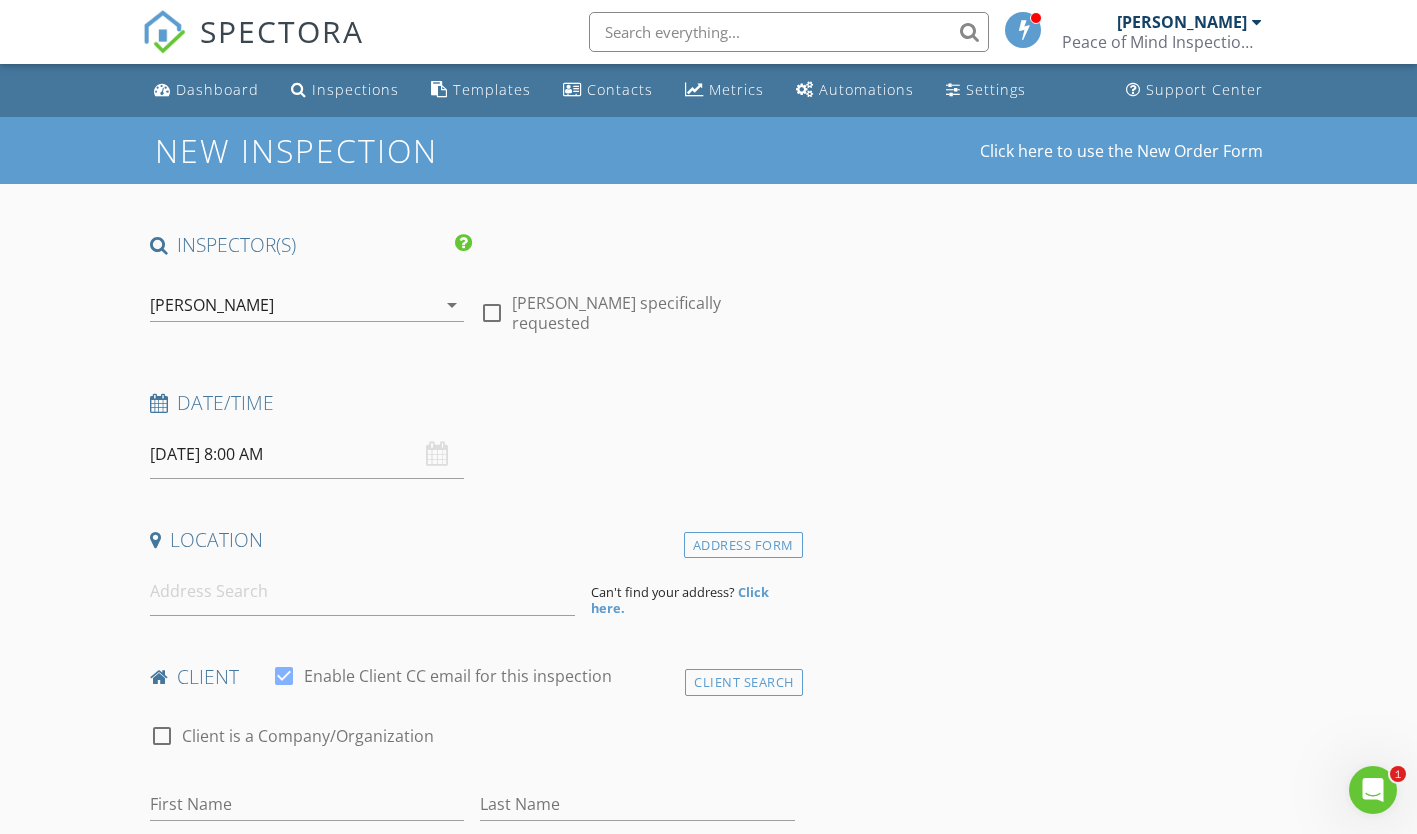 click at bounding box center [492, 313] 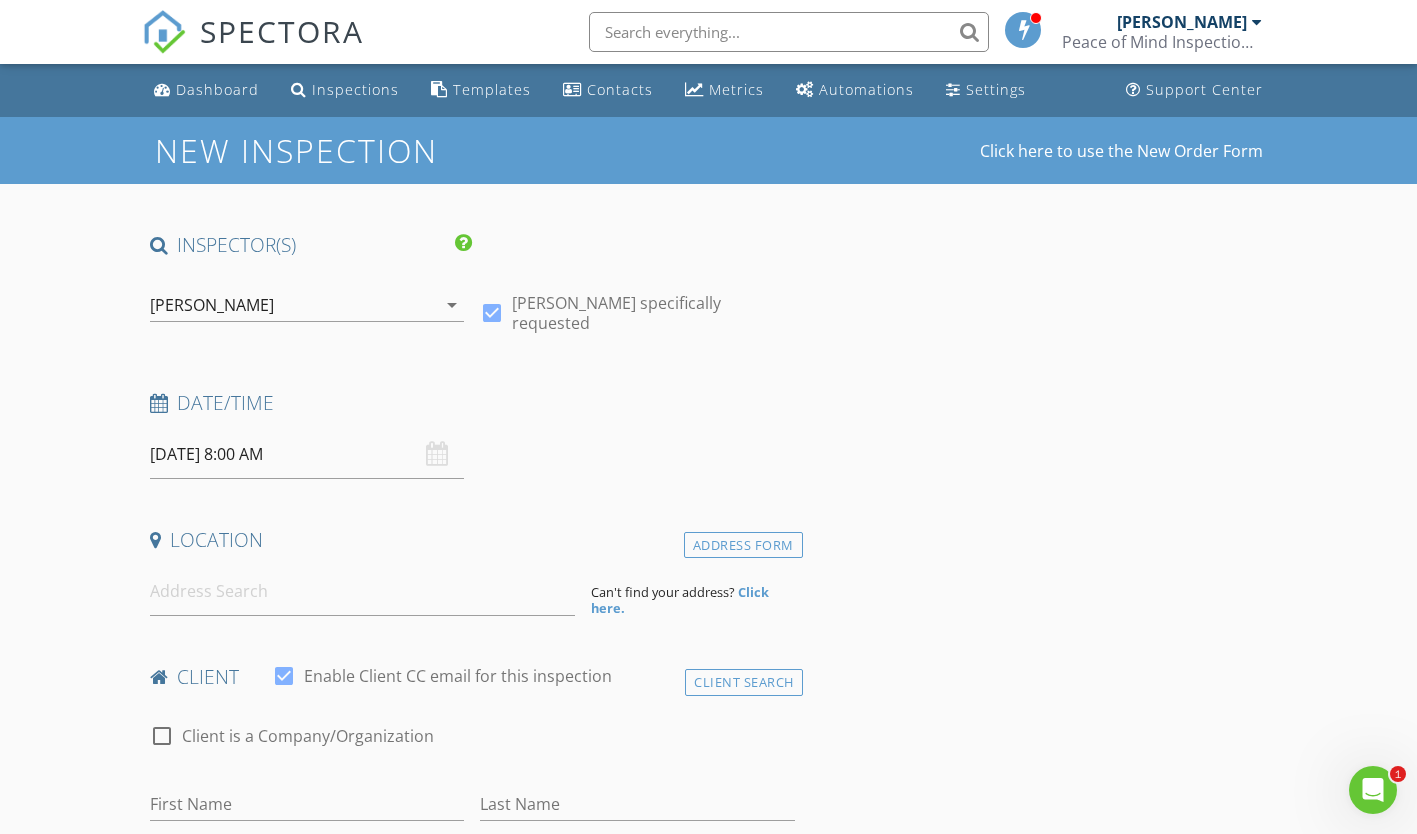 click on "07/15/2025 8:00 AM" at bounding box center [307, 454] 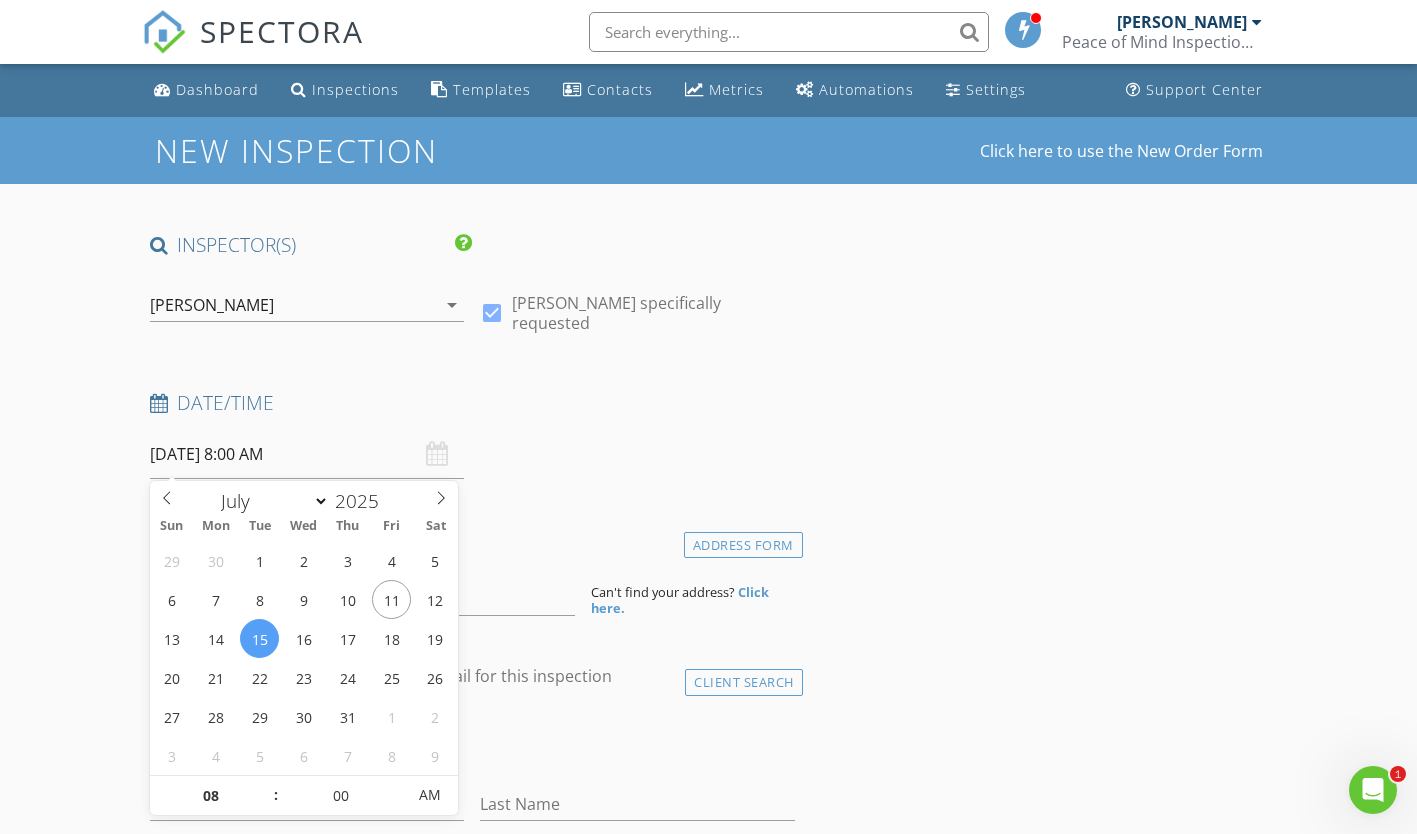 type on "09" 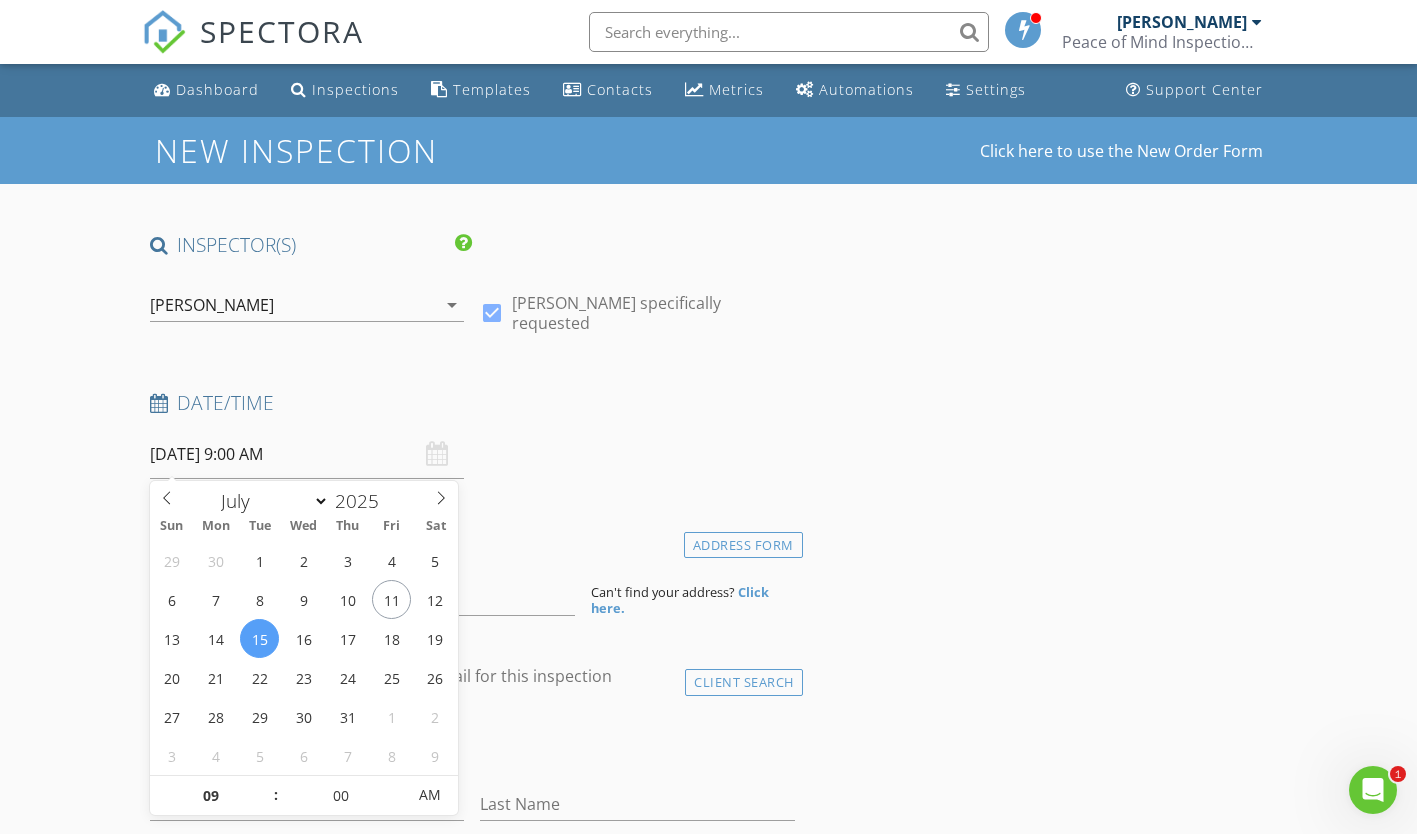 click on "INSPECTOR(S)
check_box   Jeremy Sory   PRIMARY   Jeremy Sory arrow_drop_down   check_box Jeremy Sory specifically requested
Date/Time
07/15/2025 9:00 AM
Location
Address Form       Can't find your address?   Click here.
client
check_box Enable Client CC email for this inspection   Client Search     check_box_outline_blank Client is a Company/Organization     First Name   Last Name   Email   CC Email   Phone           Notes   Private Notes
ADD ADDITIONAL client
SERVICES
check_box_outline_blank   Residential Inspection   arrow_drop_down     Select Discount Code arrow_drop_down    Charges       TOTAL   $0.00    Duration    No services with durations selected      Templates    No templates selected    Agreements    No agreements selected
Manual Edit
TOTAL:" at bounding box center [472, 1608] 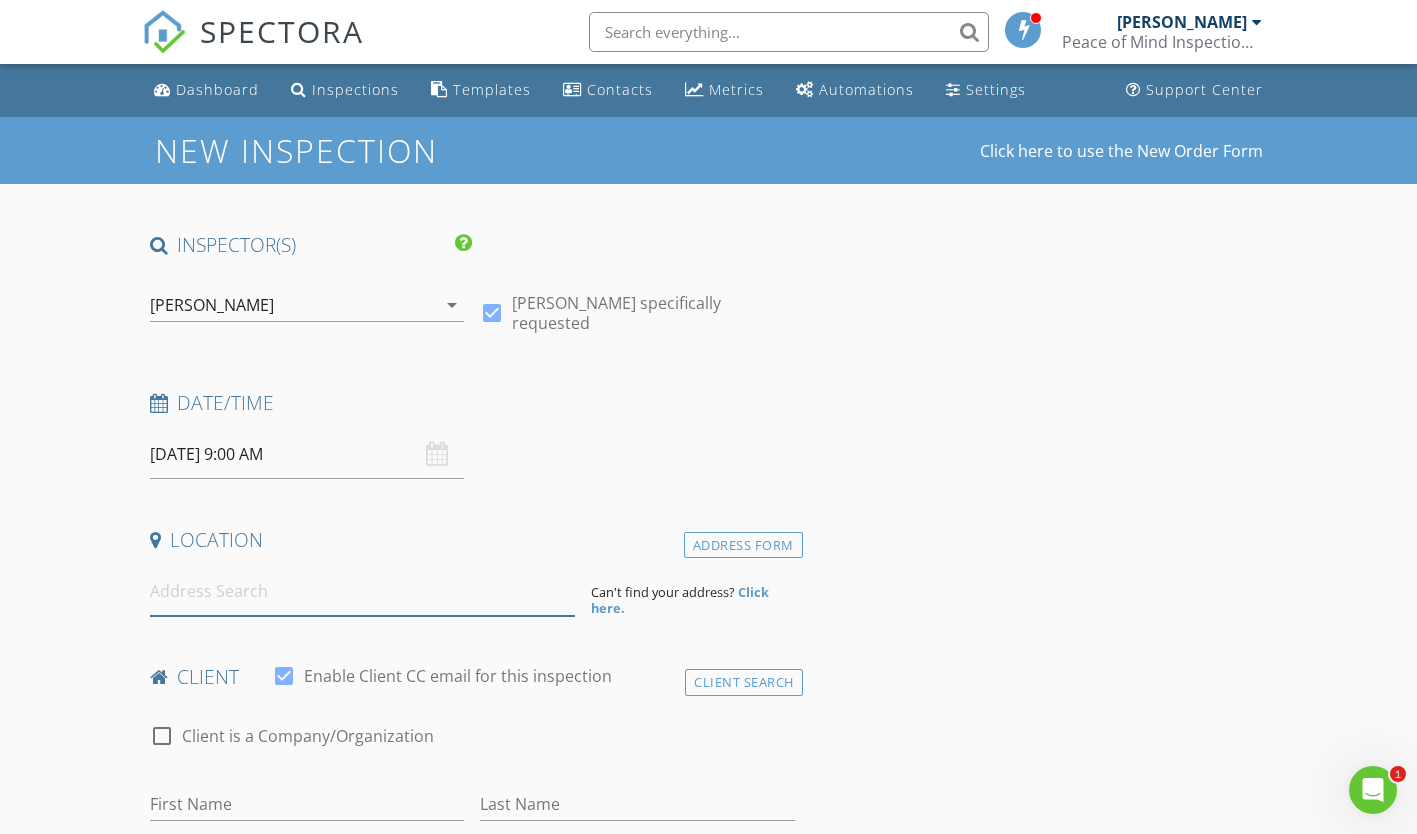 click at bounding box center (362, 591) 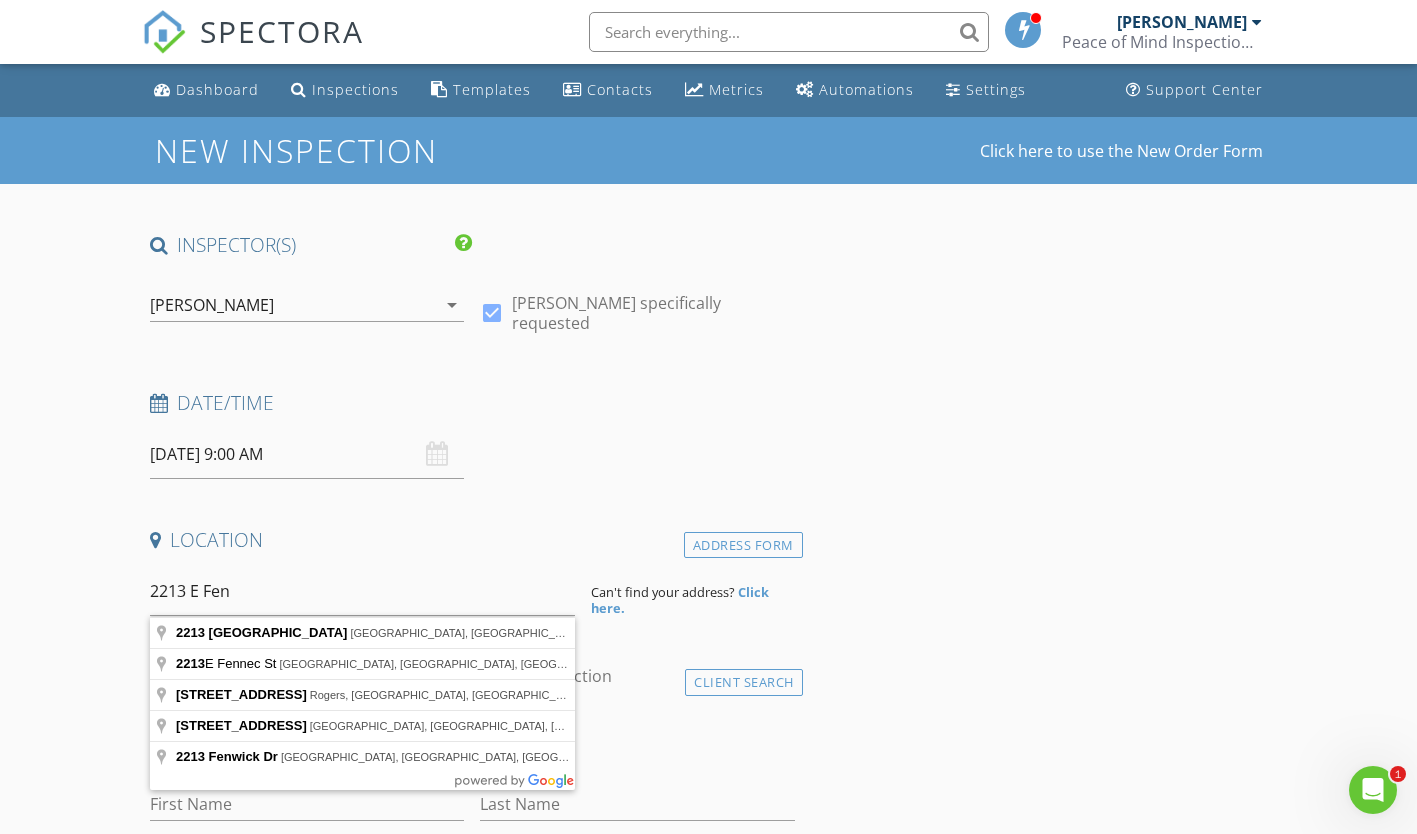 type on "2213 East Fennec Street, Siloam Springs, AR, USA" 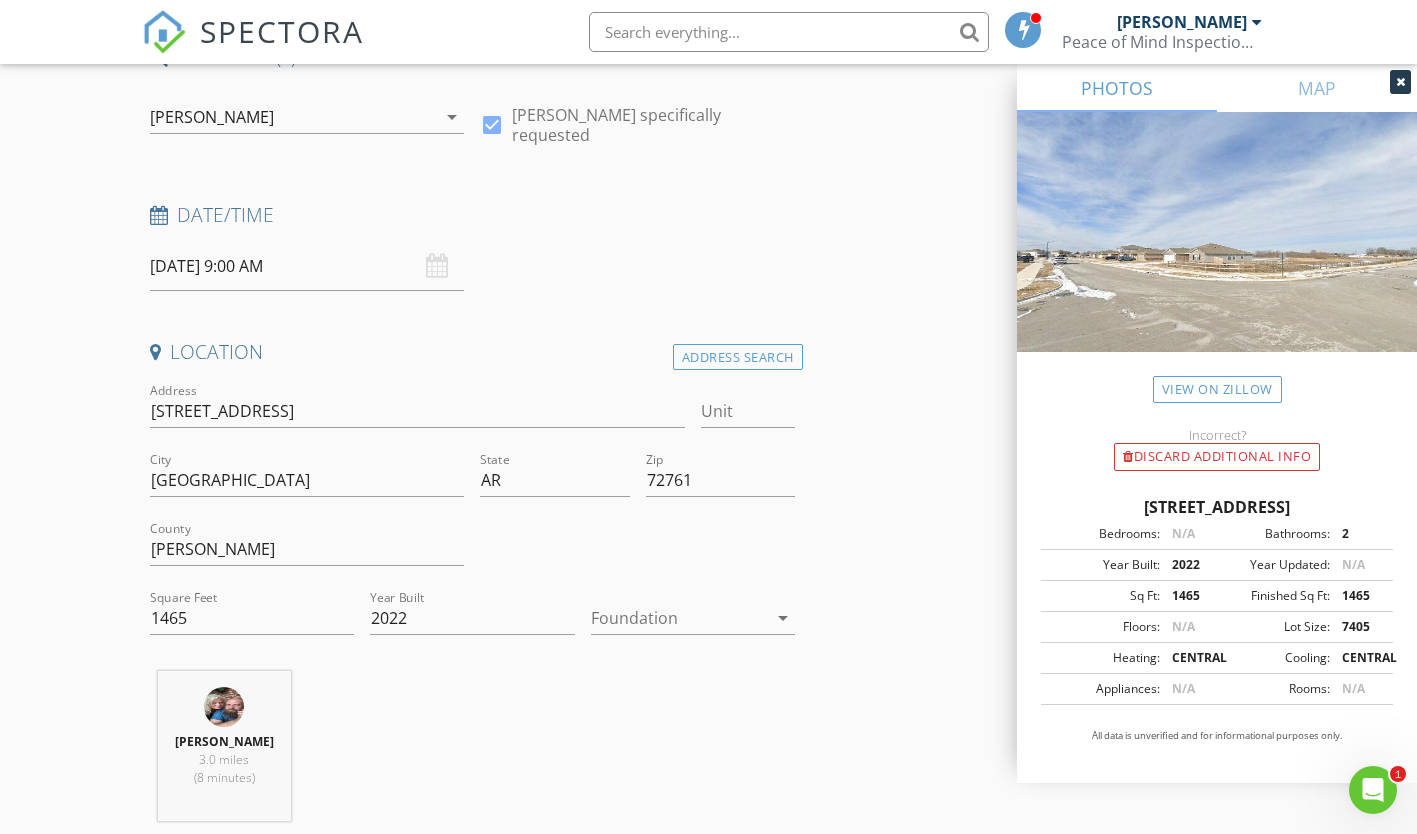 scroll, scrollTop: 231, scrollLeft: 0, axis: vertical 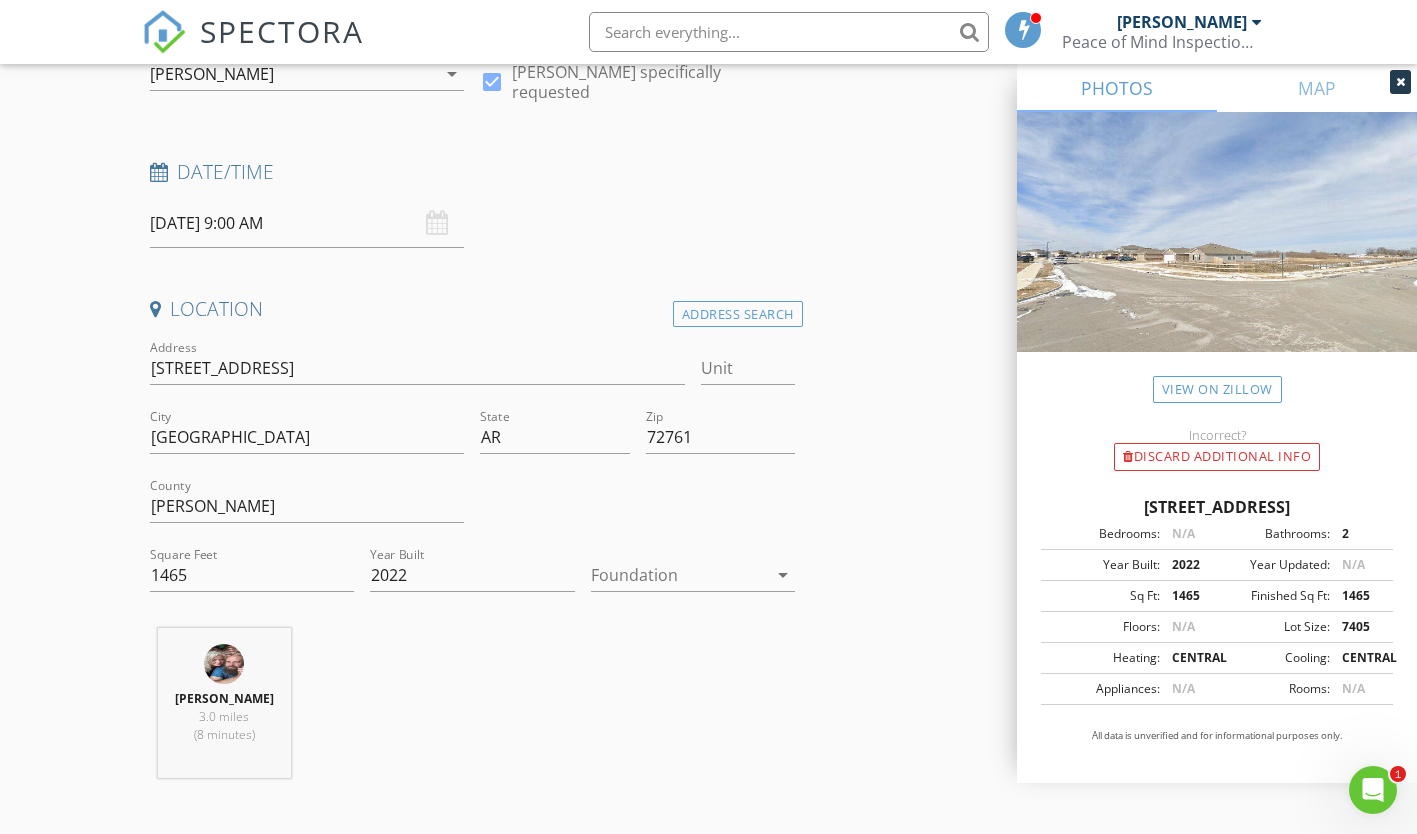 click on "arrow_drop_down" at bounding box center (783, 575) 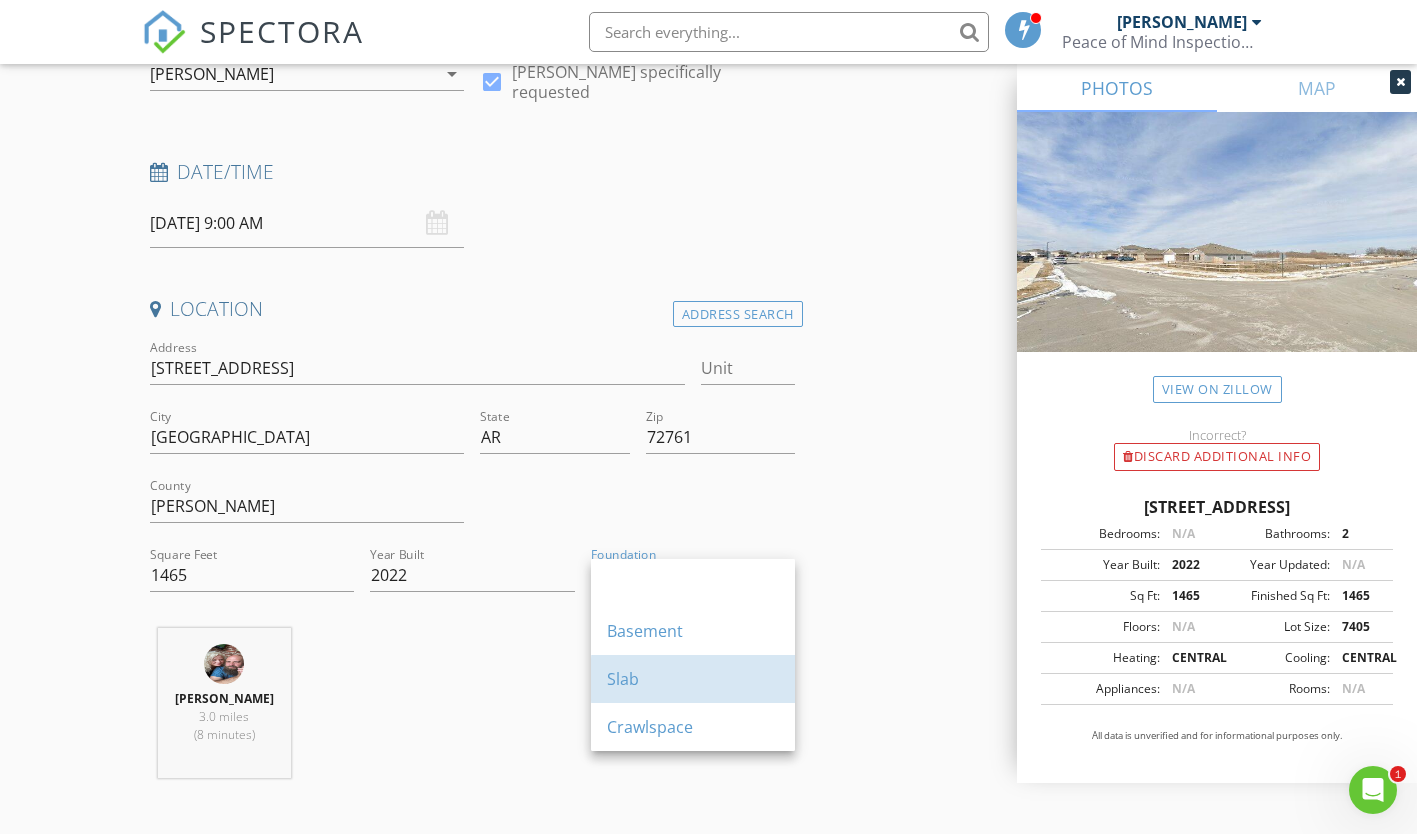 click on "Slab" at bounding box center [693, 679] 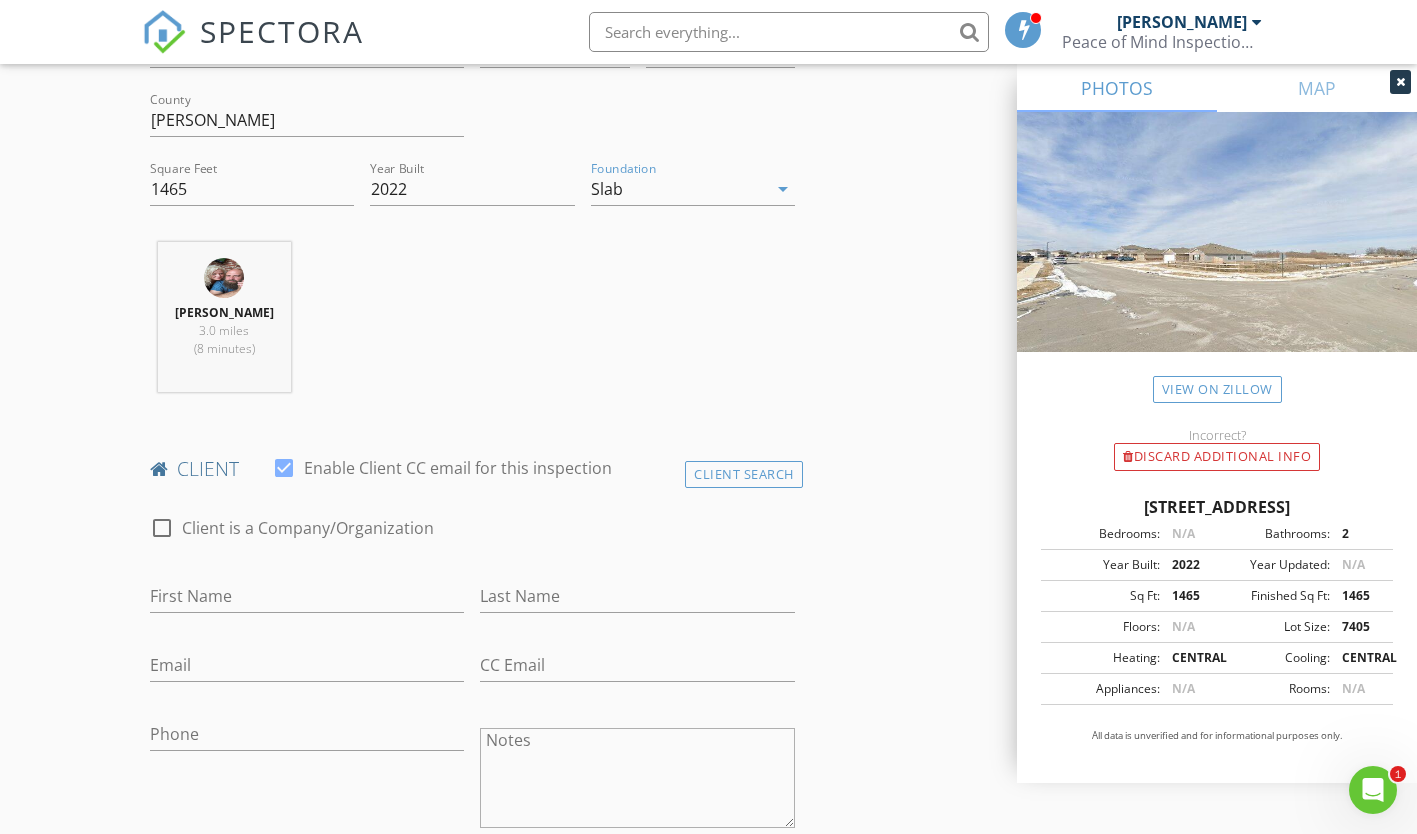 scroll, scrollTop: 618, scrollLeft: 0, axis: vertical 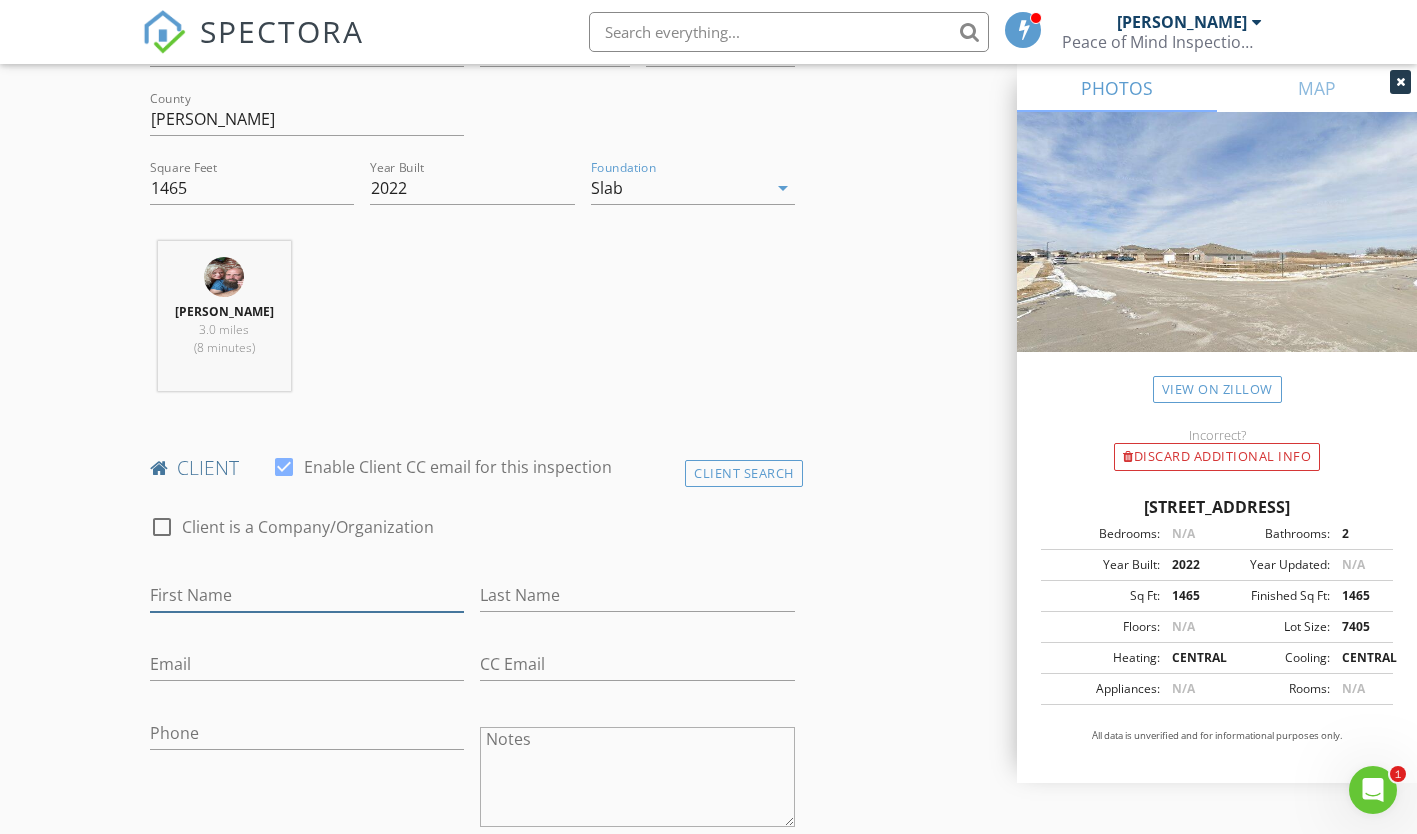 click on "First Name" at bounding box center (307, 595) 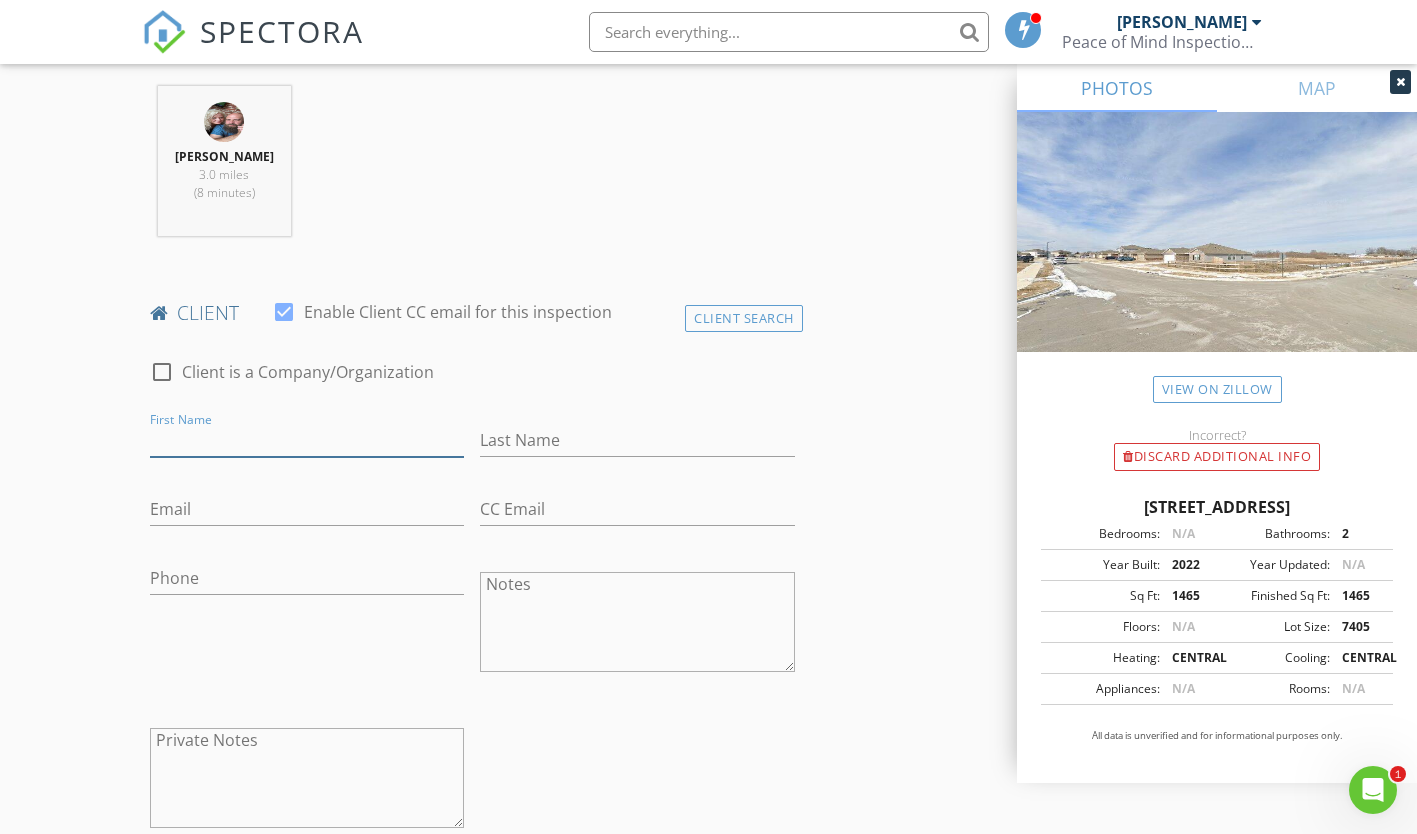 scroll, scrollTop: 776, scrollLeft: 0, axis: vertical 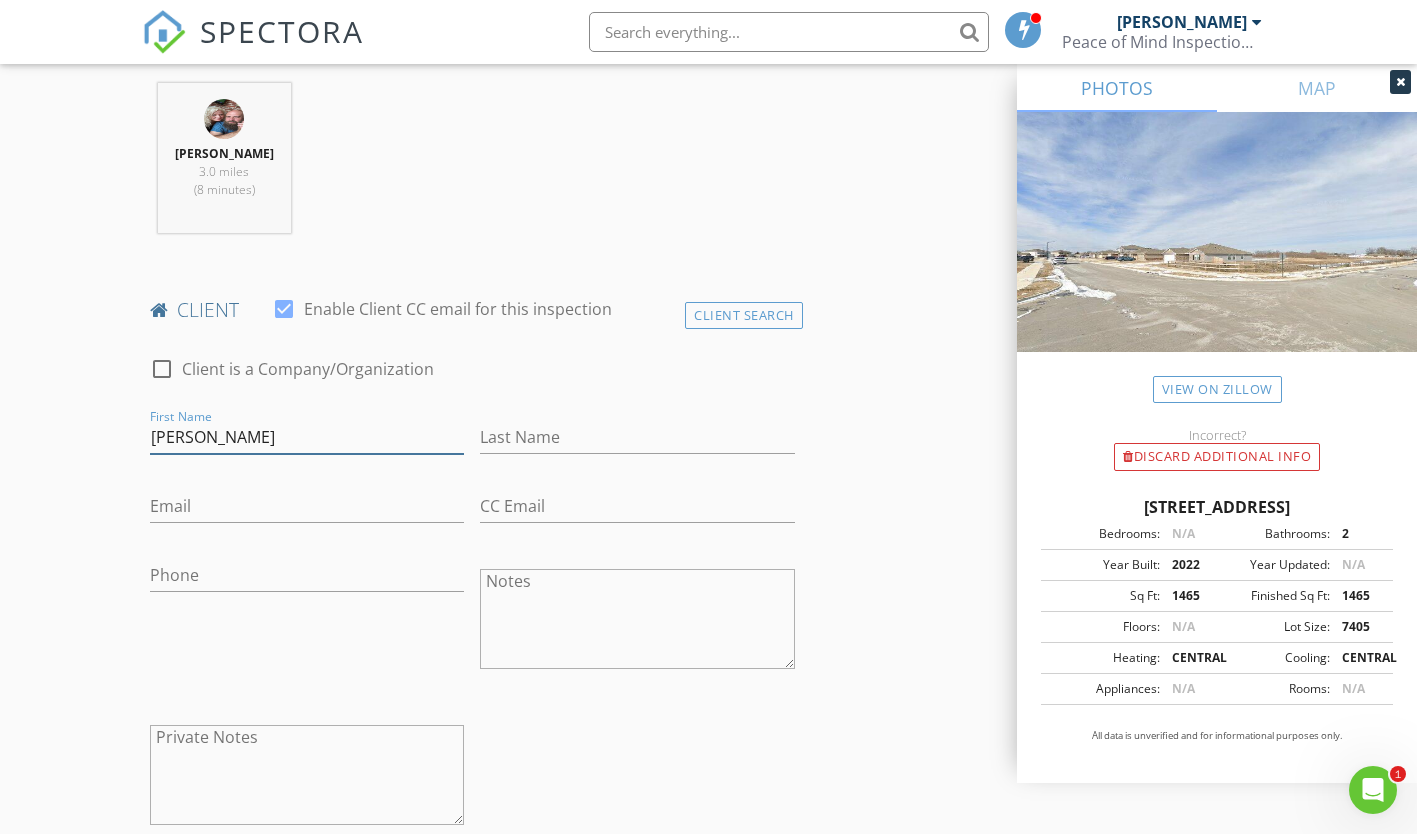type on "[PERSON_NAME]" 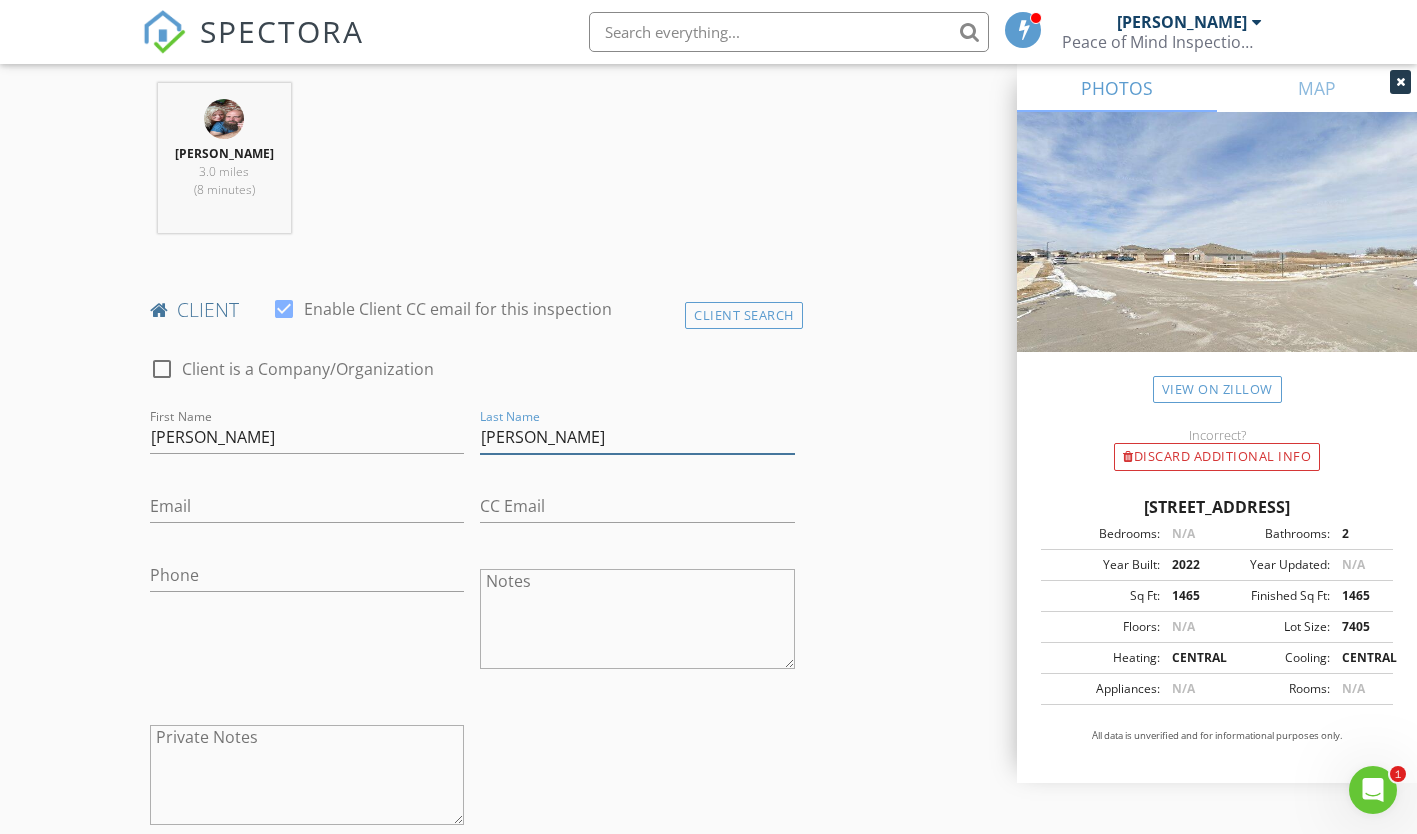 type on "[PERSON_NAME]" 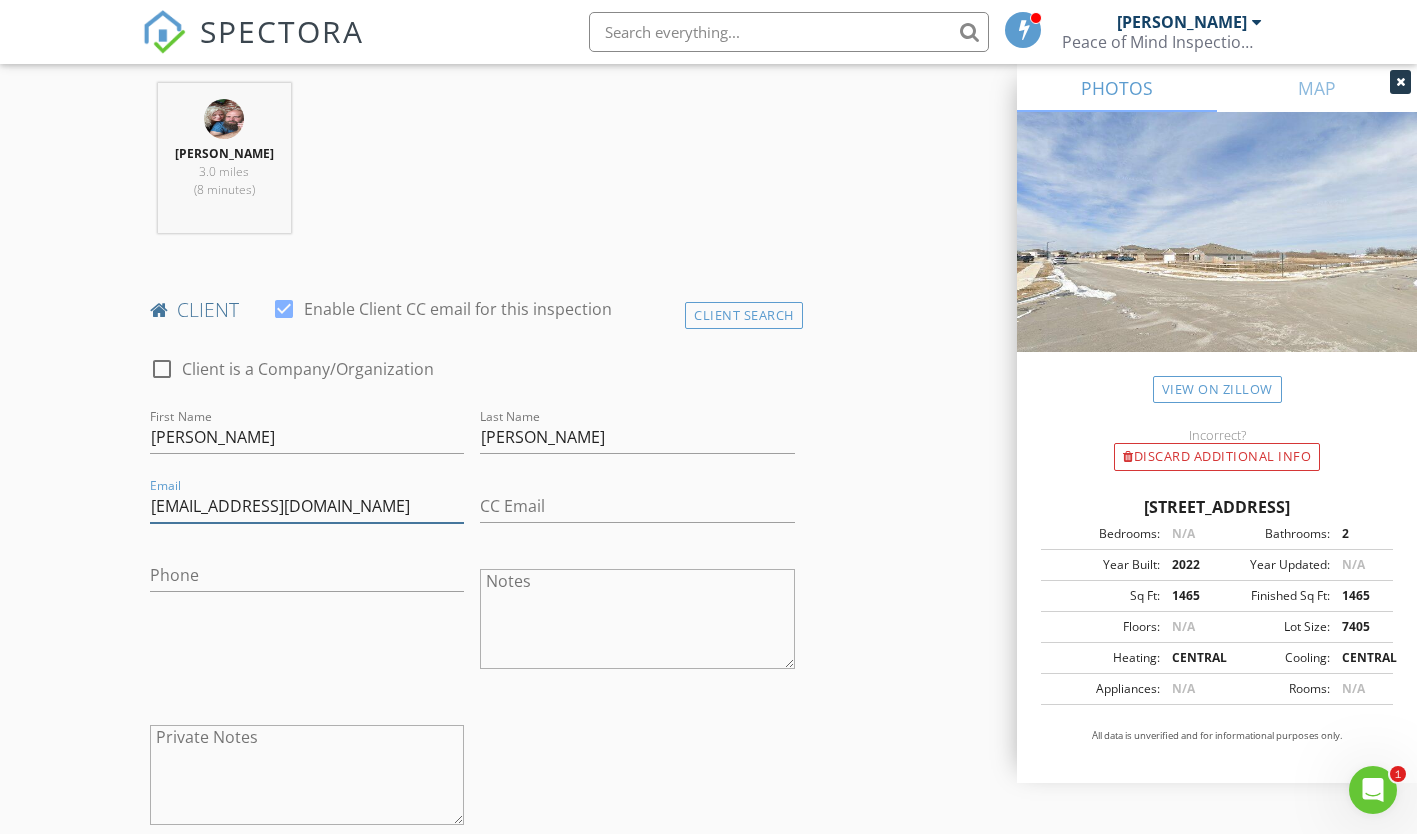 type on "[EMAIL_ADDRESS][DOMAIN_NAME]" 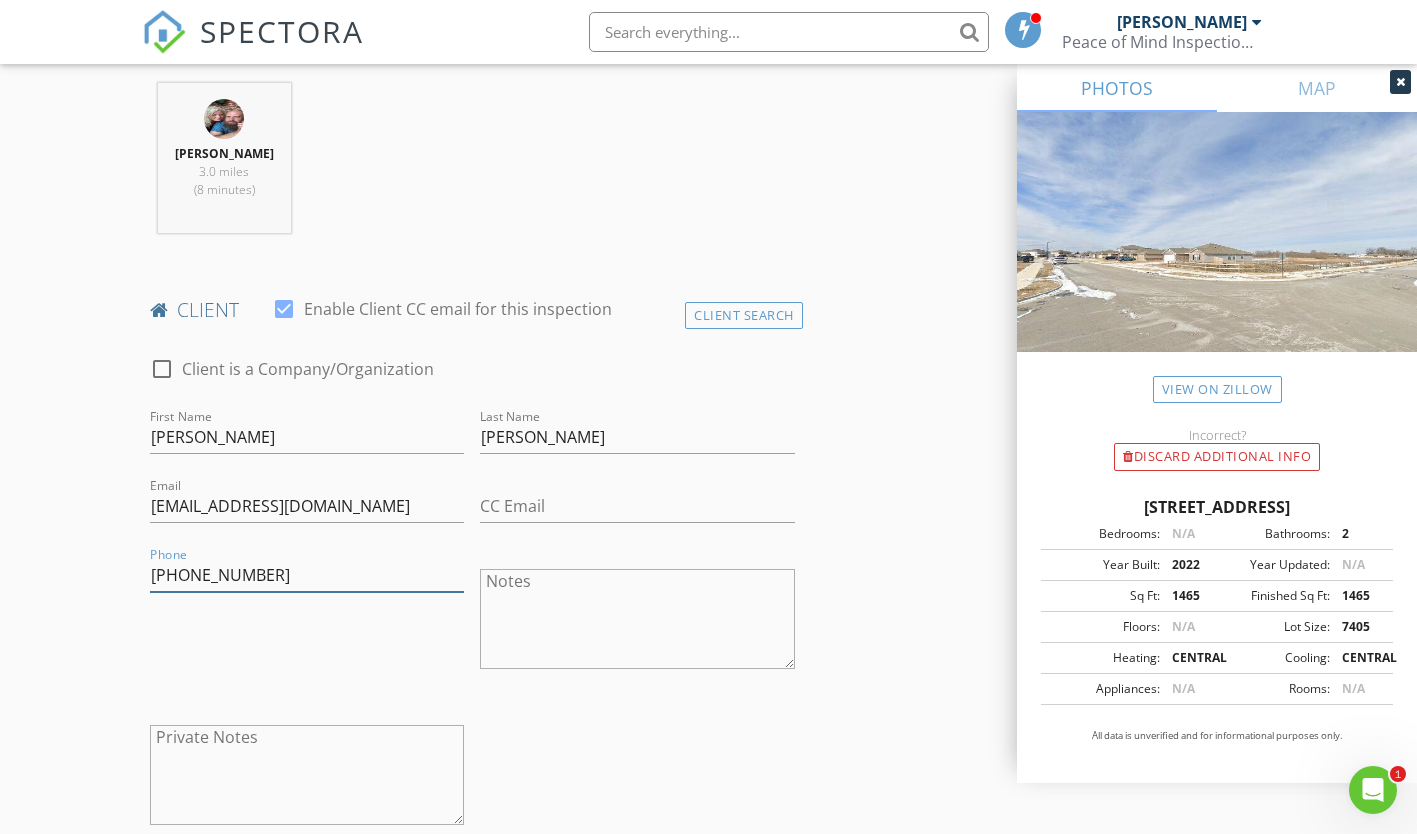 type on "[PHONE_NUMBER]" 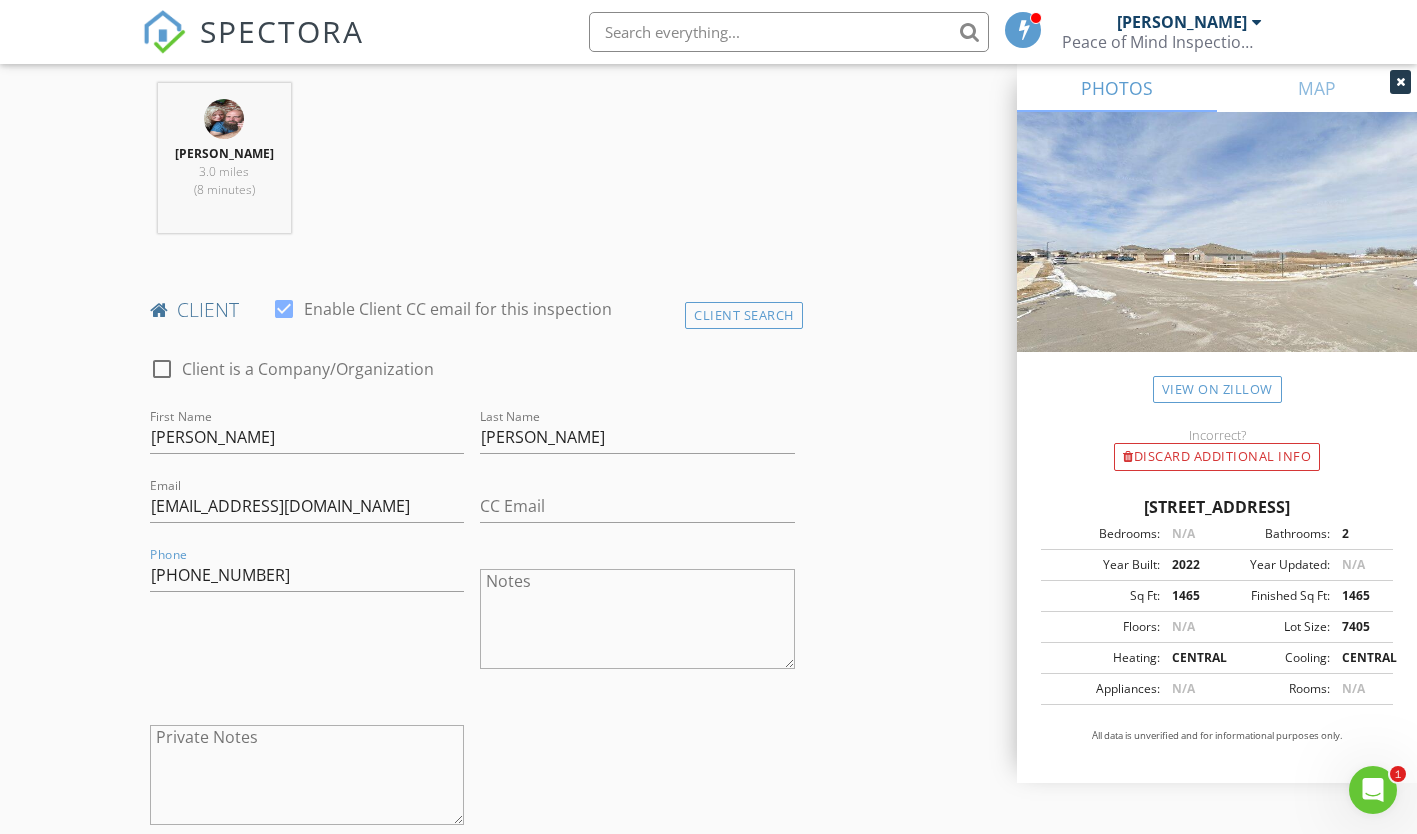click on "INSPECTOR(S)
check_box   Jeremy Sory   PRIMARY   Jeremy Sory arrow_drop_down   check_box Jeremy Sory specifically requested
Date/Time
07/15/2025 9:00 AM
Location
Address Search       Address 2213 E Fennec St   Unit   City Siloam Springs   State AR   Zip 72761   County Benton     Square Feet 1465   Year Built 2022   Foundation Slab arrow_drop_down     Jeremy Sory     3.0 miles     (8 minutes)
client
check_box Enable Client CC email for this inspection   Client Search     check_box_outline_blank Client is a Company/Organization     First Name Jennifer   Last Name Butler   Email mrsjb@outlook.com   CC Email   Phone 918-822-7378           Notes   Private Notes
ADD ADDITIONAL client
SERVICES
check_box_outline_blank   Residential Inspection   arrow_drop_down     arrow_drop_down" at bounding box center [709, 1095] 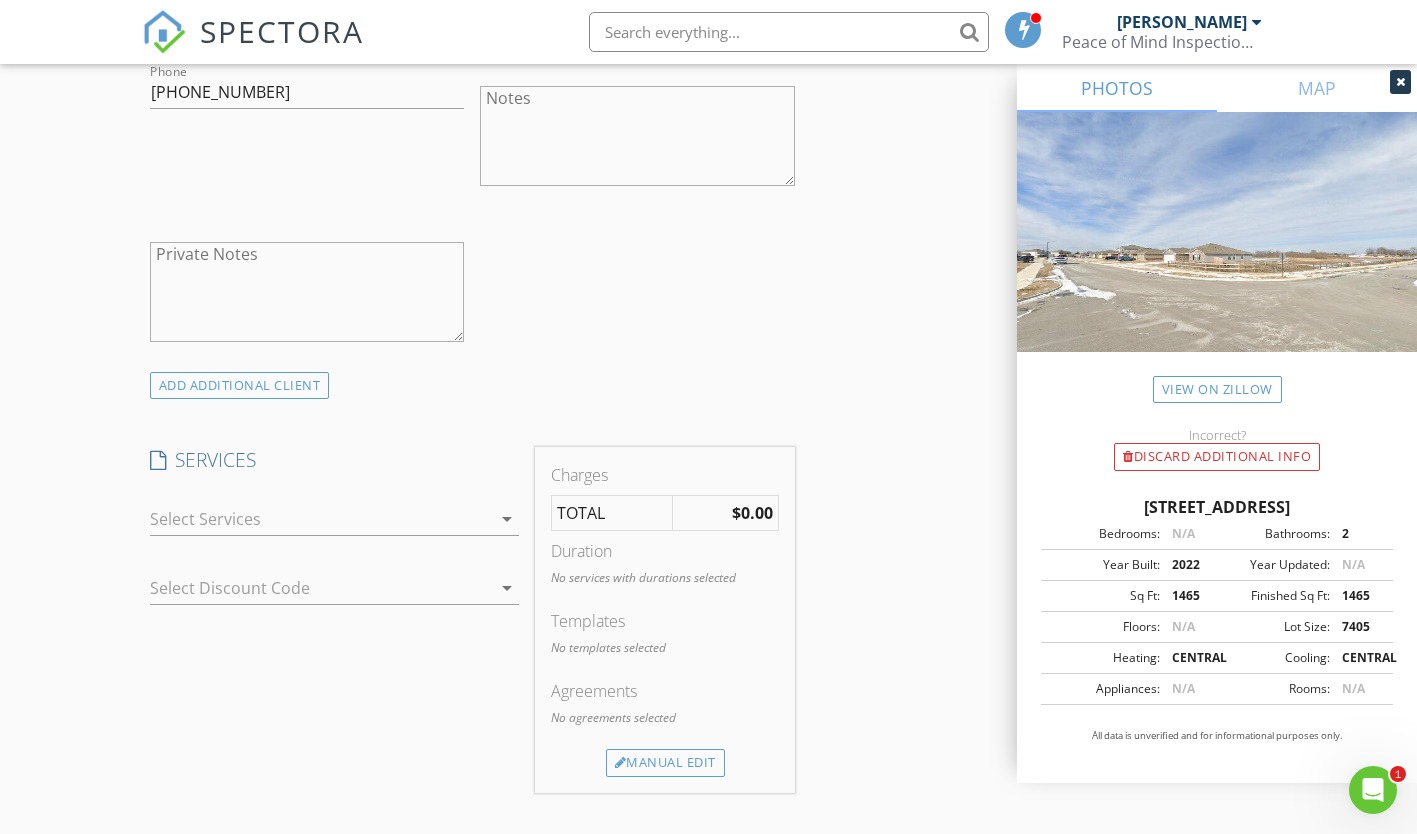 scroll, scrollTop: 1302, scrollLeft: 0, axis: vertical 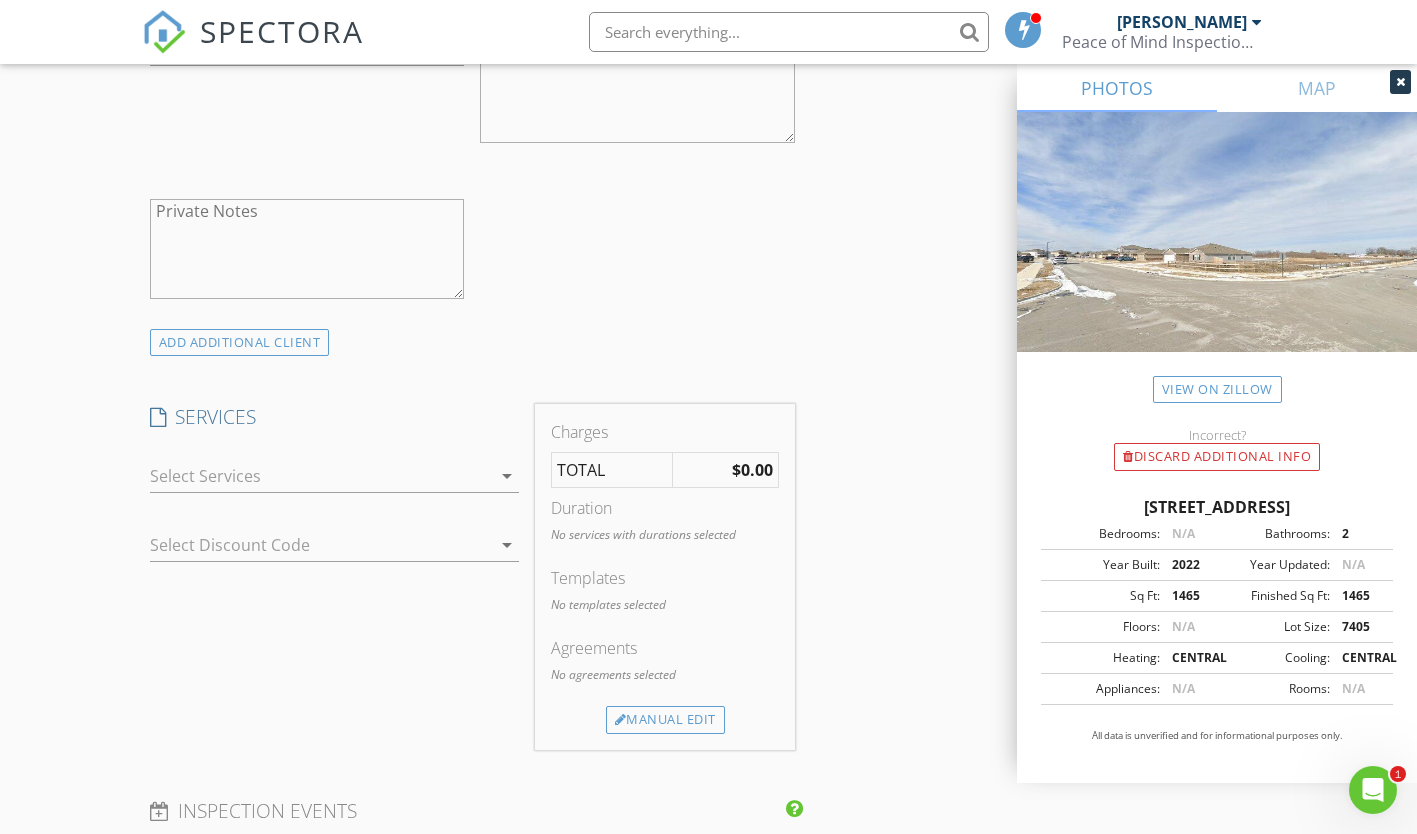 click at bounding box center [321, 476] 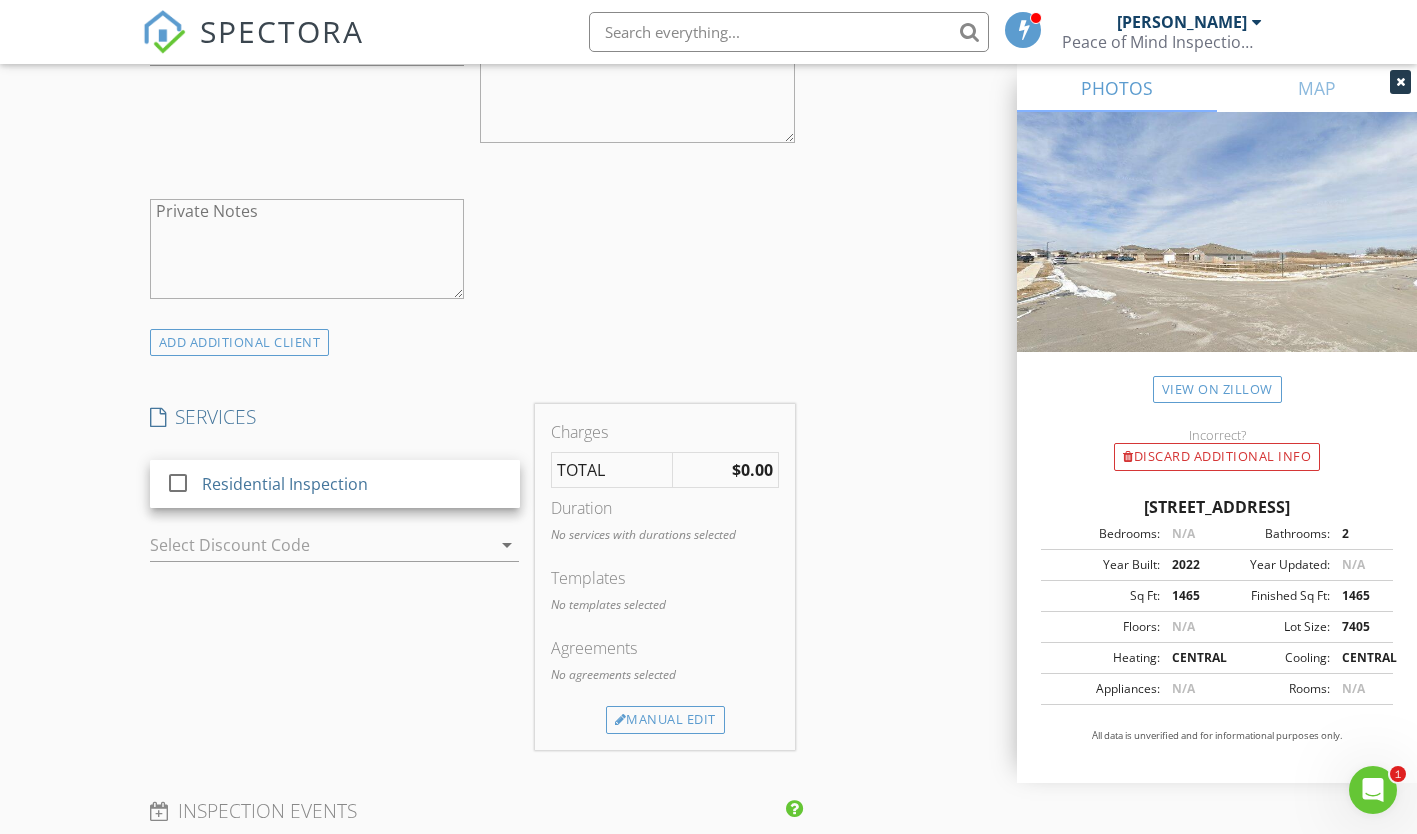 click on "Residential Inspection" at bounding box center [285, 484] 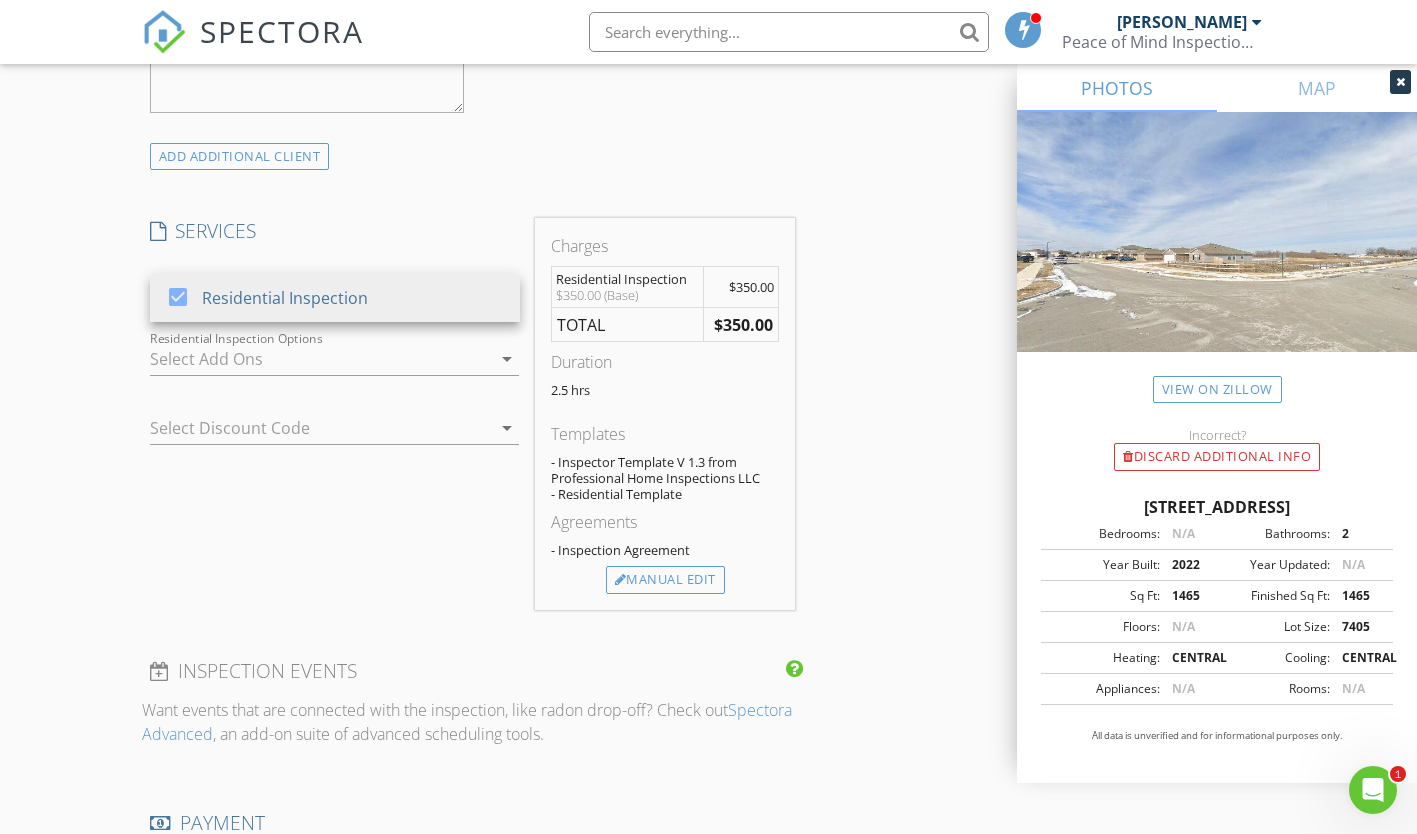 scroll, scrollTop: 1571, scrollLeft: 0, axis: vertical 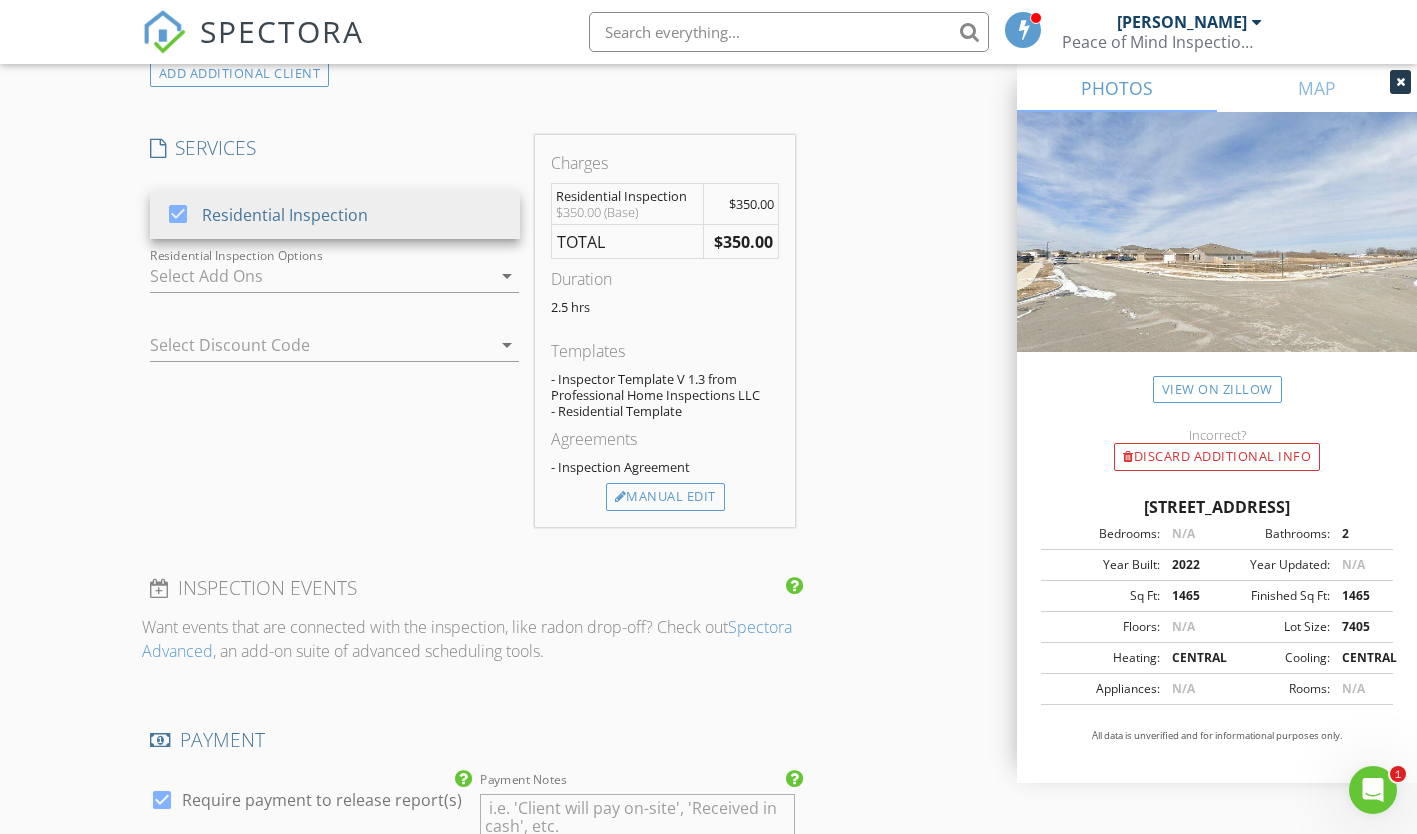 click on "Manual Edit" at bounding box center (665, 497) 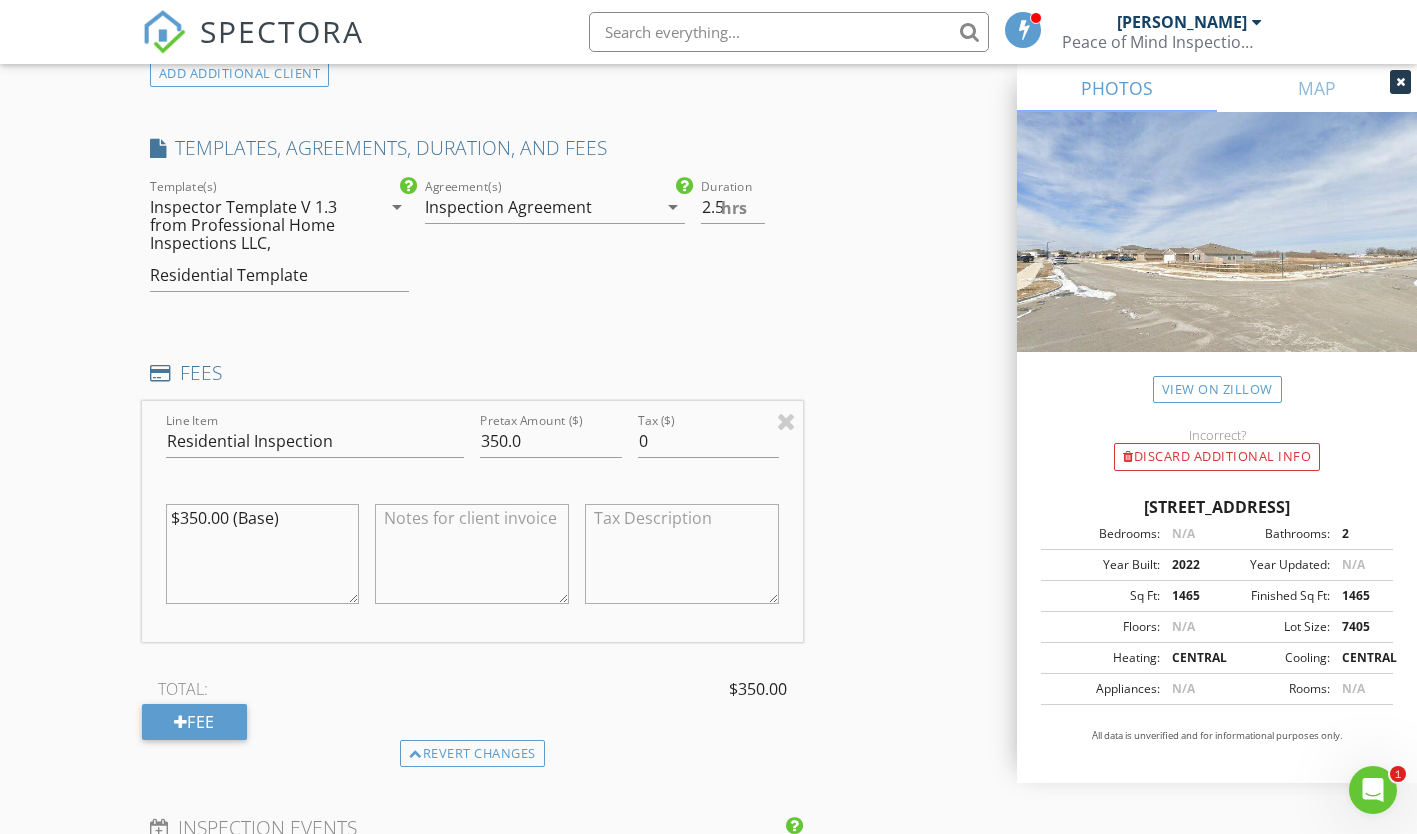 click on "Residential Template" at bounding box center [229, 275] 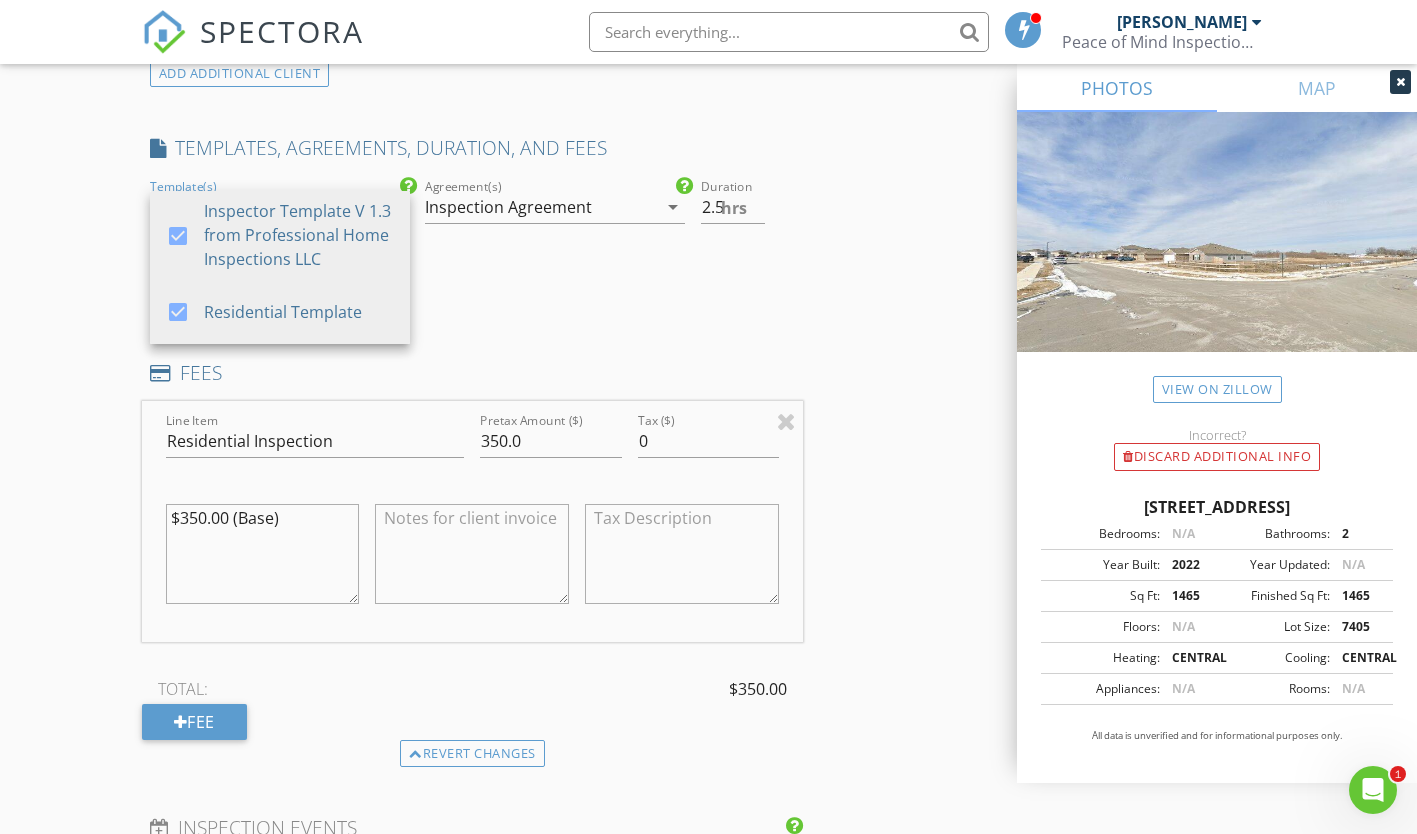 click on "Residential Template" at bounding box center (299, 312) 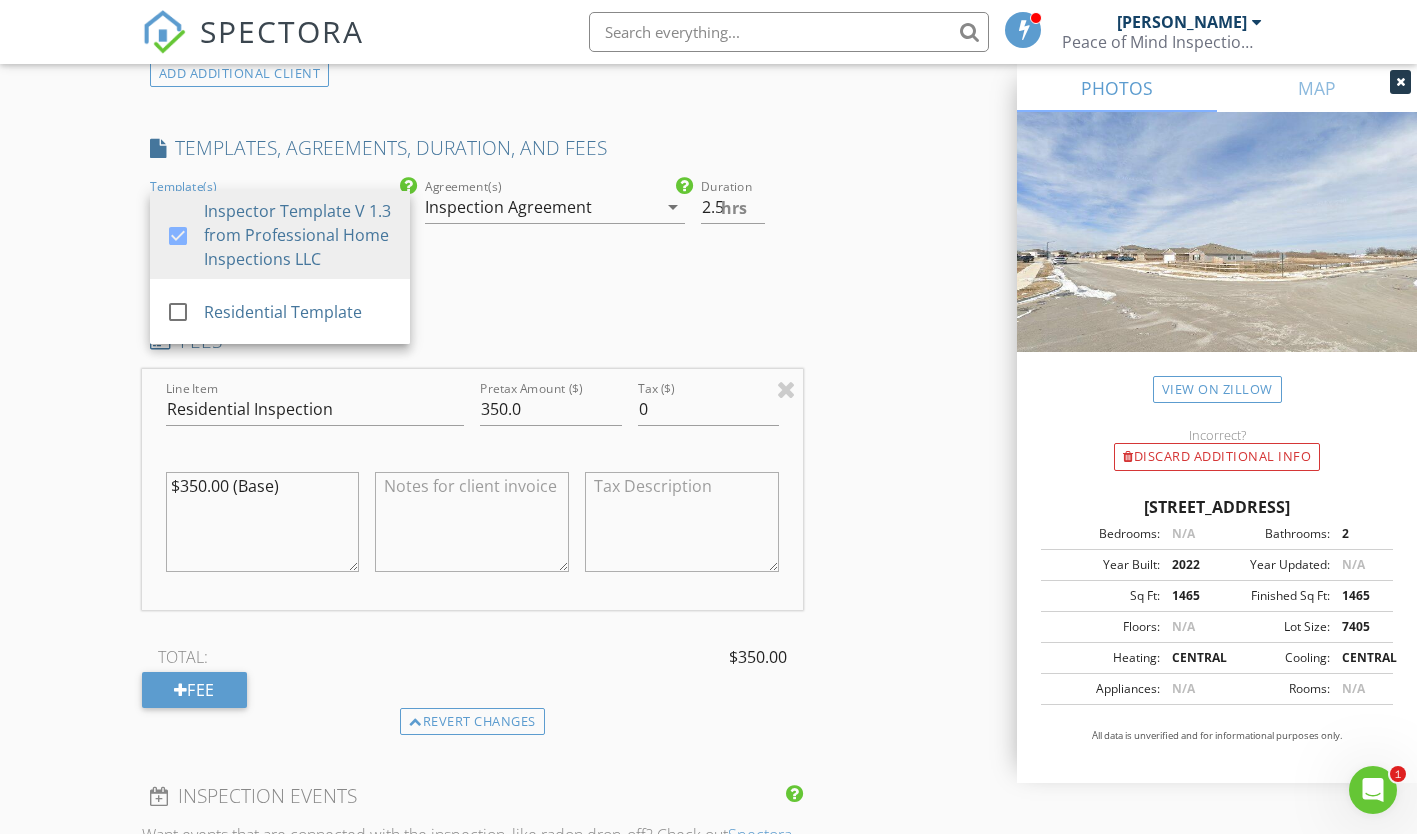 click on "INSPECTOR(S)
check_box   Jeremy Sory   PRIMARY   Jeremy Sory arrow_drop_down   check_box Jeremy Sory specifically requested
Date/Time
07/15/2025 9:00 AM
Location
Address Search       Address 2213 E Fennec St   Unit   City Siloam Springs   State AR   Zip 72761   County Benton     Square Feet 1465   Year Built 2022   Foundation Slab arrow_drop_down     Jeremy Sory     3.0 miles     (8 minutes)
client
check_box Enable Client CC email for this inspection   Client Search     check_box_outline_blank Client is a Company/Organization     First Name Jennifer   Last Name Butler   Email mrsjb@outlook.com   CC Email   Phone 918-822-7378           Notes   Private Notes
ADD ADDITIONAL client
SERVICES
check_box   Residential Inspection   Residential Inspection arrow_drop_down             Barn" at bounding box center [472, 369] 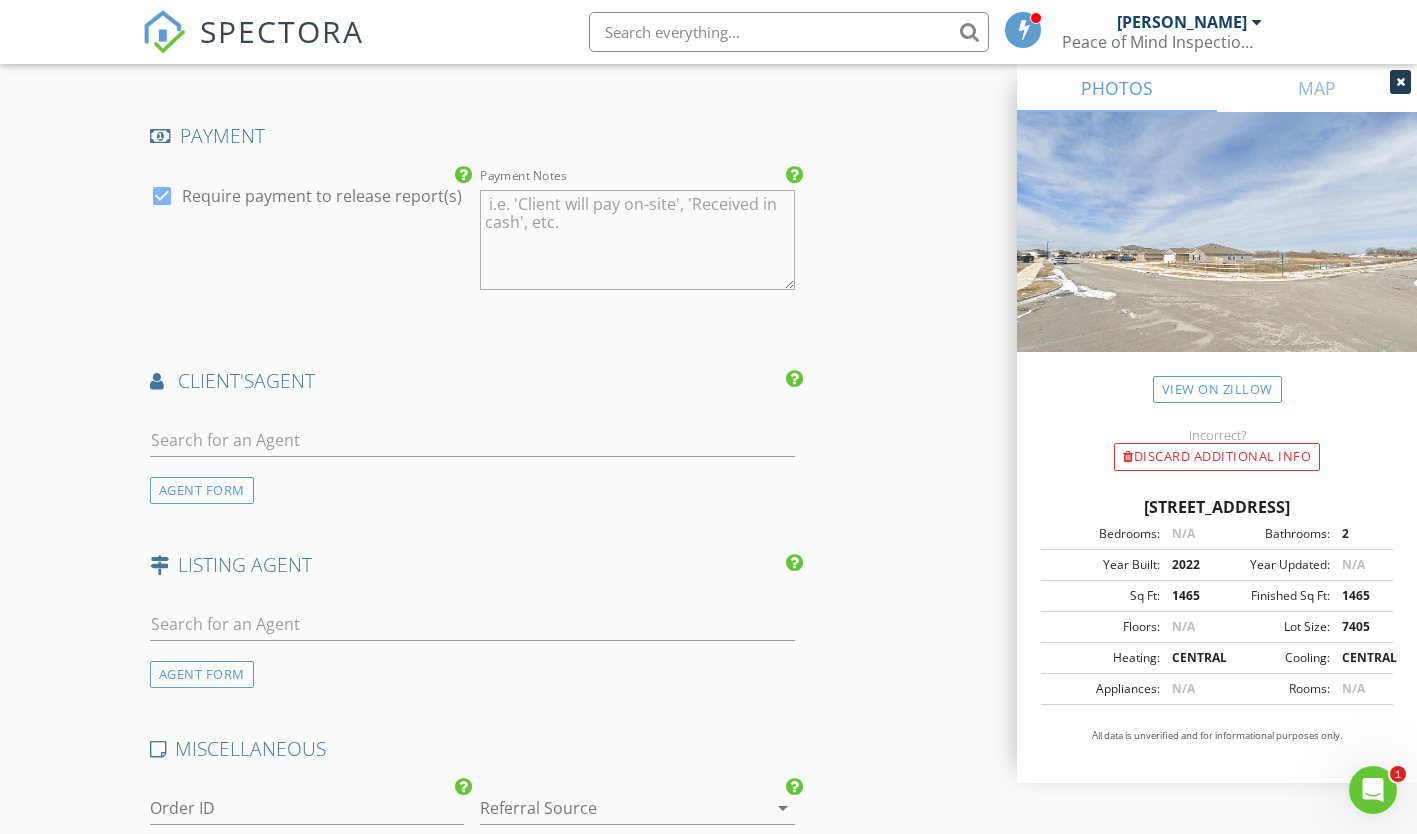 scroll, scrollTop: 2446, scrollLeft: 0, axis: vertical 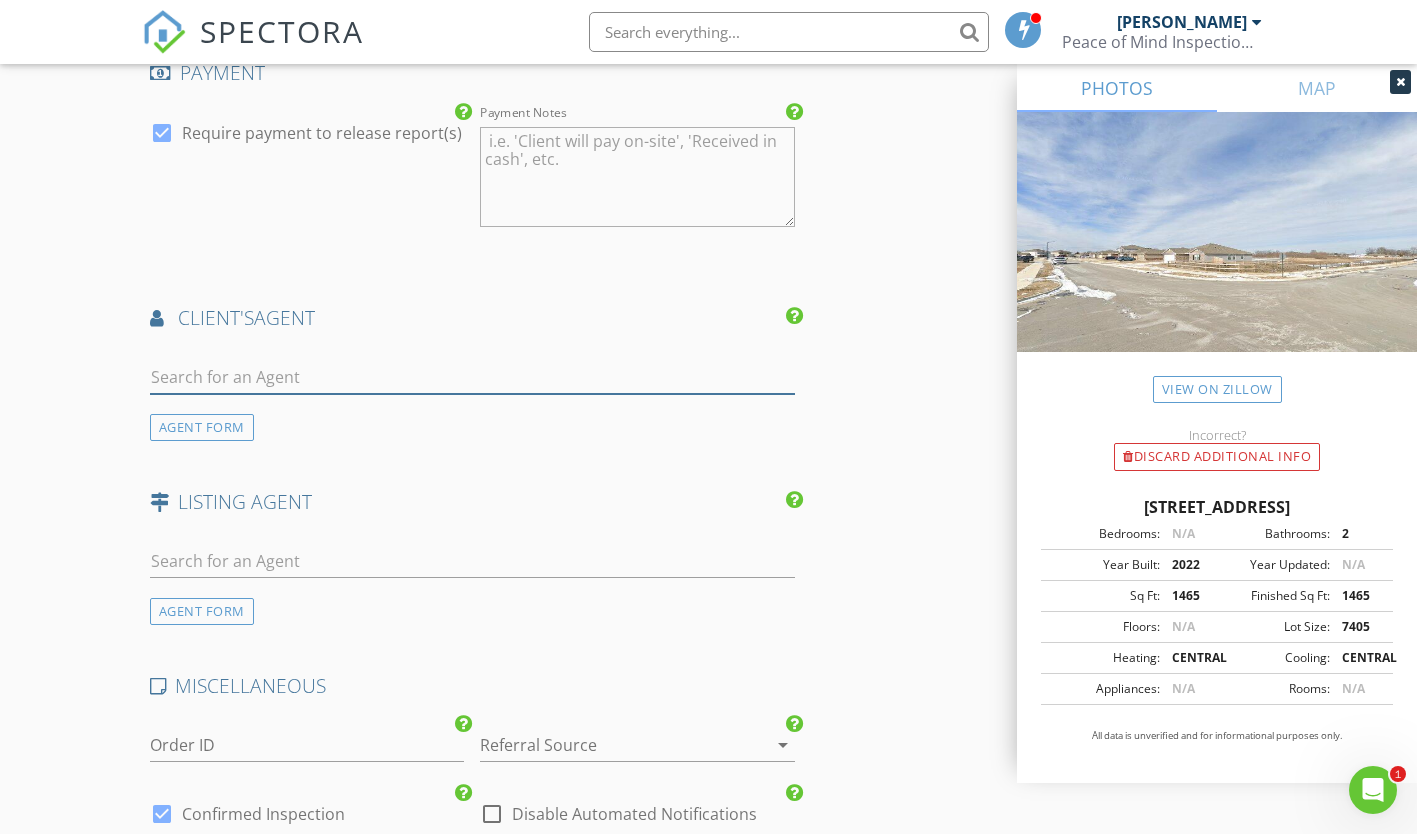 click at bounding box center (472, 377) 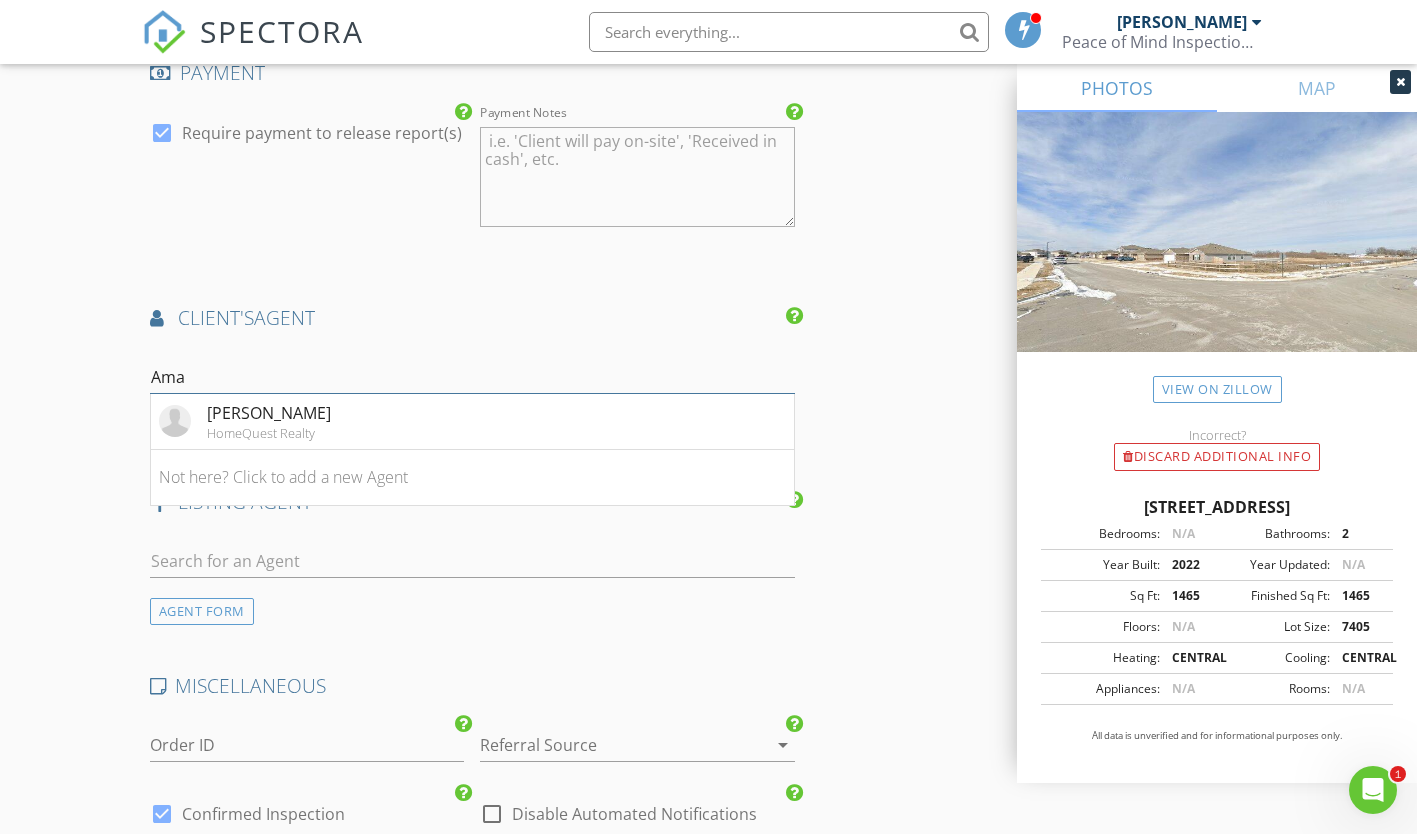 type on "Ama" 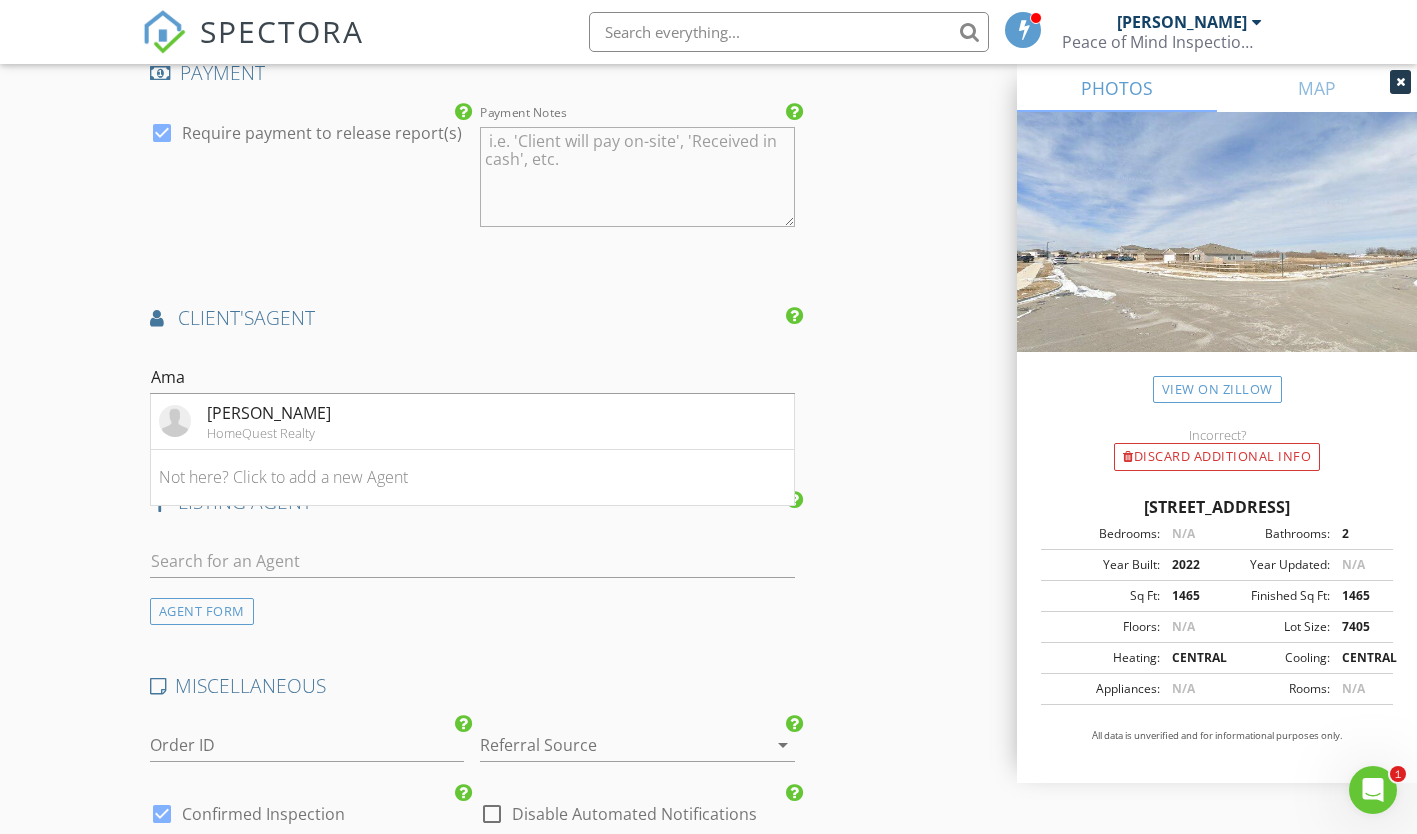 click on "[PERSON_NAME]" at bounding box center [269, 413] 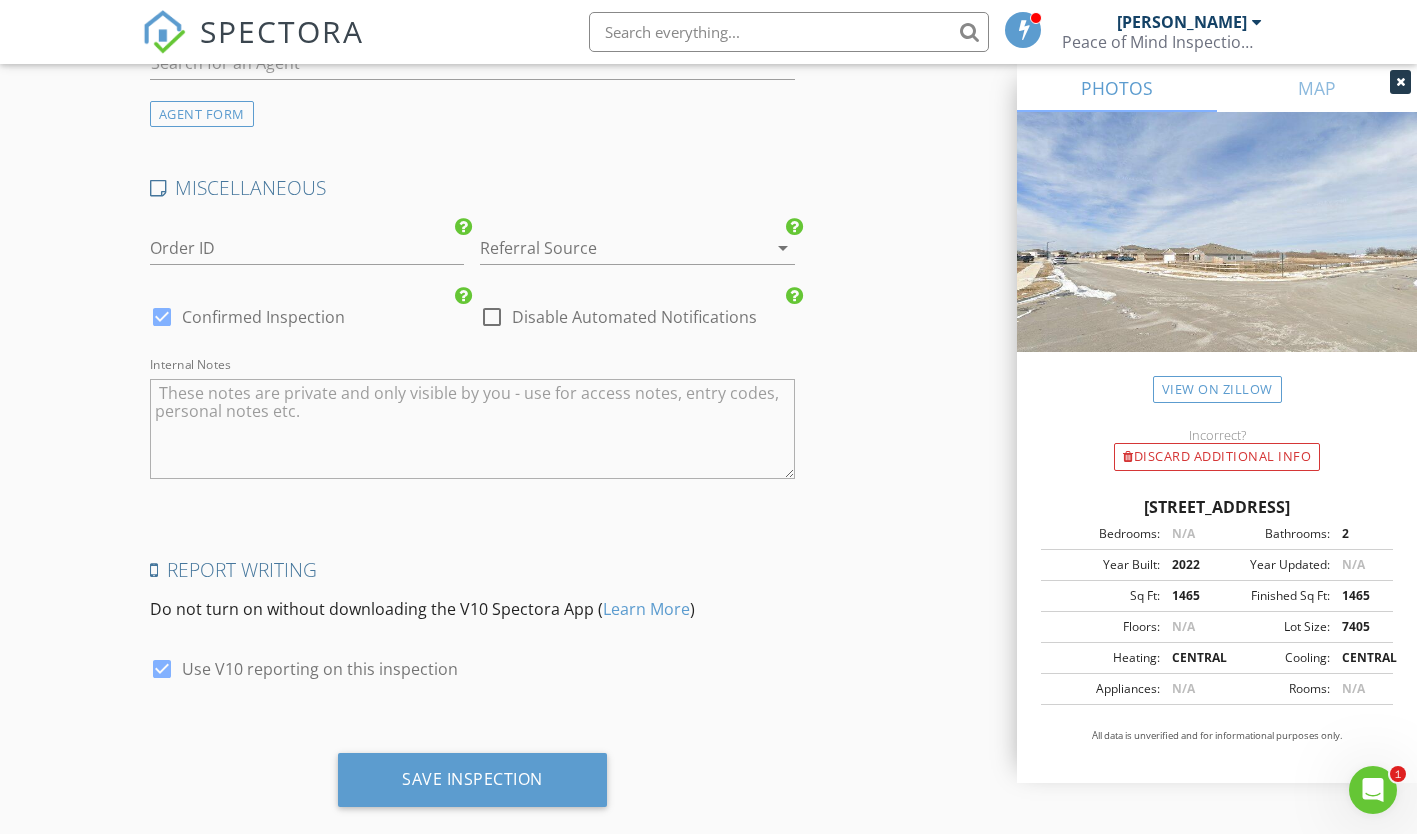 scroll, scrollTop: 3434, scrollLeft: 0, axis: vertical 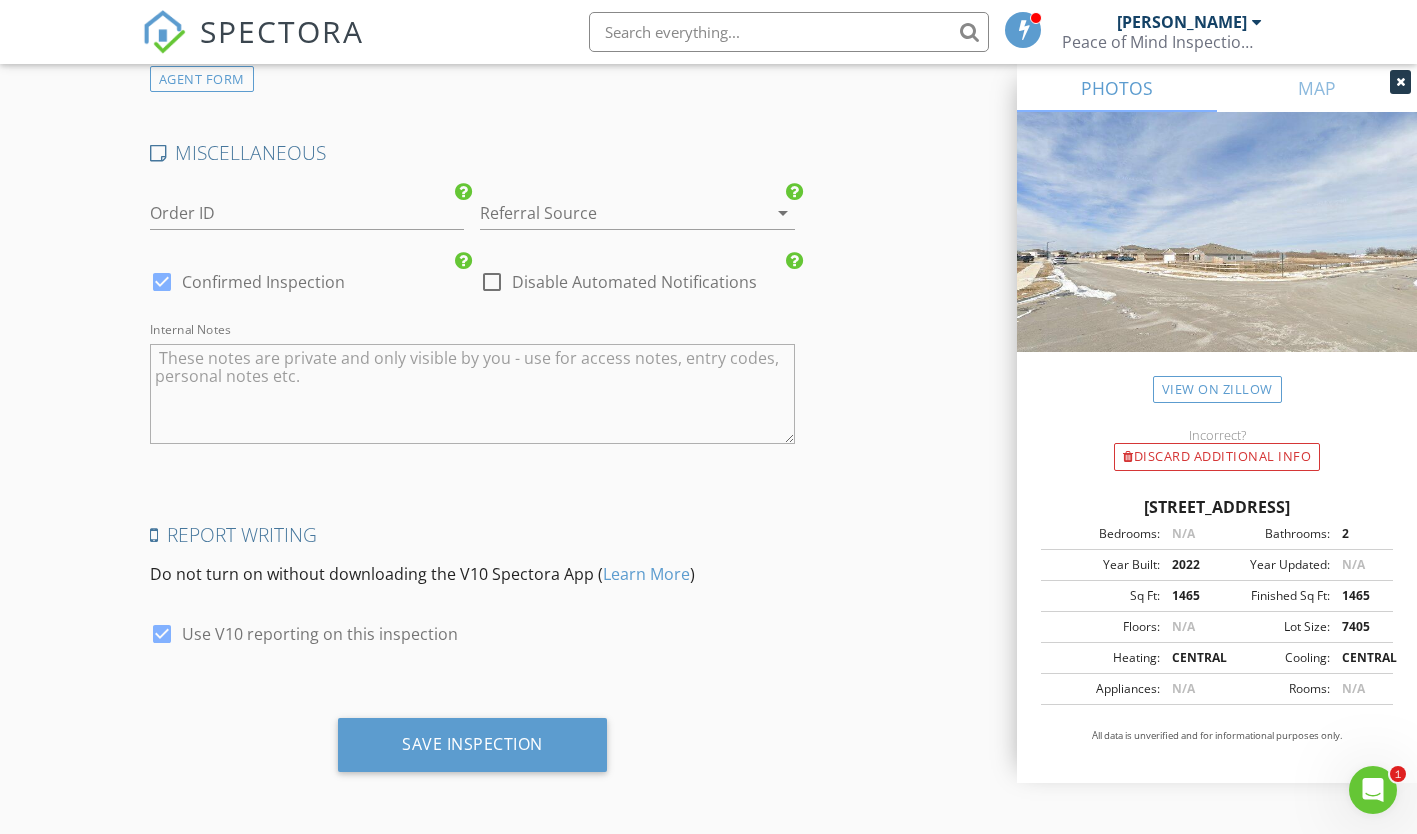click on "Save Inspection" at bounding box center (472, 744) 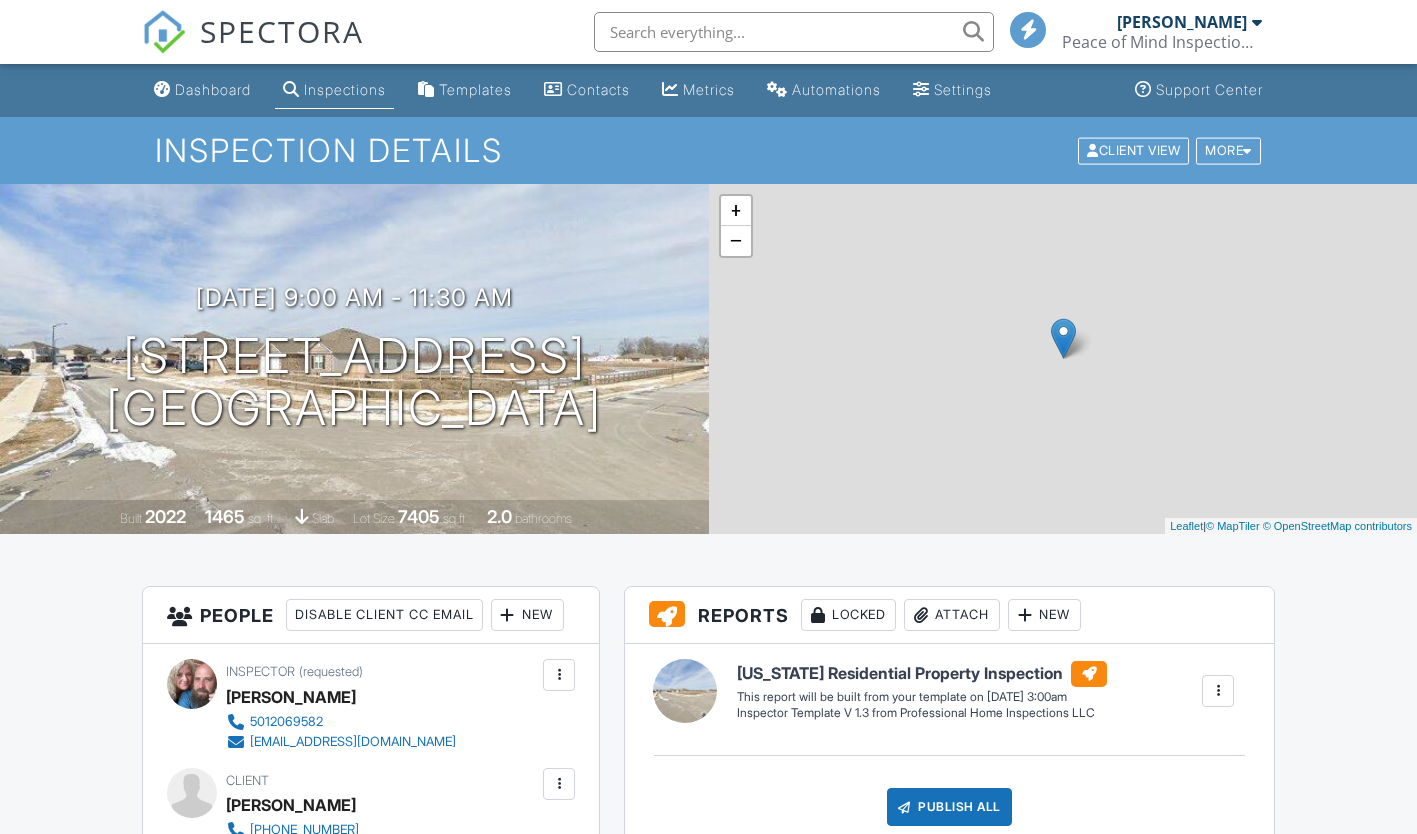 scroll, scrollTop: 0, scrollLeft: 0, axis: both 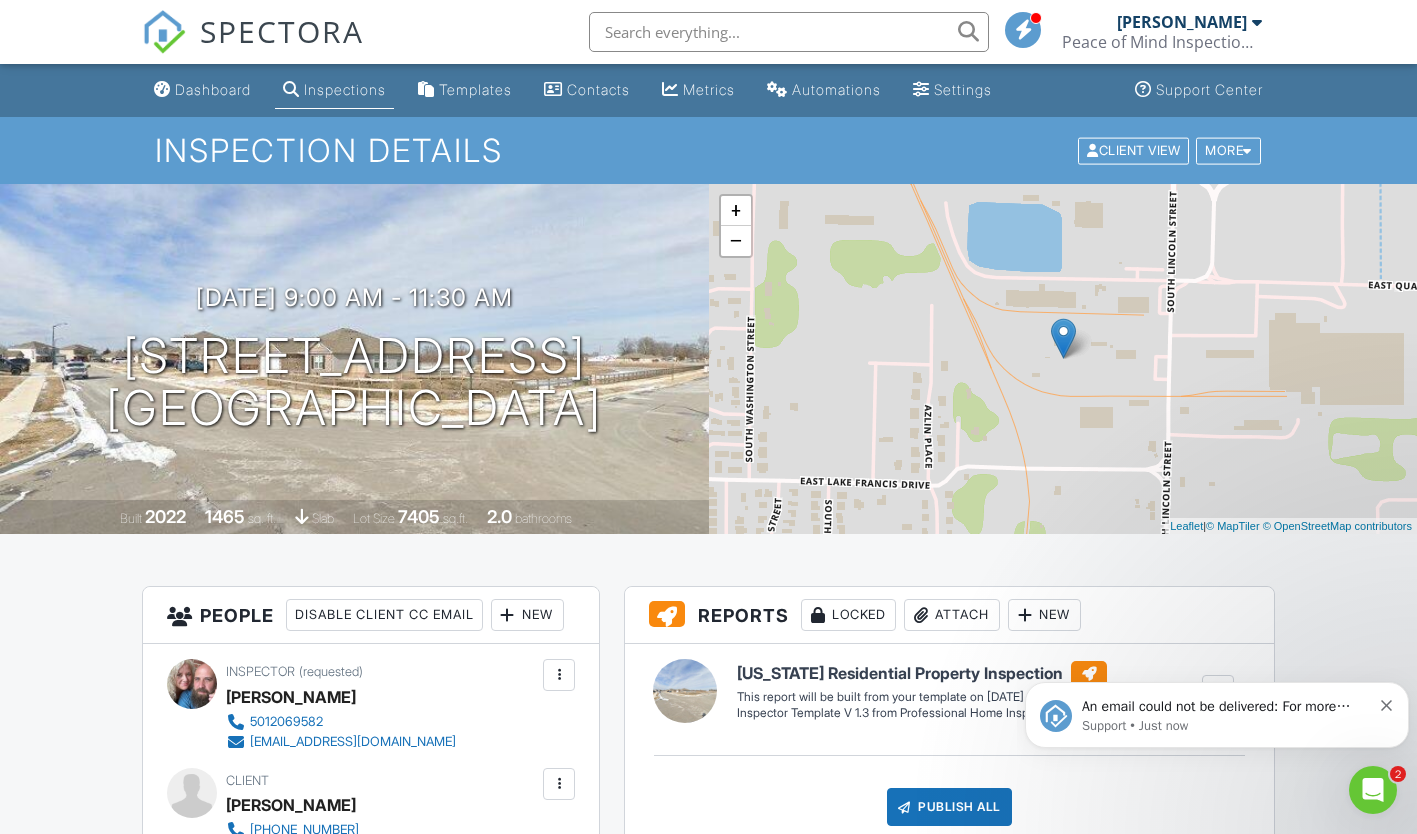 click 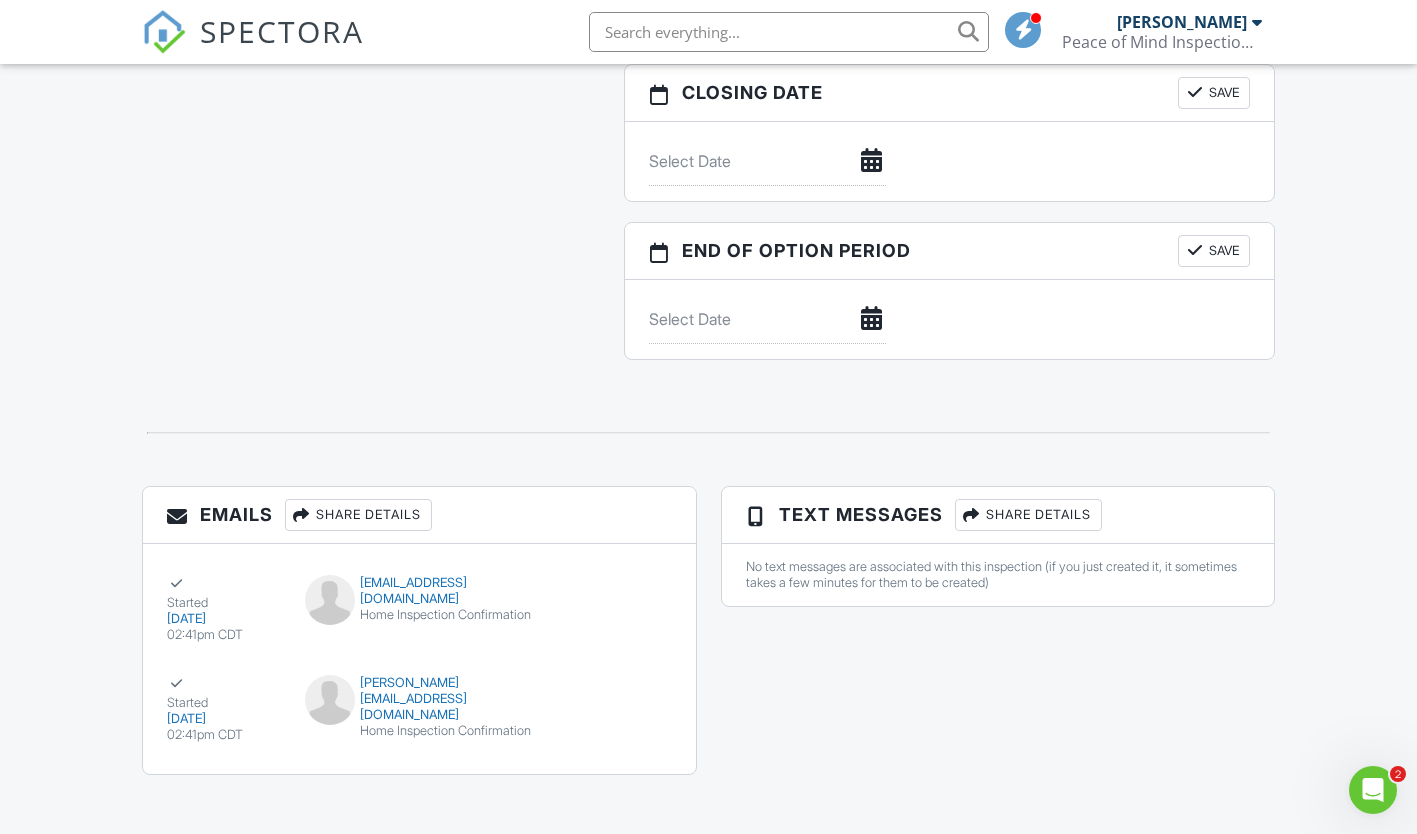 scroll, scrollTop: 1873, scrollLeft: 0, axis: vertical 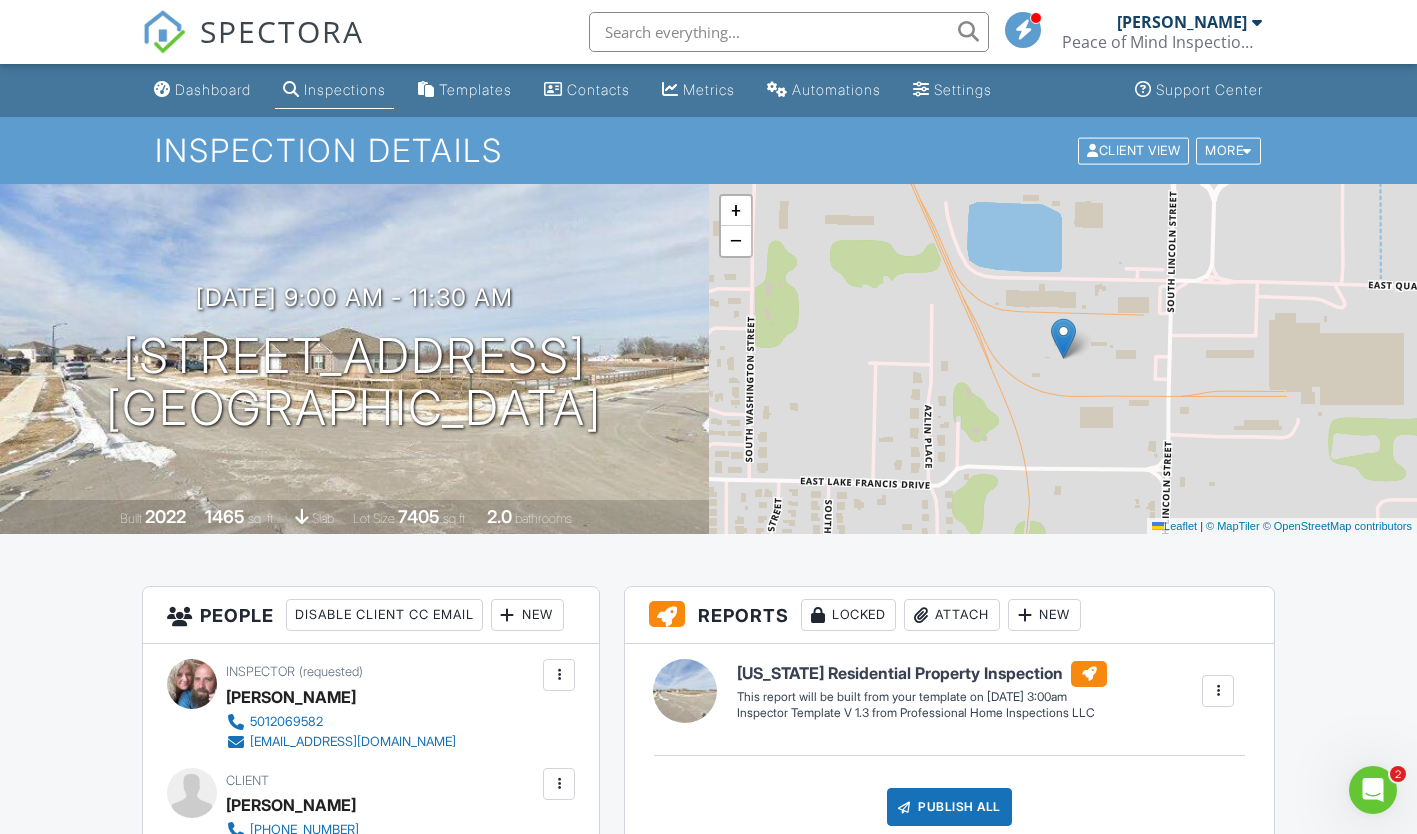 click on "Dashboard" at bounding box center (213, 89) 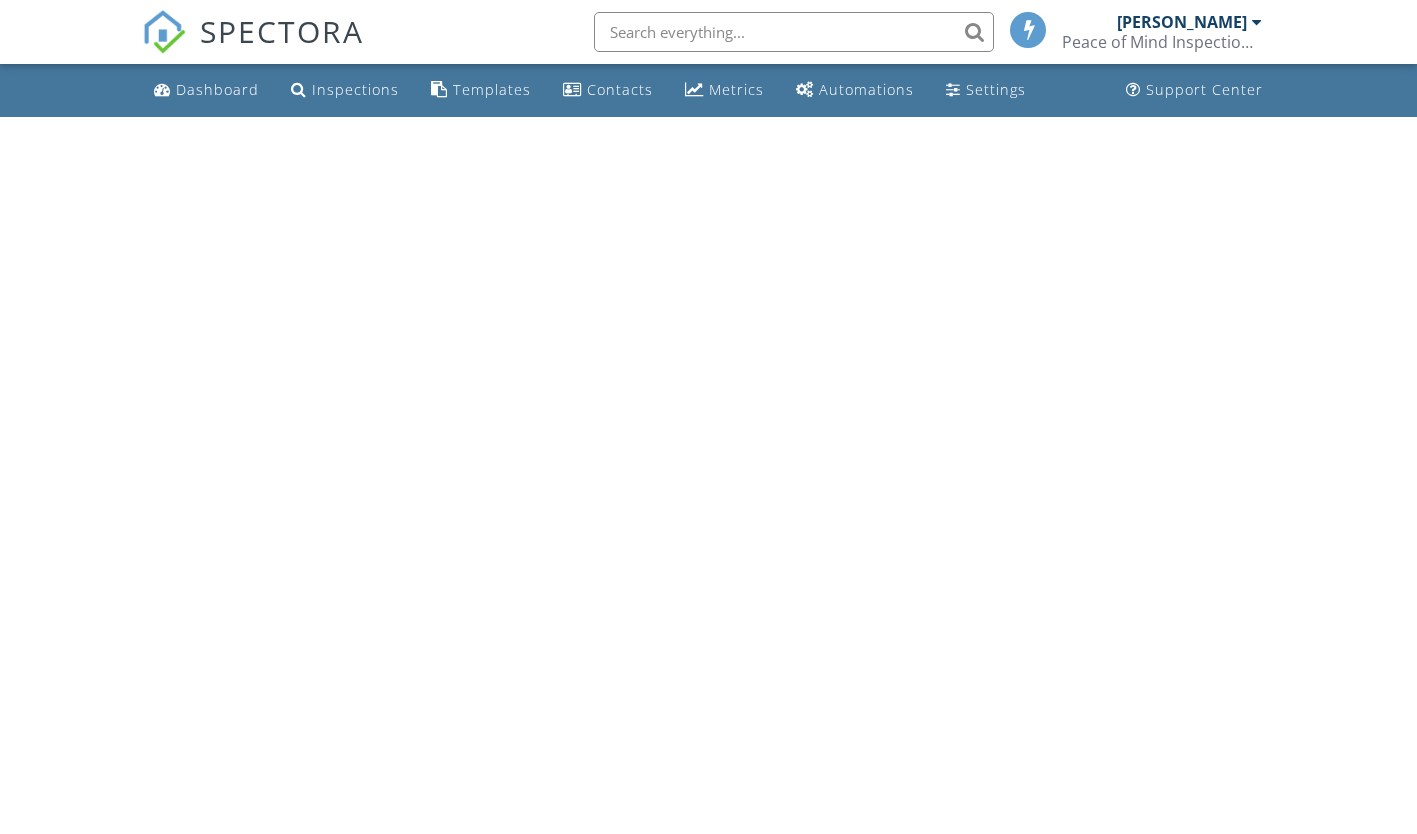 scroll, scrollTop: 0, scrollLeft: 0, axis: both 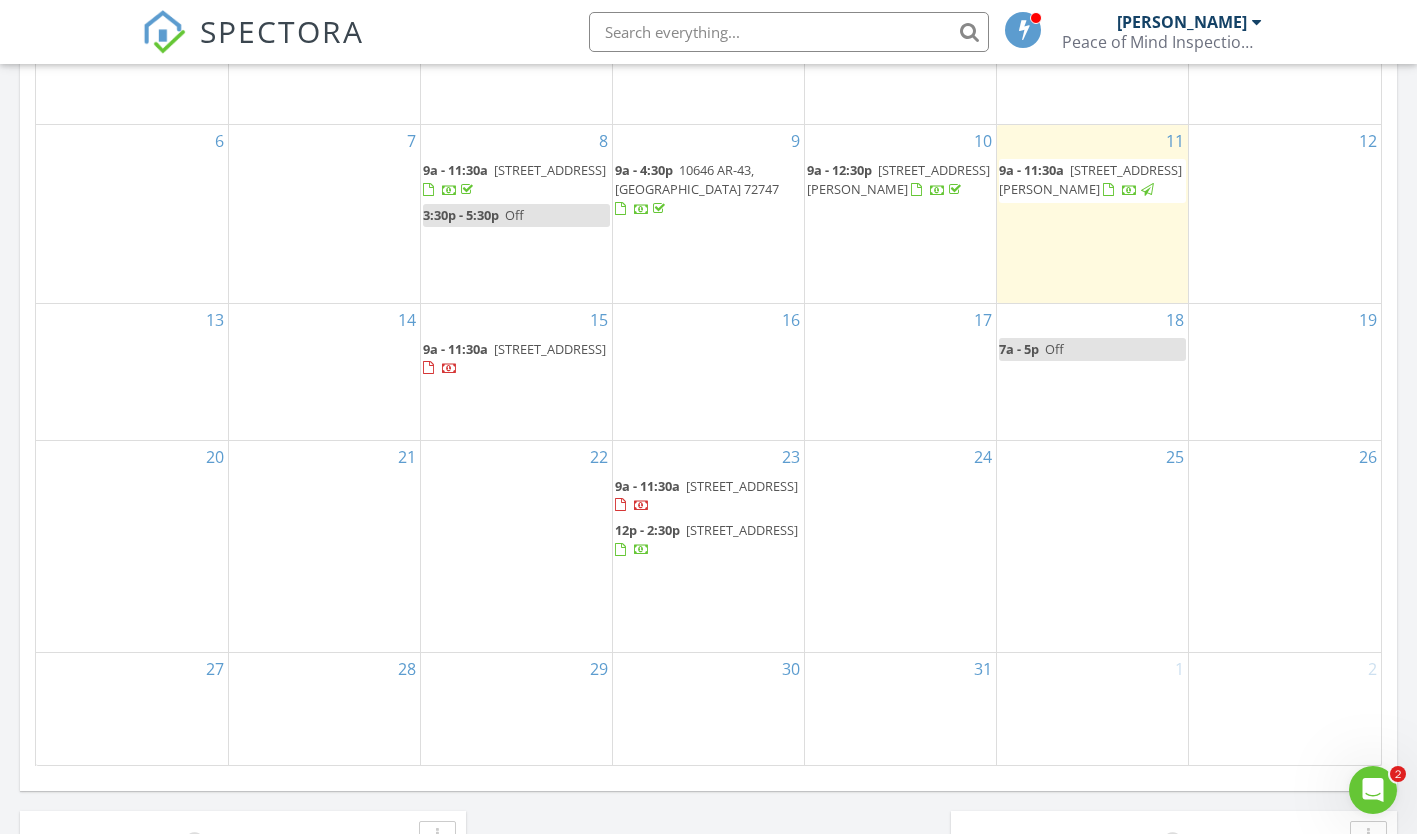 click on "14" at bounding box center [324, 372] 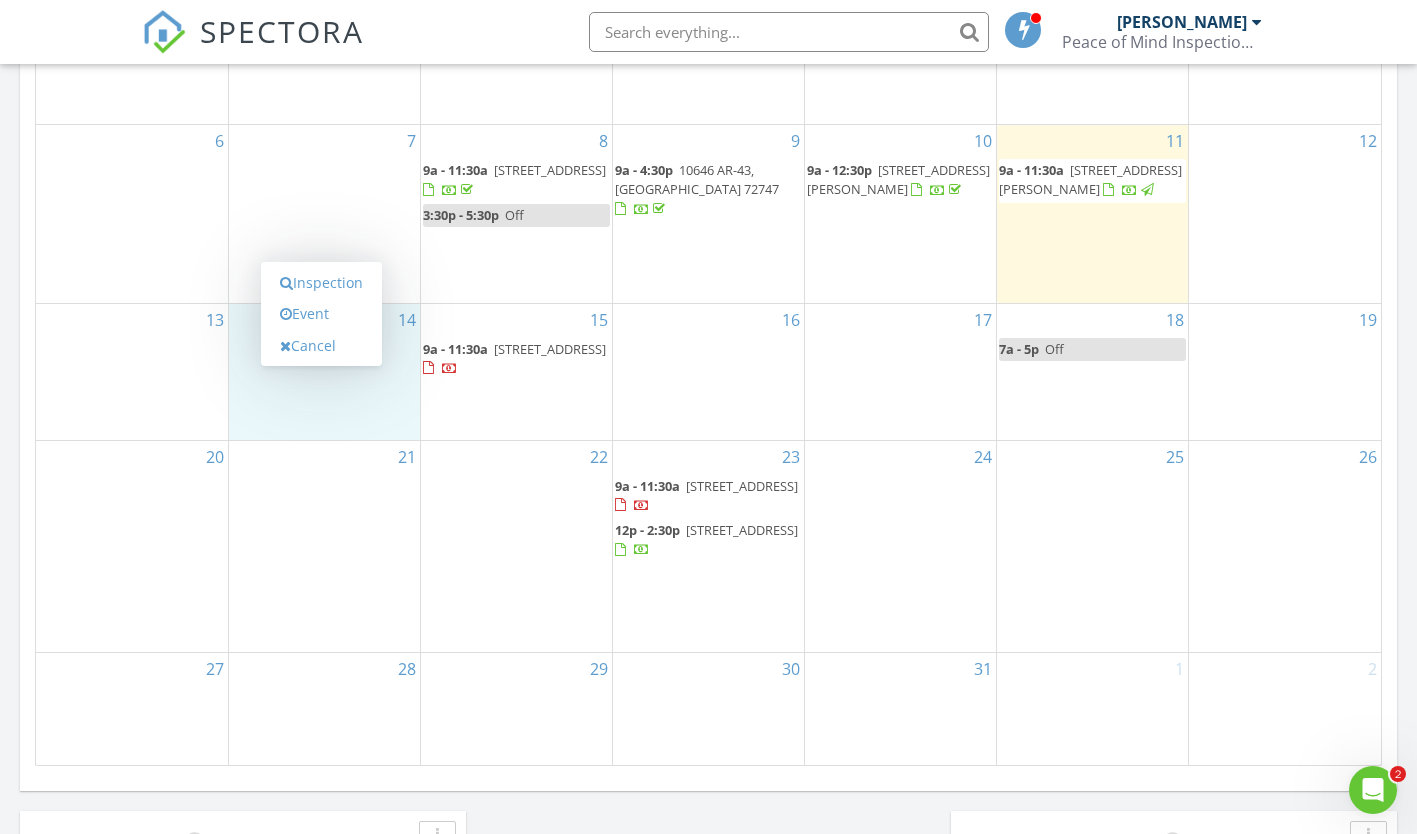 click on "Inspection" at bounding box center [321, 283] 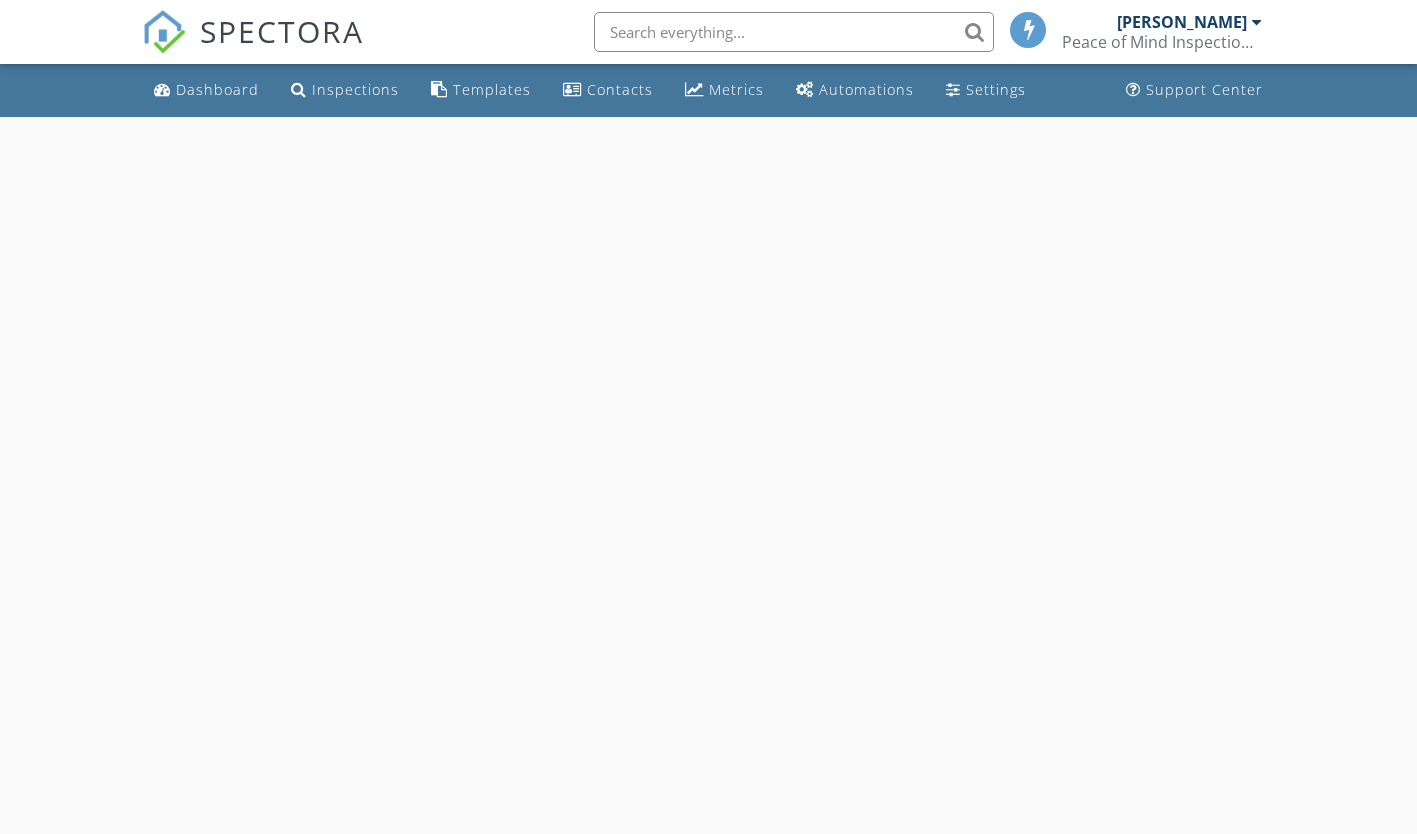 scroll, scrollTop: 0, scrollLeft: 0, axis: both 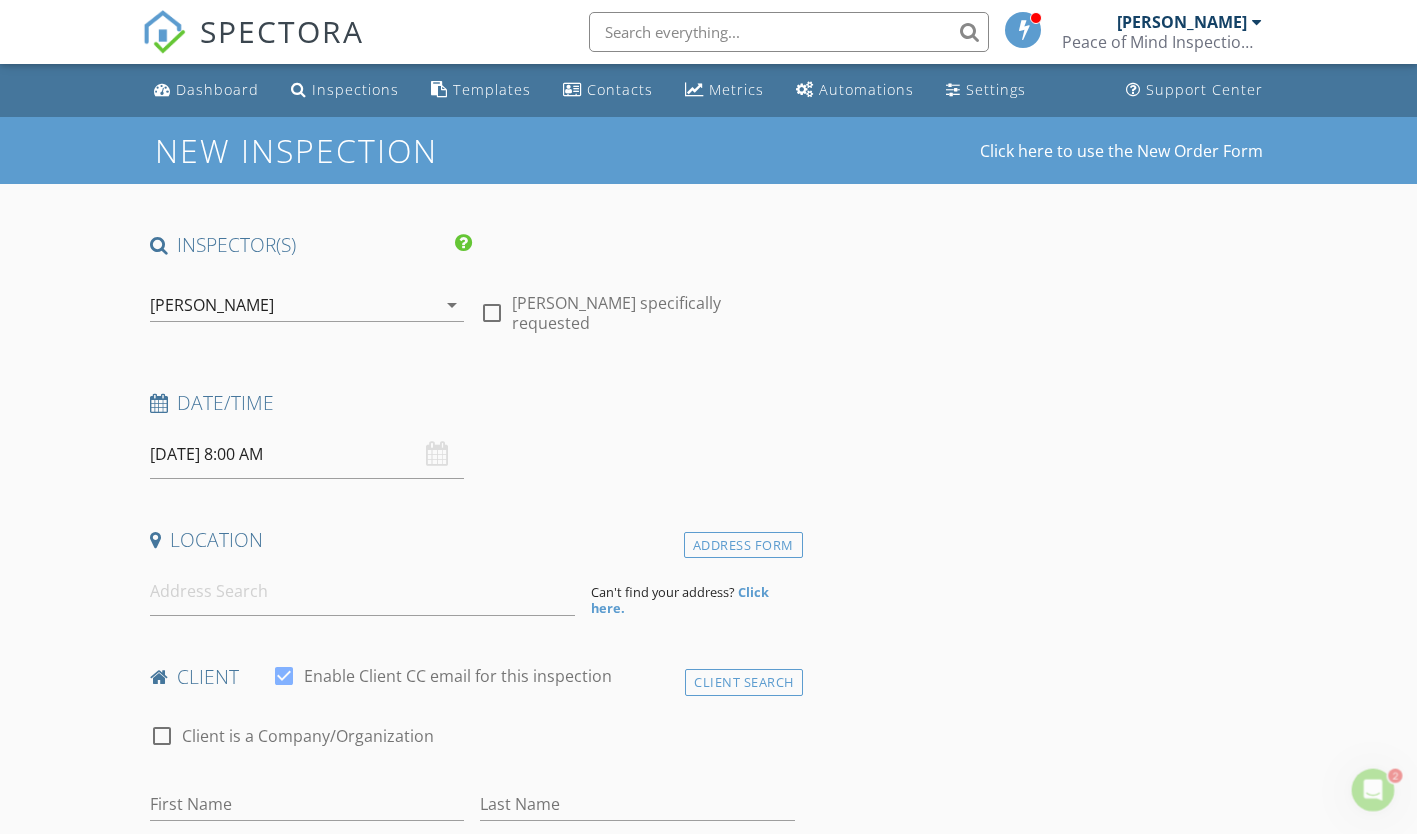 click at bounding box center (492, 313) 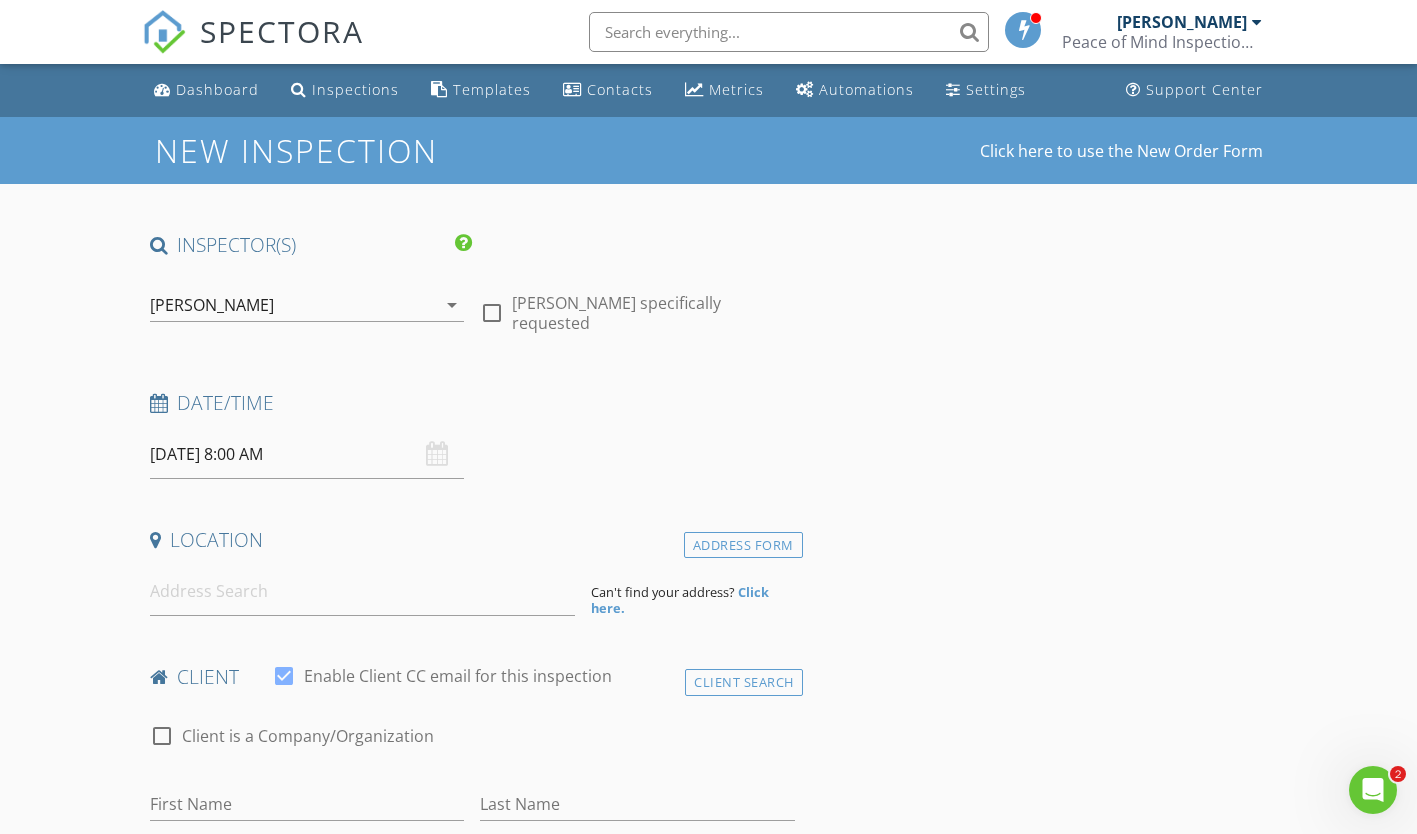 checkbox on "true" 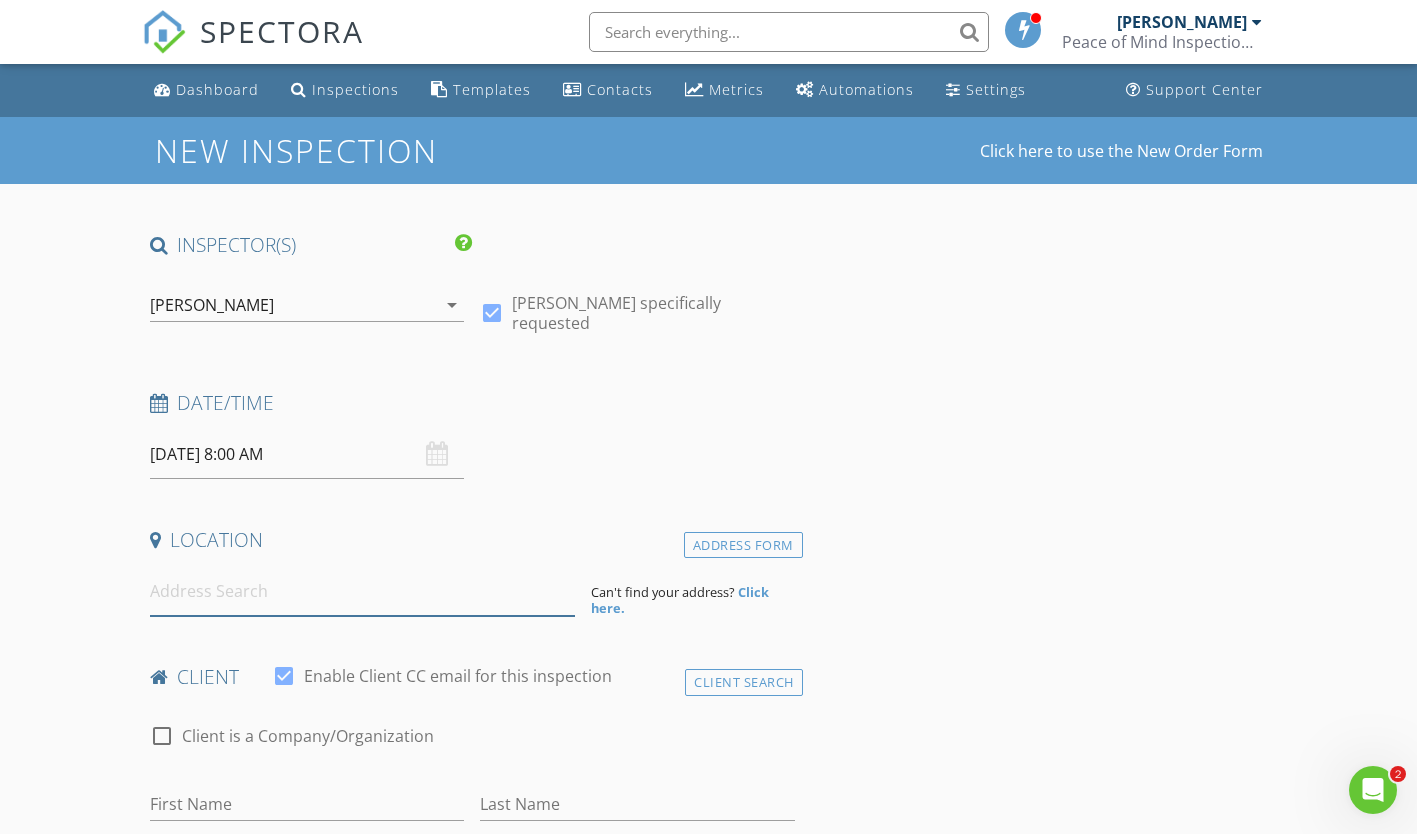 click at bounding box center [362, 591] 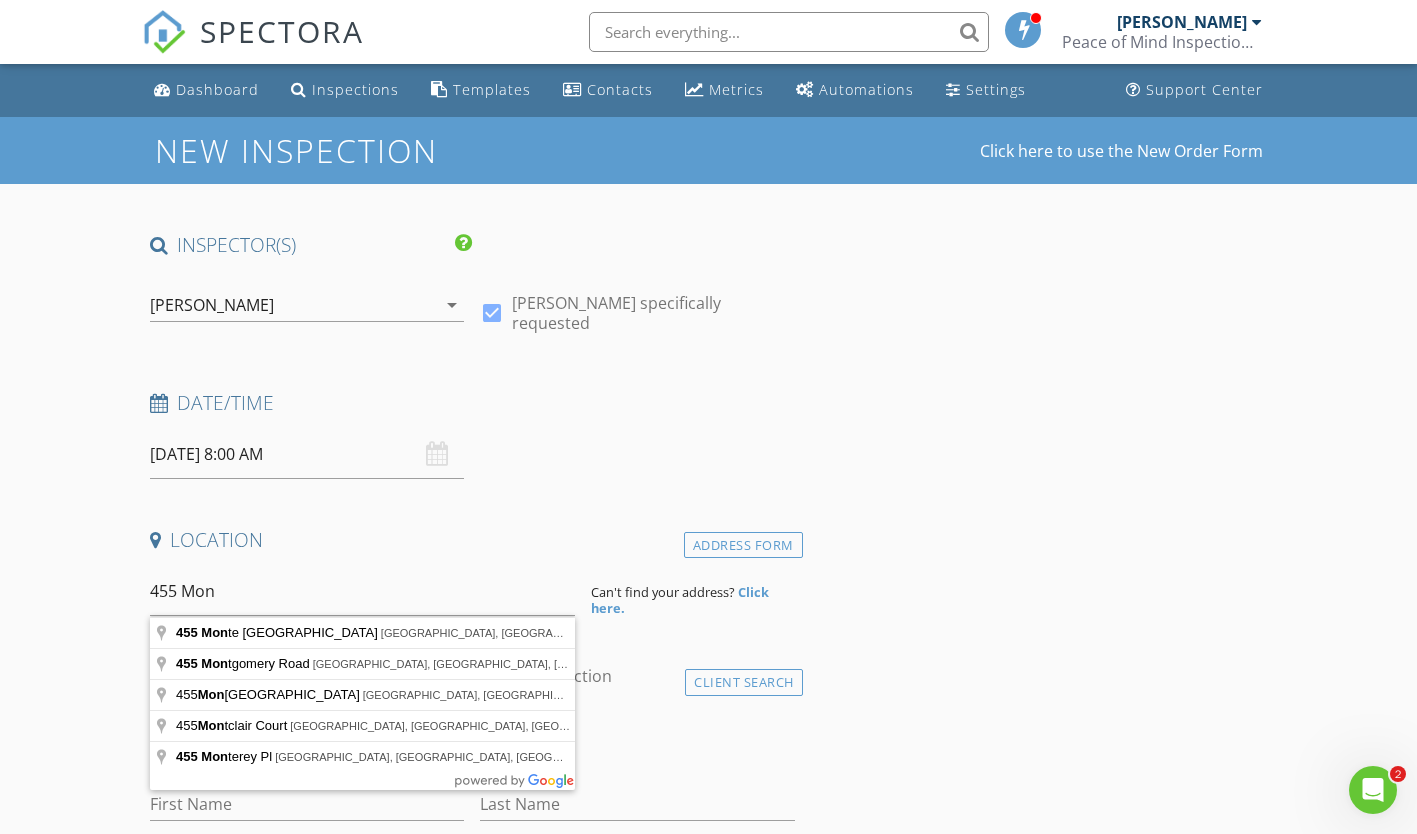 type on "455 Monterey Pl, Farmington, AR, USA" 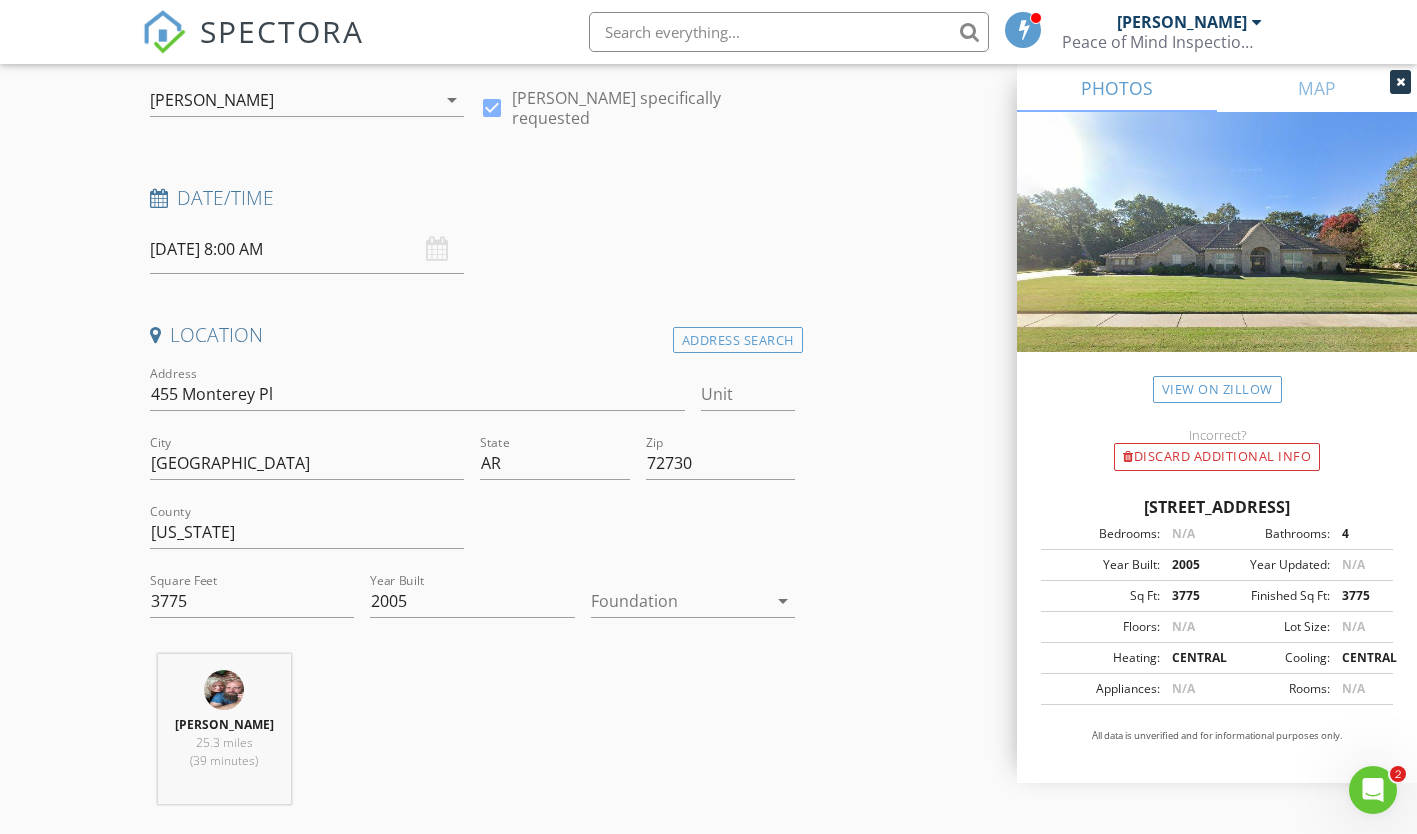 scroll, scrollTop: 206, scrollLeft: 0, axis: vertical 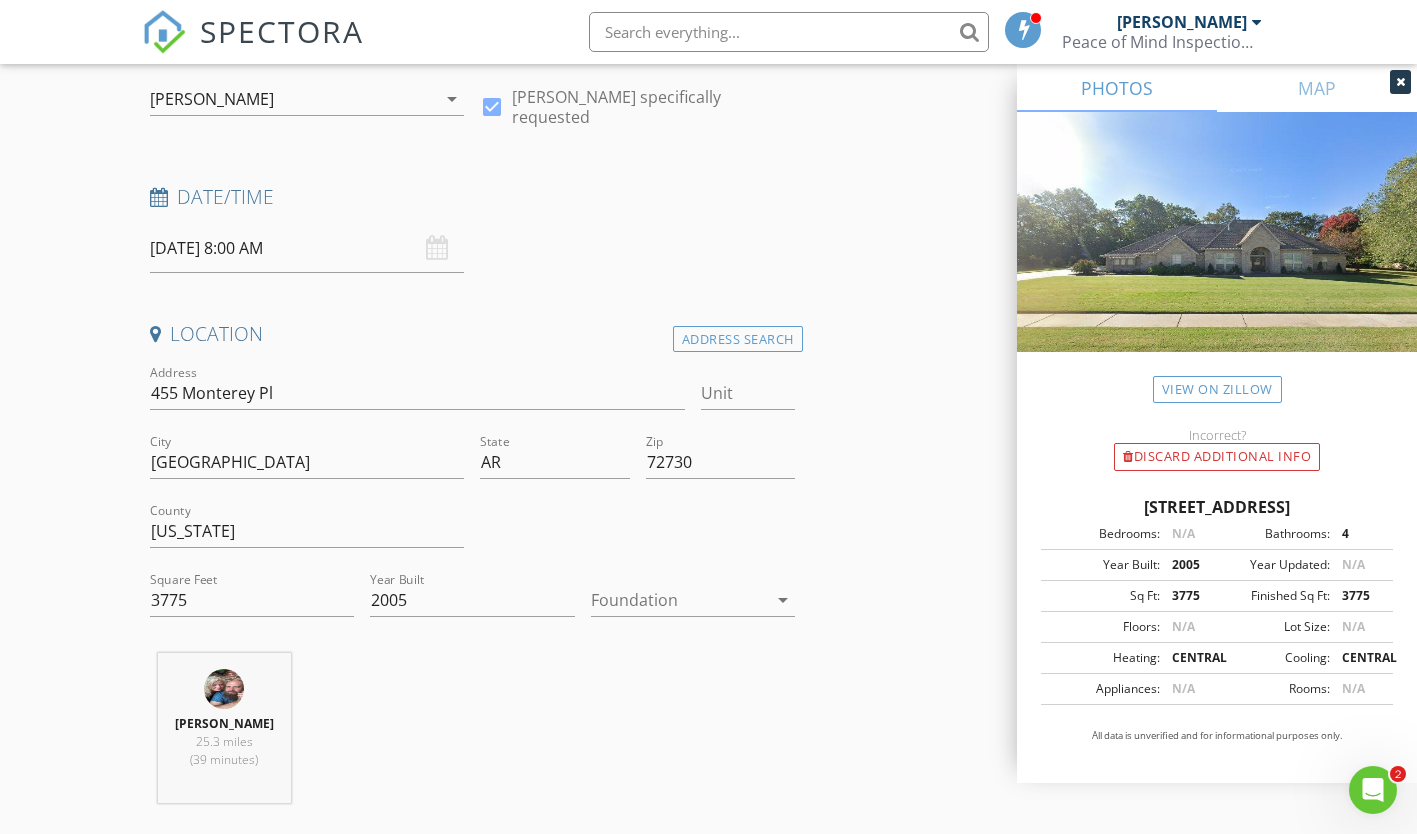click at bounding box center [679, 600] 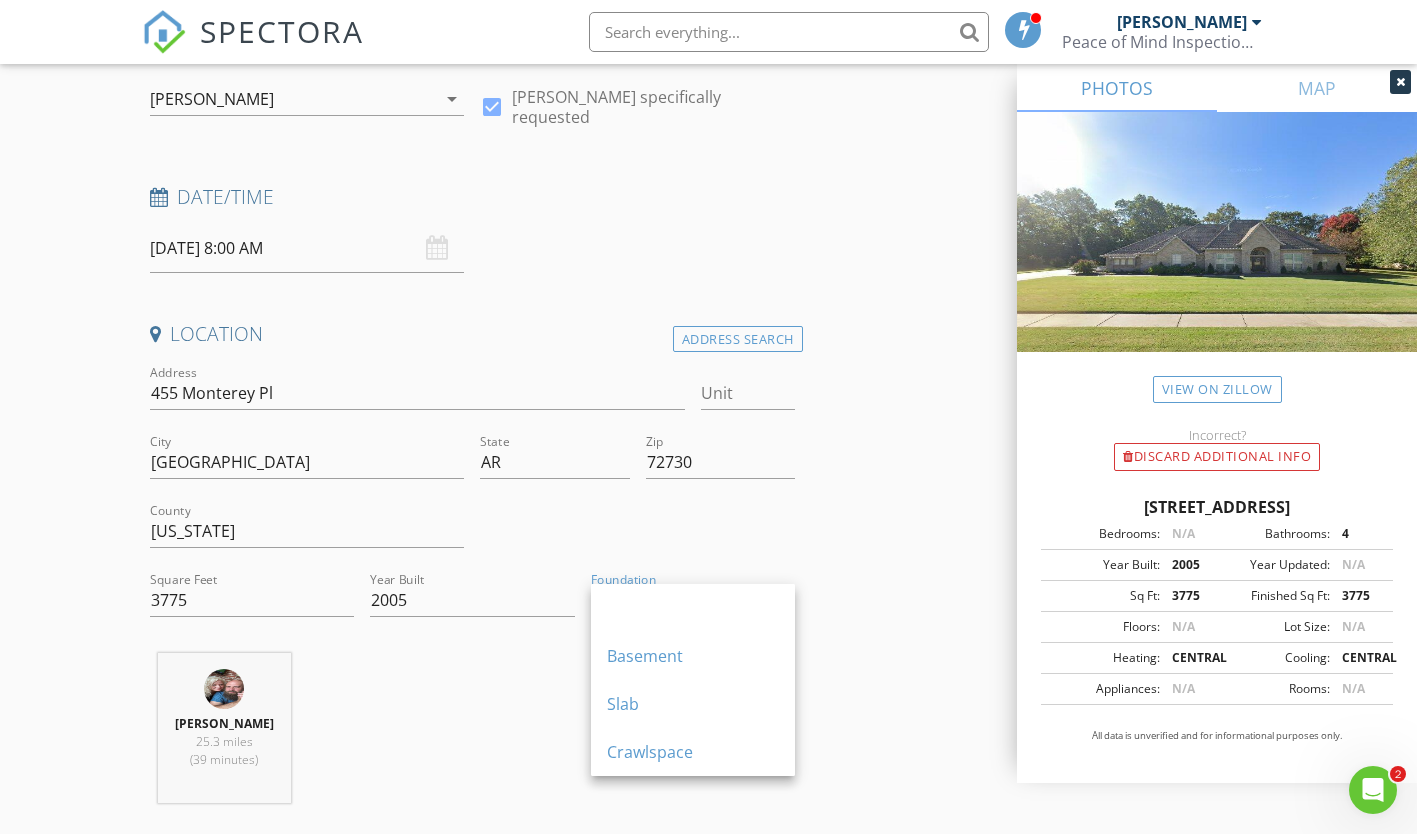 click on "Slab" at bounding box center (693, 704) 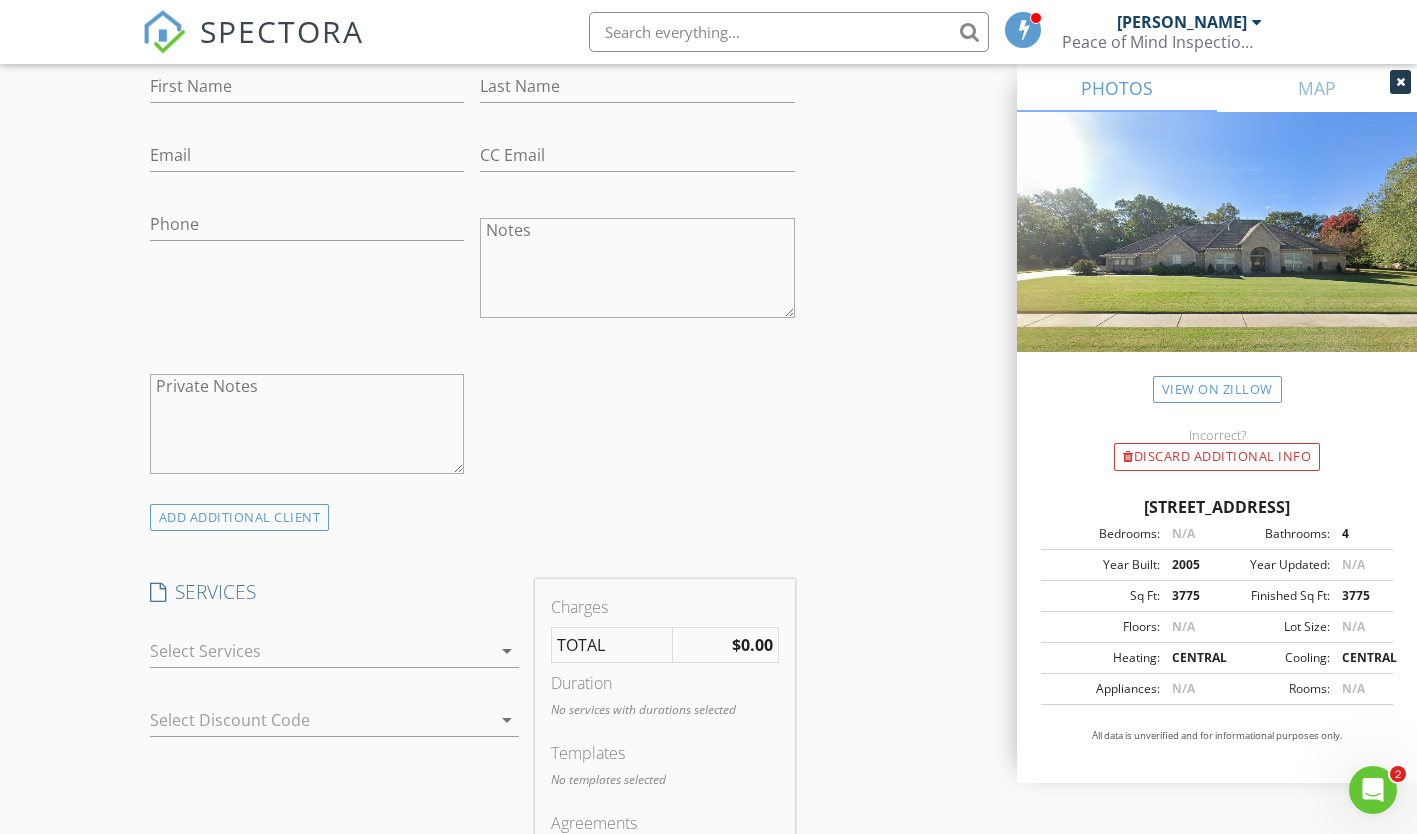 scroll, scrollTop: 1195, scrollLeft: 0, axis: vertical 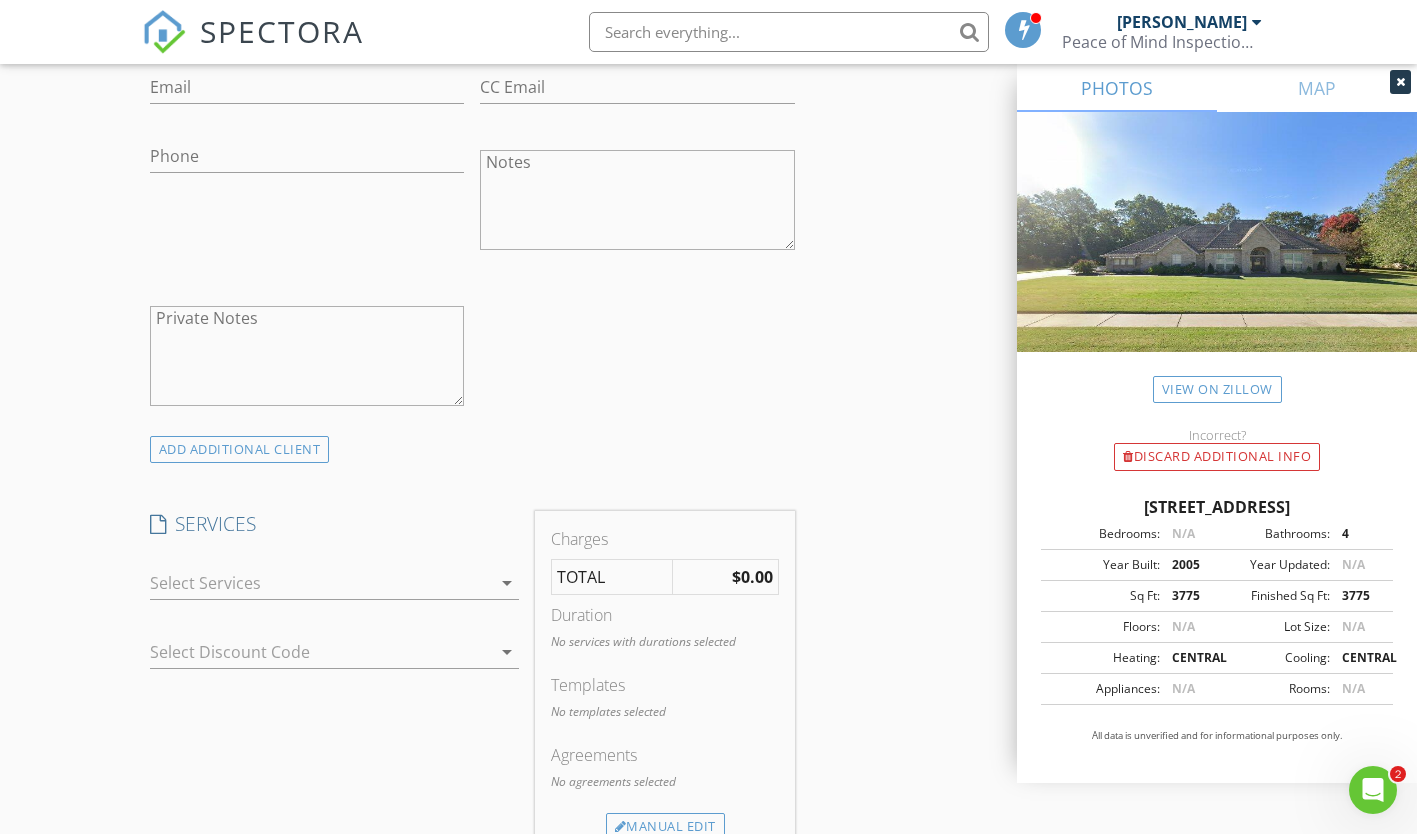 click at bounding box center [321, 583] 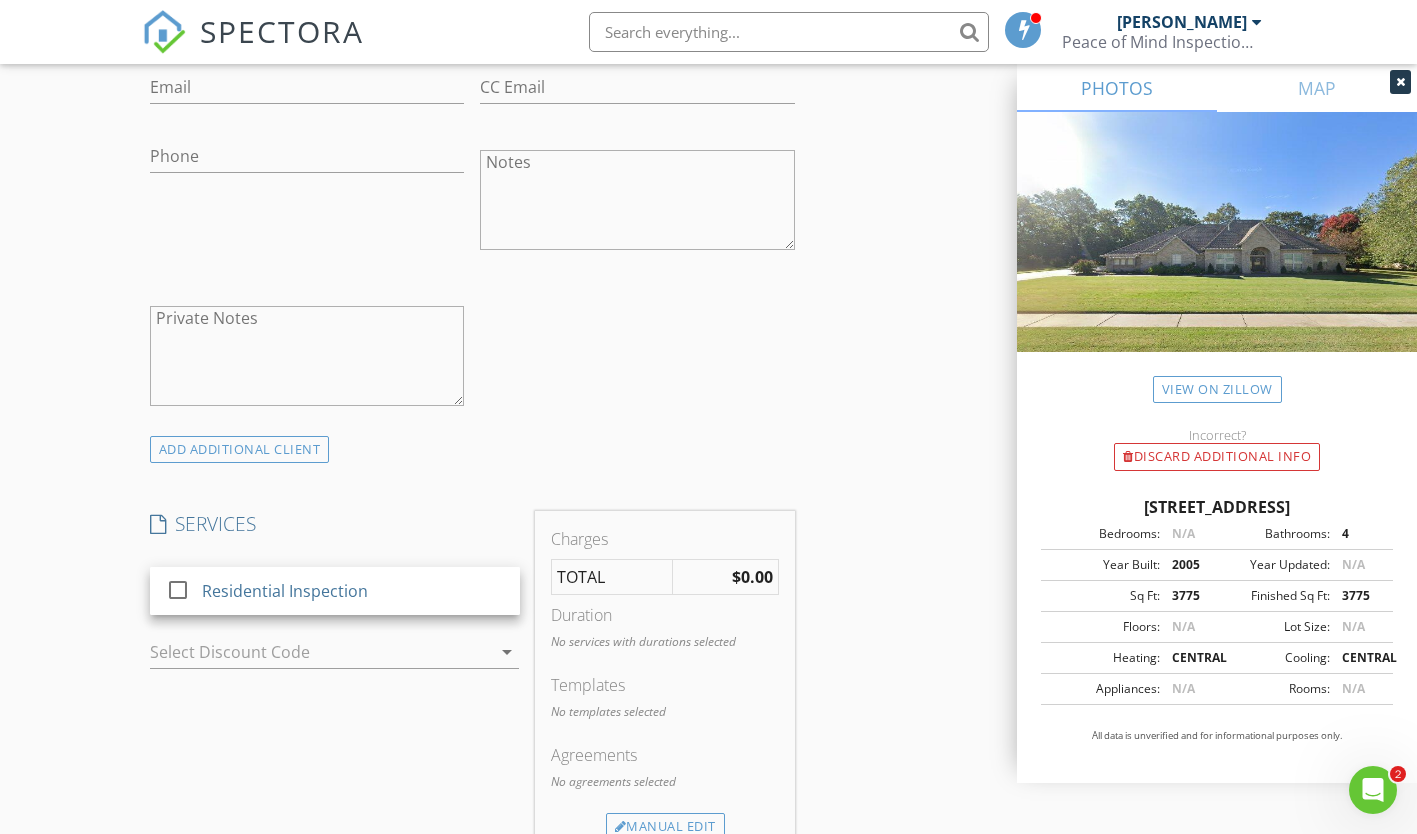 click on "Residential Inspection" at bounding box center [353, 591] 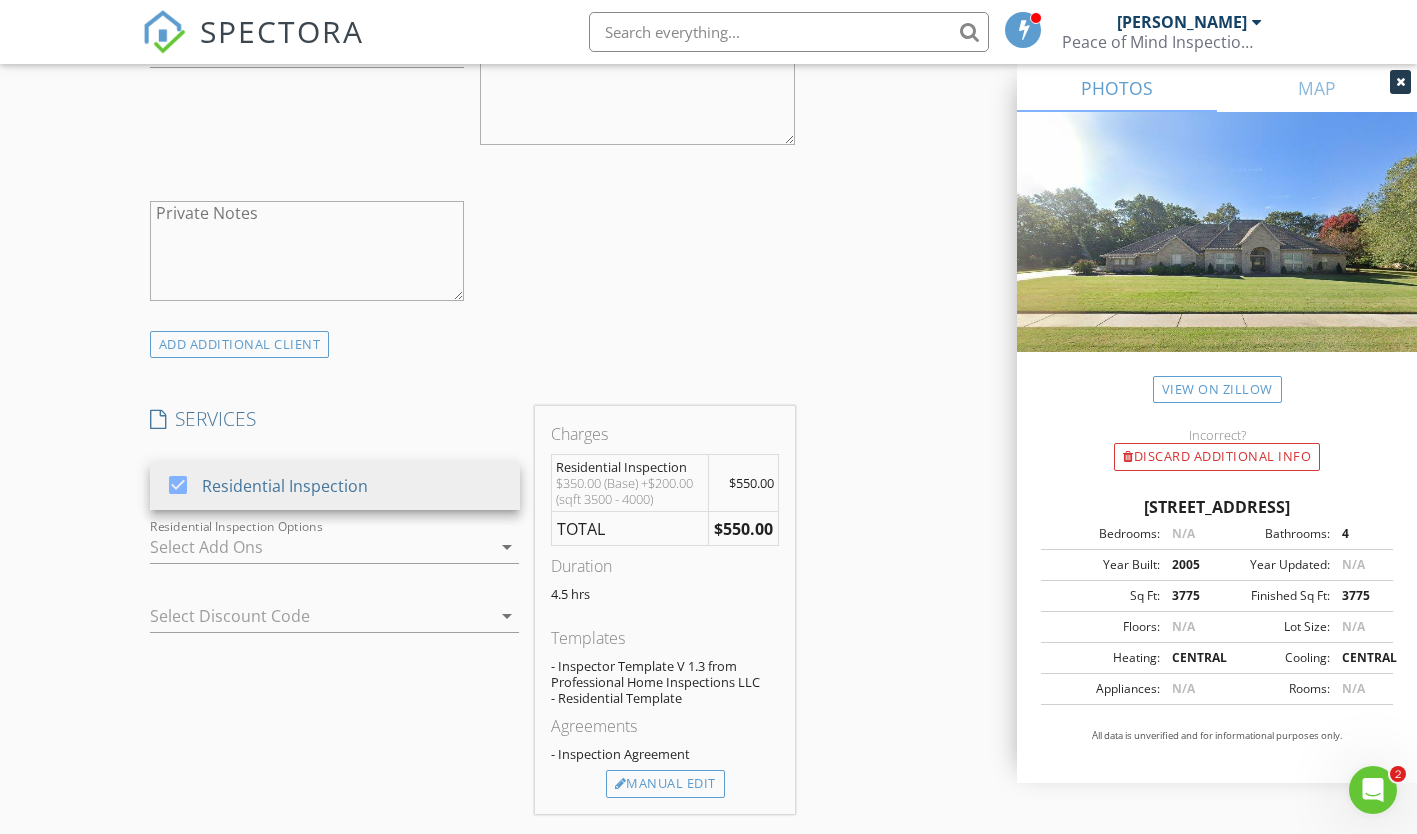 scroll, scrollTop: 1389, scrollLeft: 0, axis: vertical 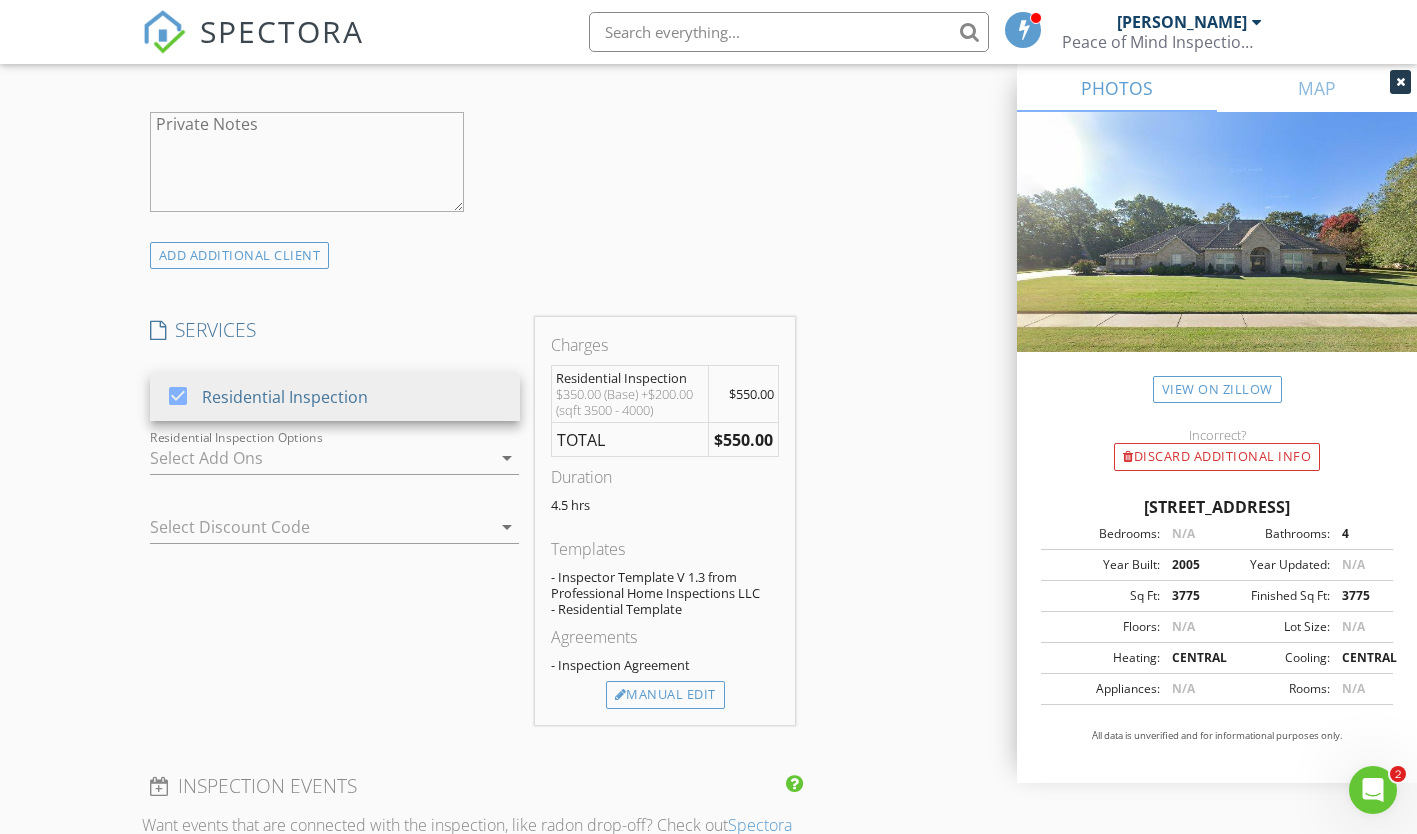 click on "Manual Edit" at bounding box center [665, 695] 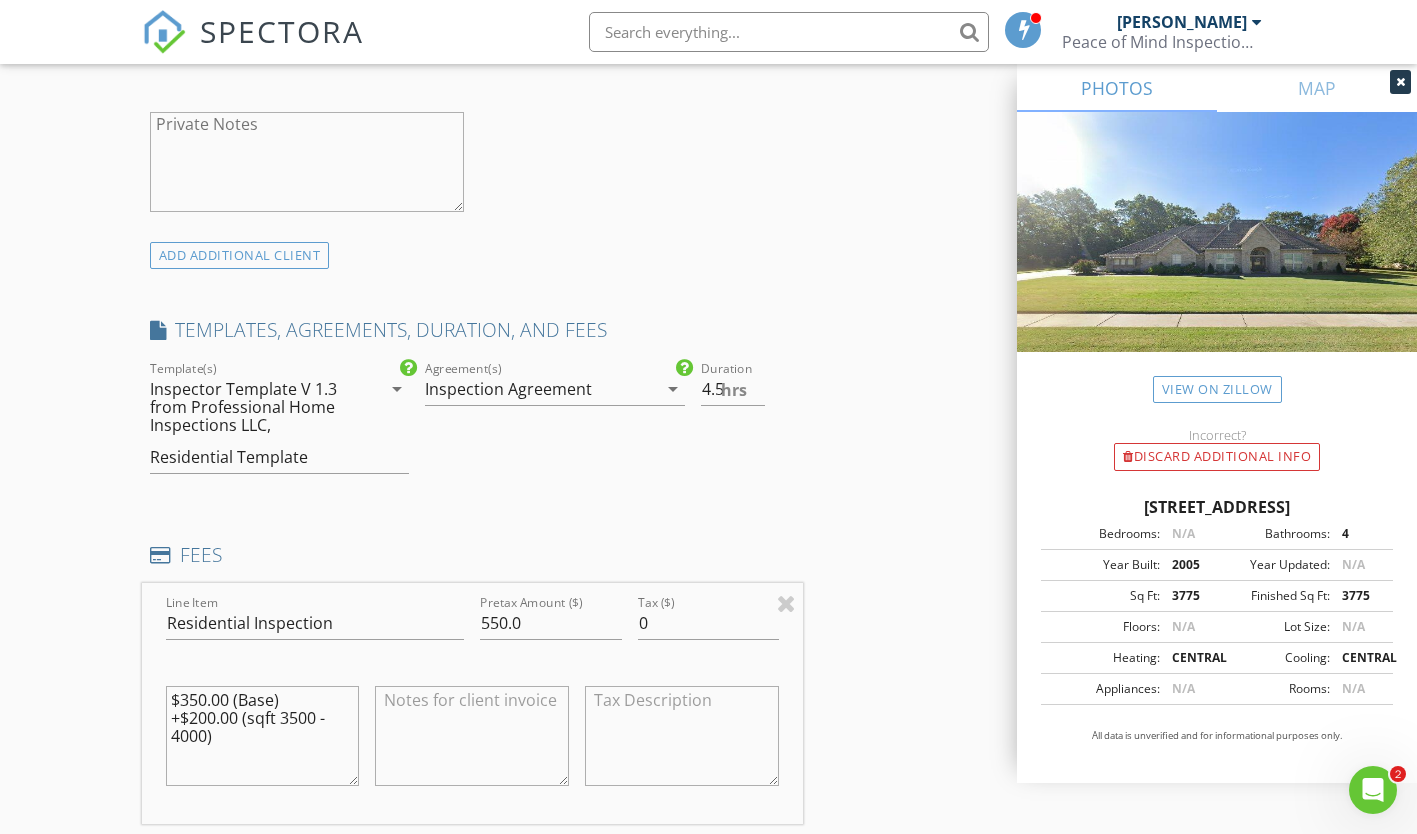click on "Residential Template" at bounding box center (229, 457) 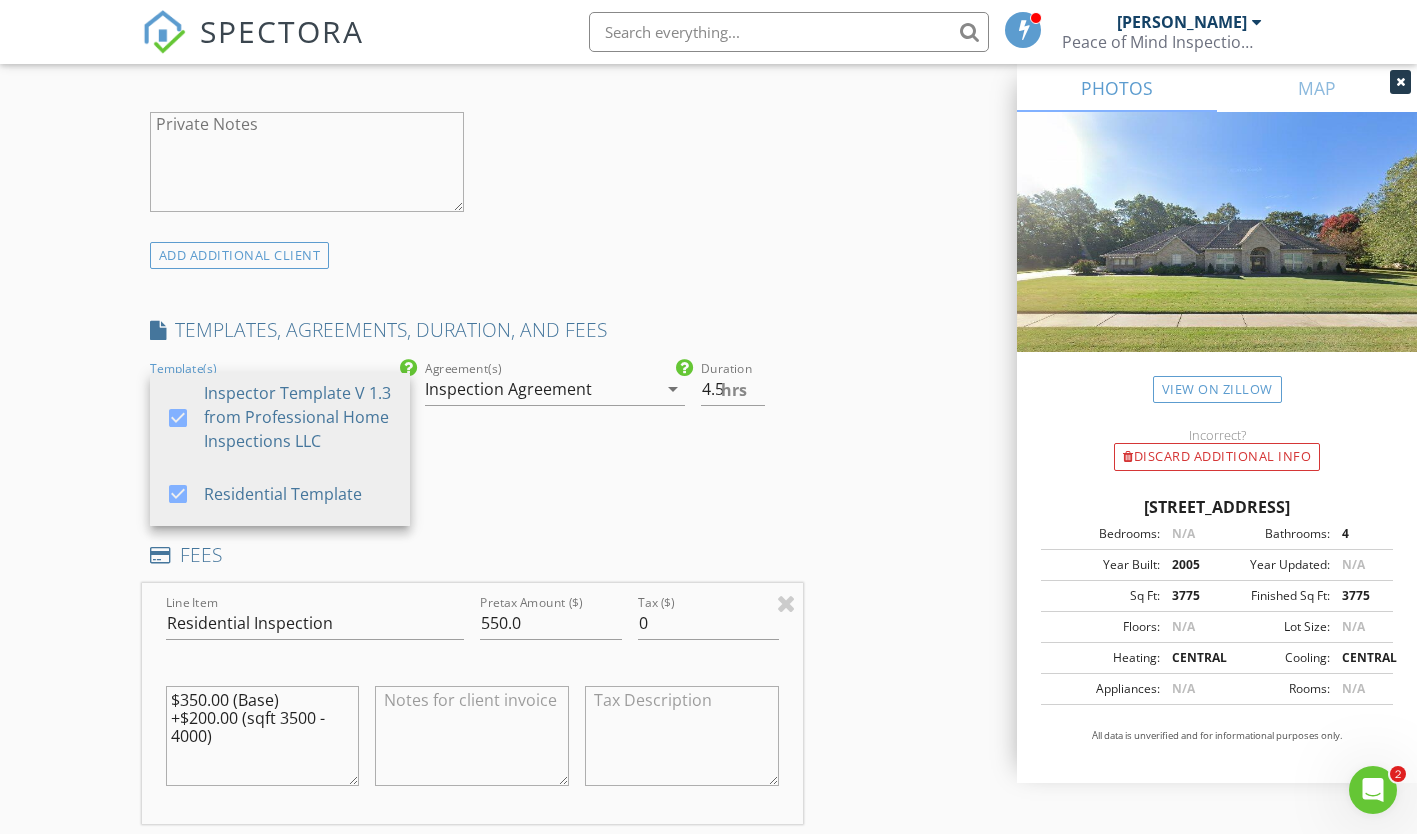 click on "Residential Template" at bounding box center [299, 494] 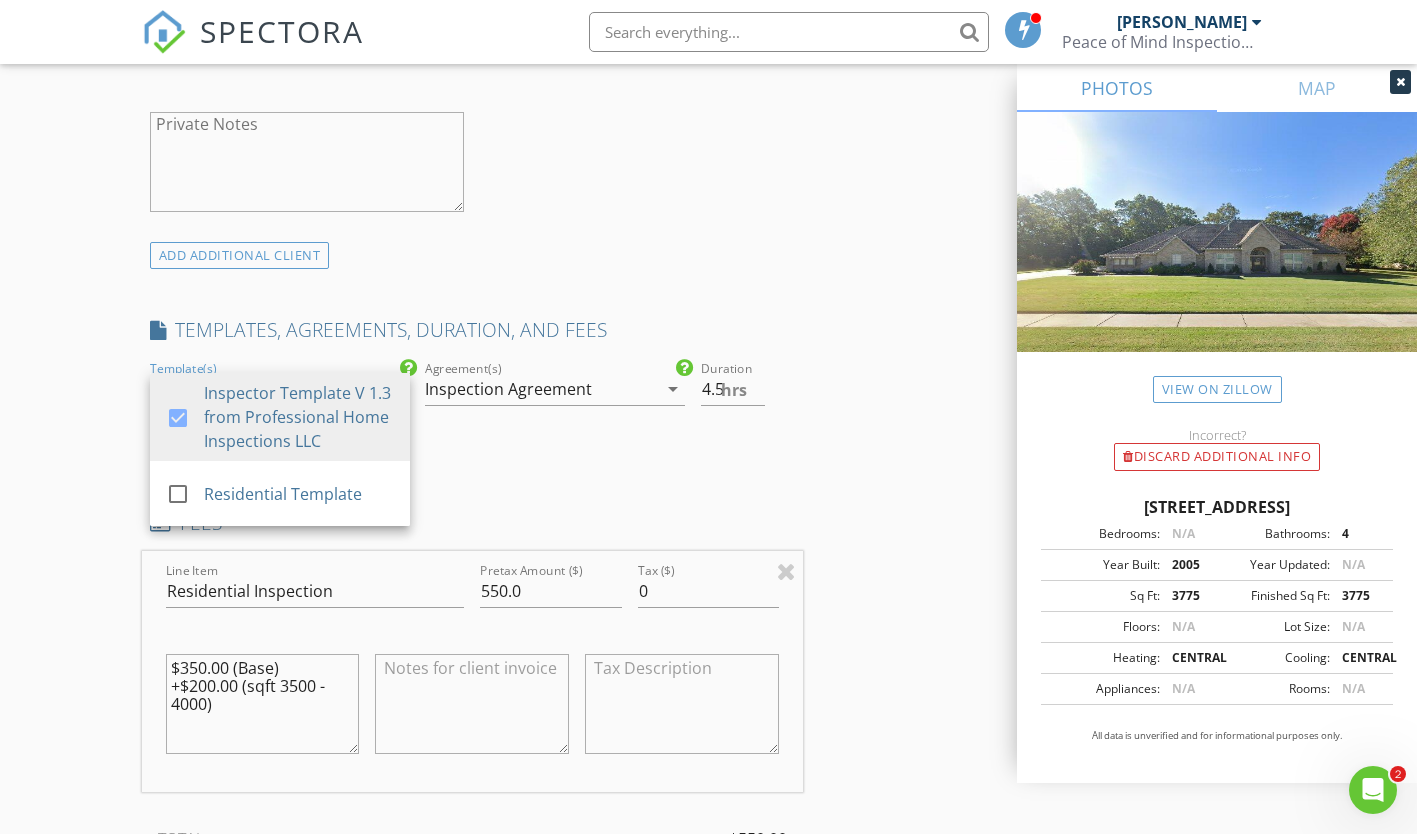 click on "INSPECTOR(S)
check_box   Jeremy Sory   PRIMARY   Jeremy Sory arrow_drop_down   check_box Jeremy Sory specifically requested
Date/Time
07/14/2025 8:00 AM
Location
Address Search       Address 455 Monterey Pl   Unit   City Farmington   State AR   Zip 72730   County Washington     Square Feet 3775   Year Built 2005   Foundation Slab arrow_drop_down     Jeremy Sory     25.3 miles     (39 minutes)
client
check_box Enable Client CC email for this inspection   Client Search     check_box_outline_blank Client is a Company/Organization     First Name   Last Name   Email   CC Email   Phone           Notes   Private Notes
ADD ADDITIONAL client
SERVICES
check_box   Residential Inspection   Residential Inspection arrow_drop_down   check_box_outline_blank   Military Discount     Barn with L/S" at bounding box center (472, 551) 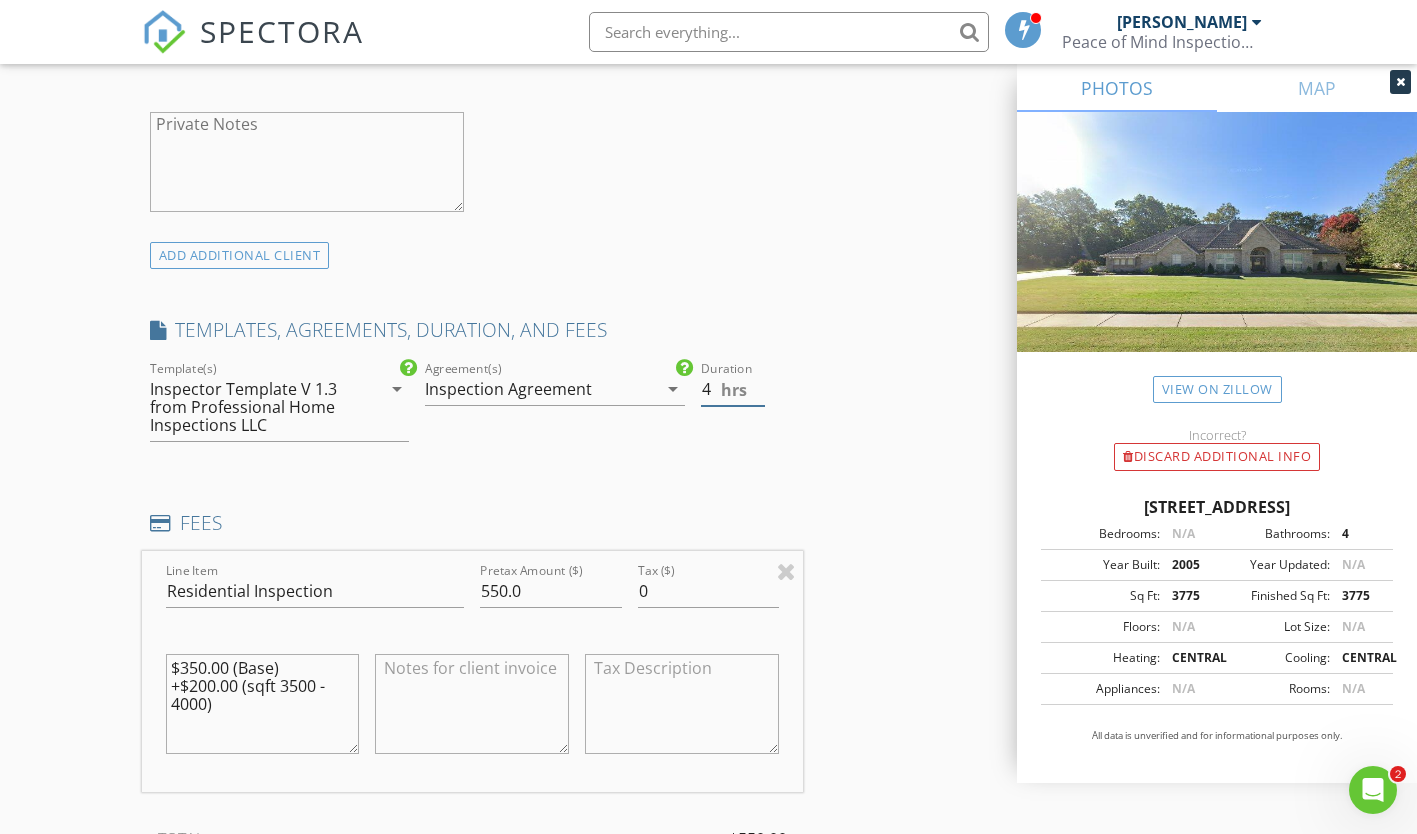click on "4" at bounding box center (733, 389) 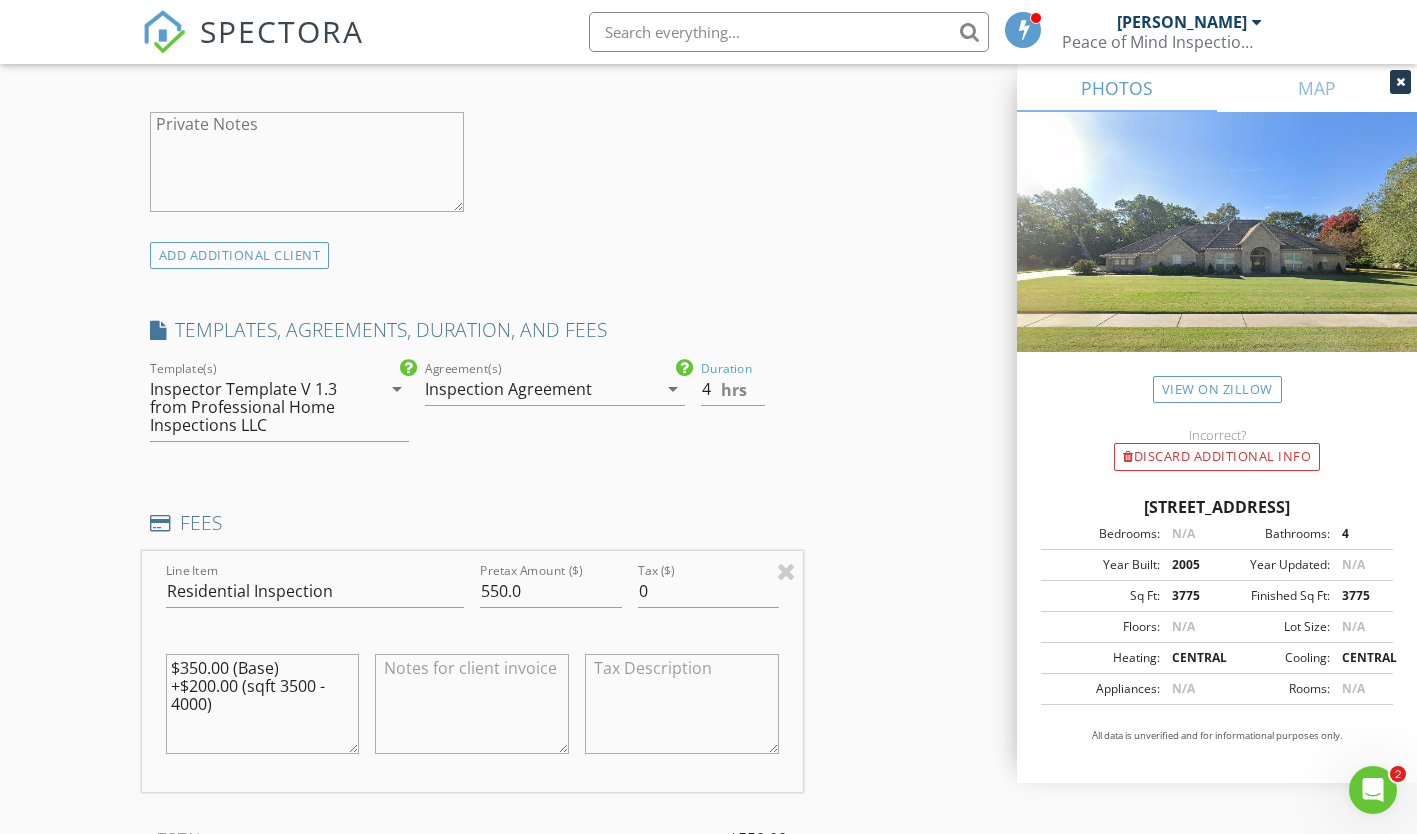 click on "INSPECTOR(S)
check_box   Jeremy Sory   PRIMARY   Jeremy Sory arrow_drop_down   check_box Jeremy Sory specifically requested
Date/Time
07/14/2025 8:00 AM
Location
Address Search       Address 455 Monterey Pl   Unit   City Farmington   State AR   Zip 72730   County Washington     Square Feet 3775   Year Built 2005   Foundation Slab arrow_drop_down     Jeremy Sory     25.3 miles     (39 minutes)
client
check_box Enable Client CC email for this inspection   Client Search     check_box_outline_blank Client is a Company/Organization     First Name   Last Name   Email   CC Email   Phone           Notes   Private Notes
ADD ADDITIONAL client
SERVICES
check_box   Residential Inspection   Residential Inspection arrow_drop_down   check_box_outline_blank   Military Discount         Barn" at bounding box center (709, 609) 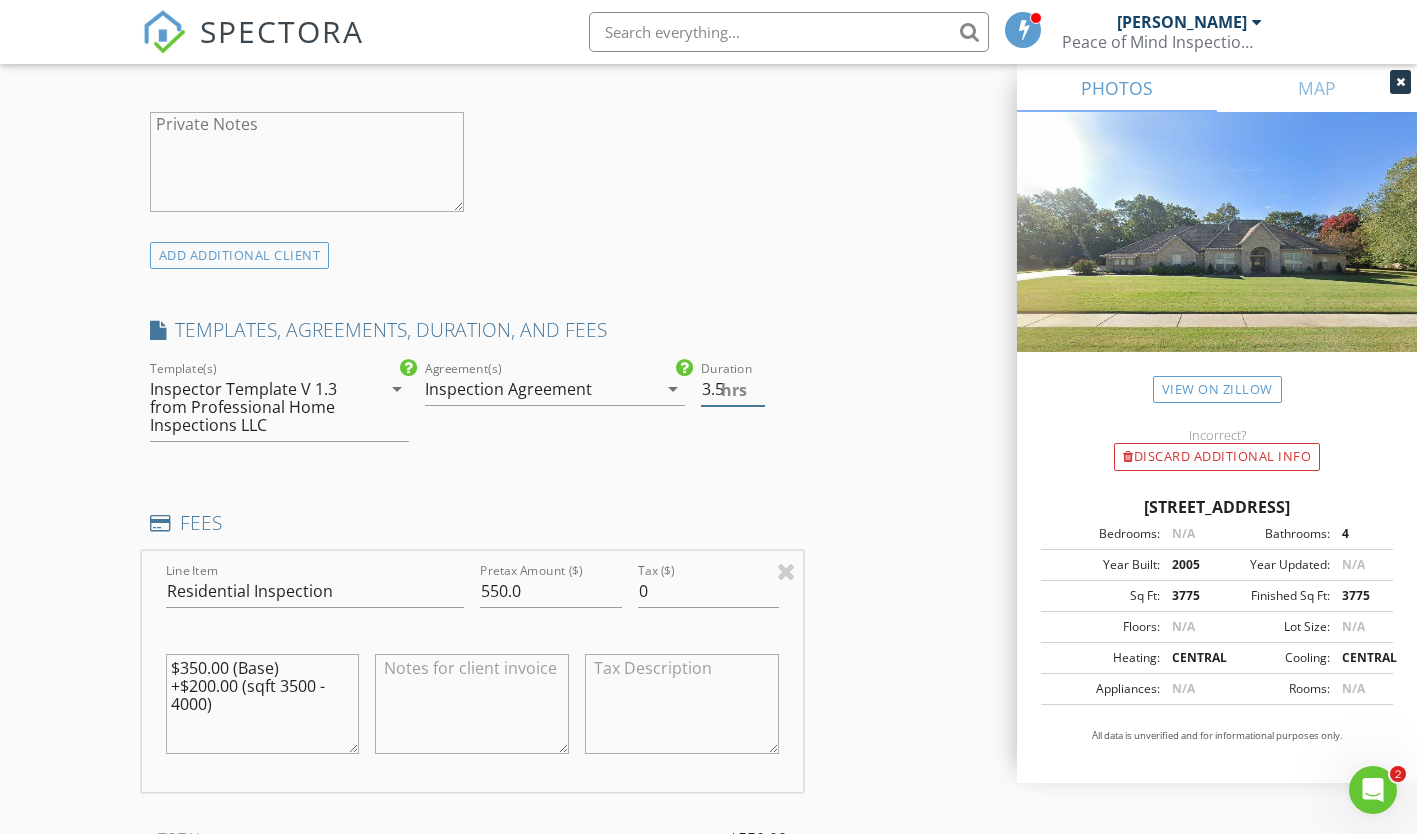 type on "3.5" 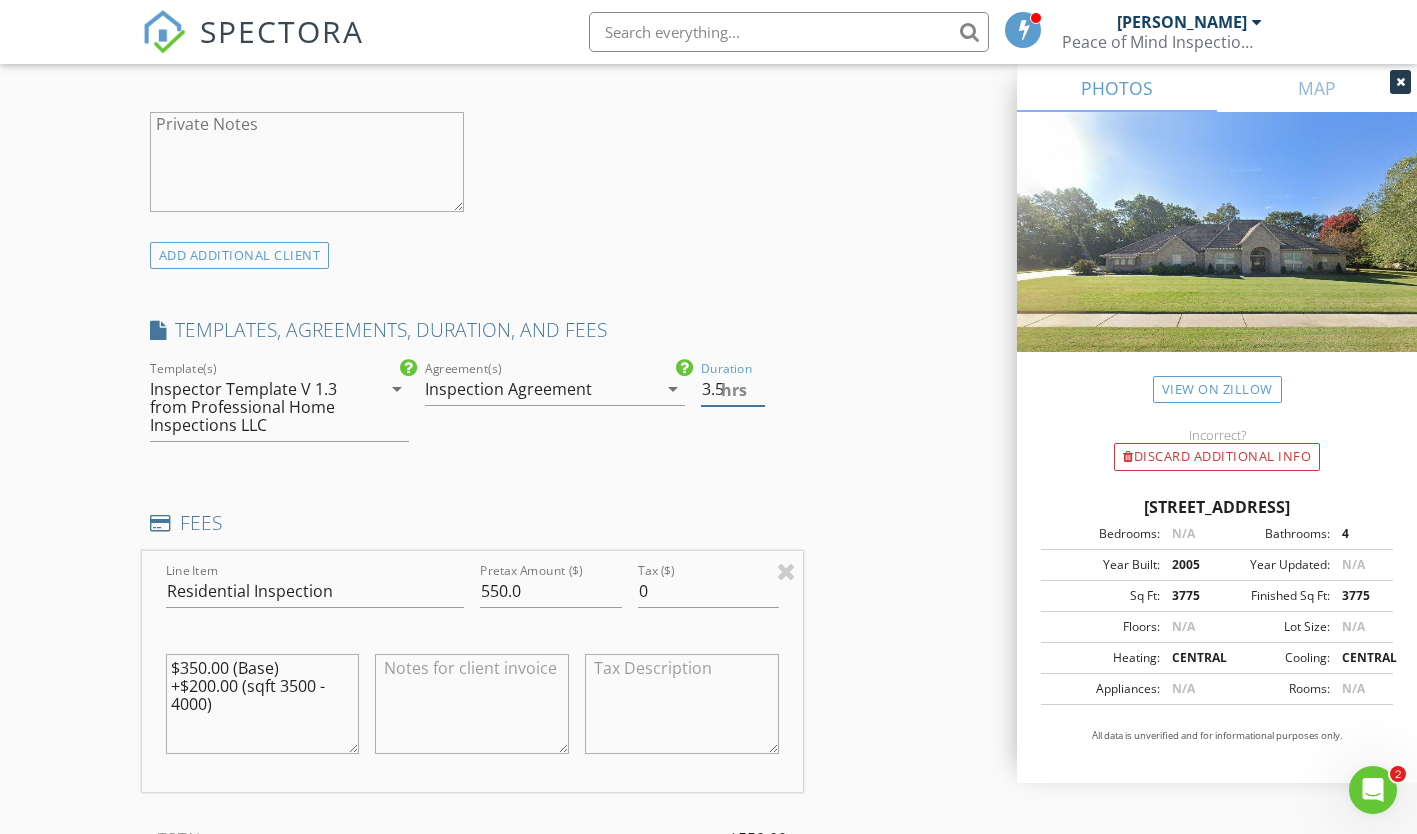 click on "hrs" at bounding box center (780, 385) 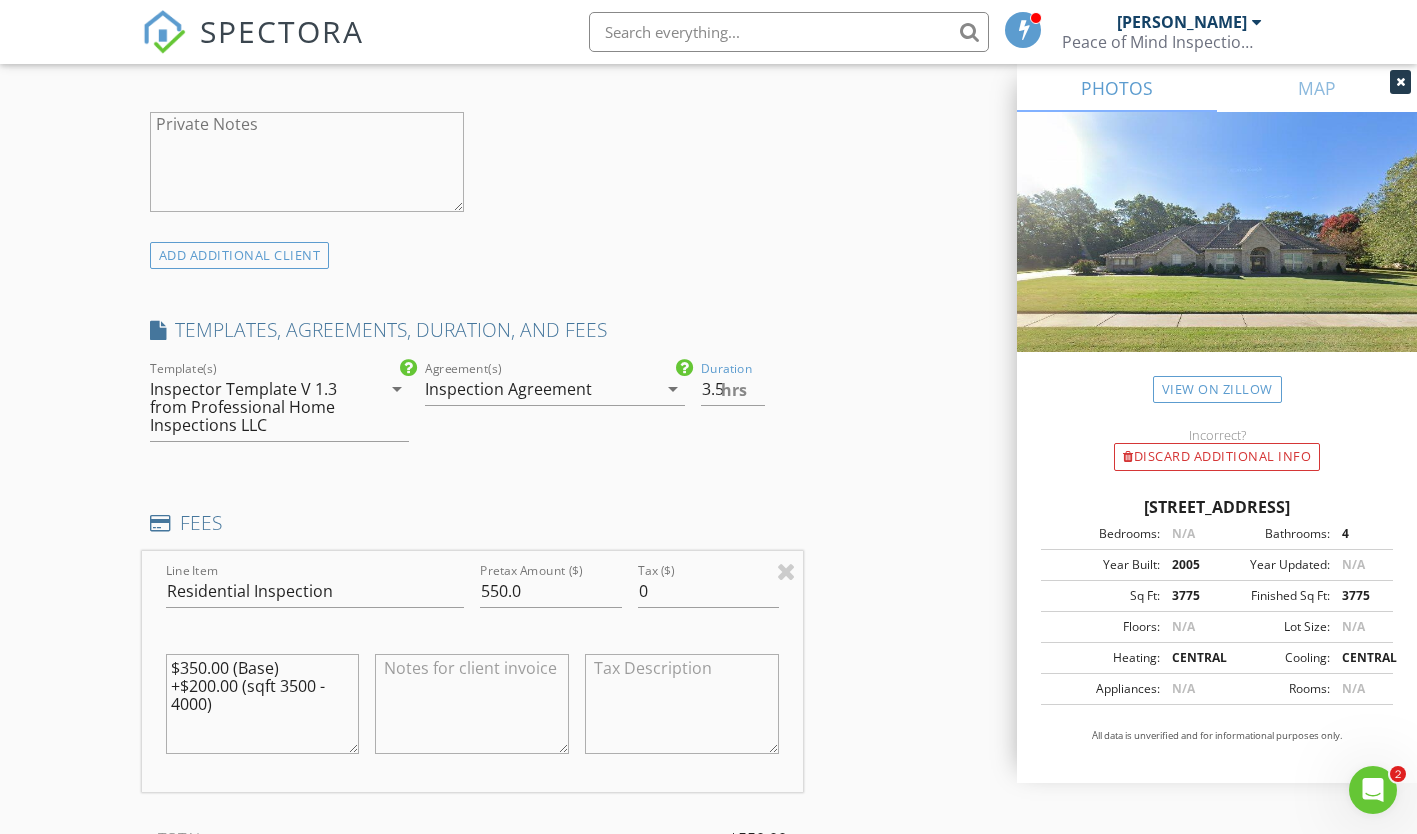click on "INSPECTOR(S)
check_box   Jeremy Sory   PRIMARY   Jeremy Sory arrow_drop_down   check_box Jeremy Sory specifically requested
Date/Time
07/14/2025 8:00 AM
Location
Address Search       Address 455 Monterey Pl   Unit   City Farmington   State AR   Zip 72730   County Washington     Square Feet 3775   Year Built 2005   Foundation Slab arrow_drop_down     Jeremy Sory     25.3 miles     (39 minutes)
client
check_box Enable Client CC email for this inspection   Client Search     check_box_outline_blank Client is a Company/Organization     First Name   Last Name   Email   CC Email   Phone           Notes   Private Notes
ADD ADDITIONAL client
SERVICES
check_box   Residential Inspection   Residential Inspection arrow_drop_down   check_box_outline_blank   Military Discount         Barn" at bounding box center [709, 609] 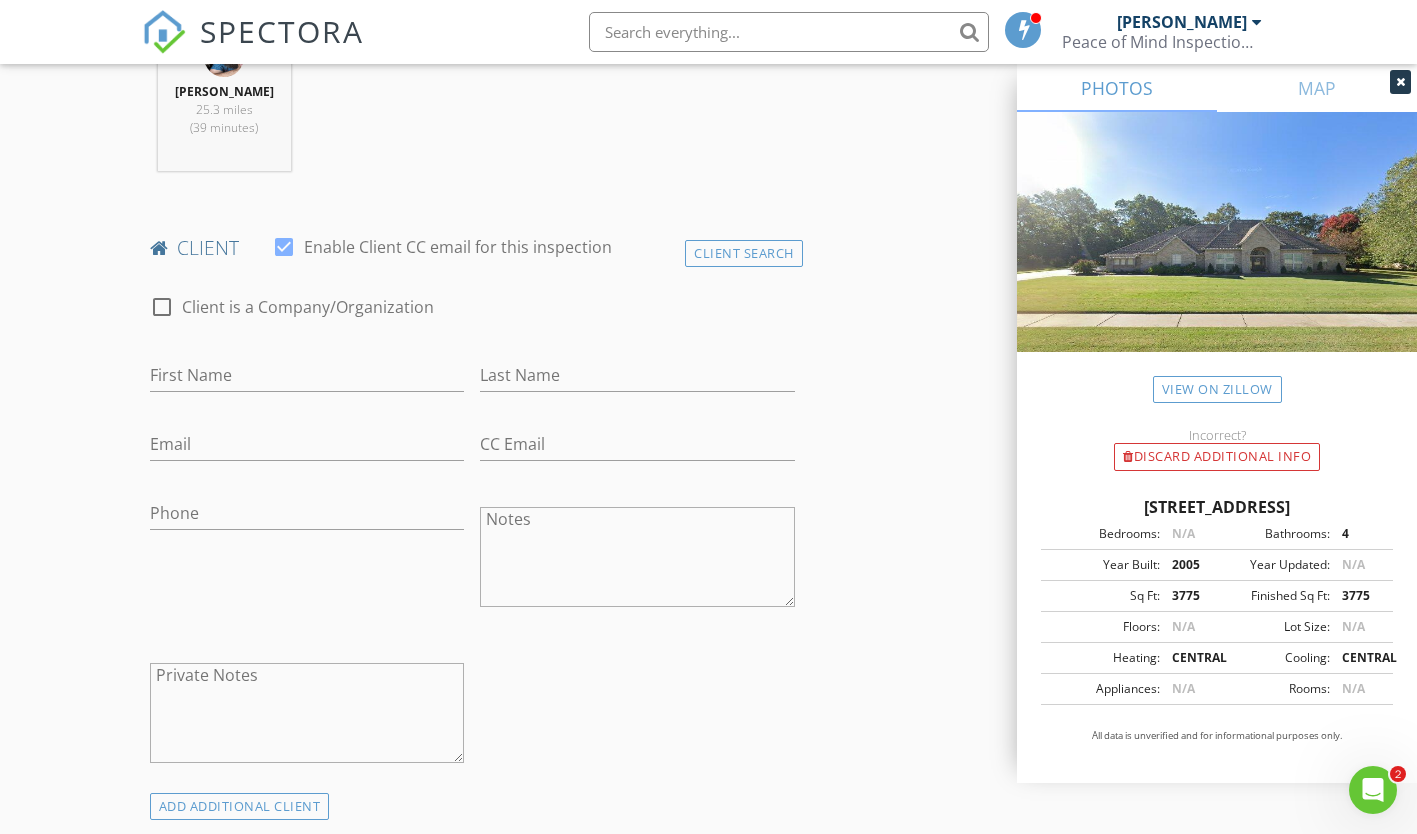 scroll, scrollTop: 786, scrollLeft: 0, axis: vertical 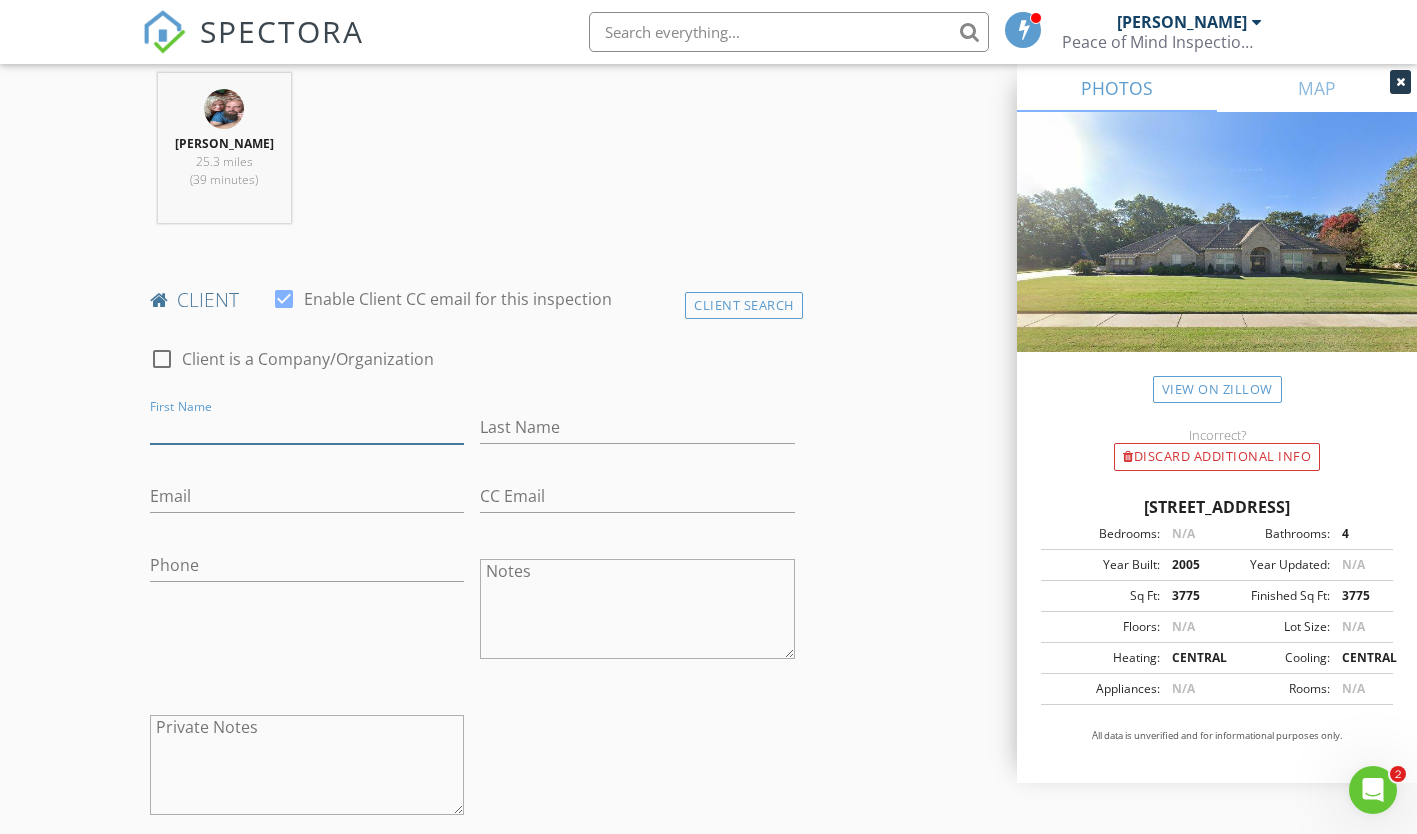 click on "First Name" at bounding box center [307, 427] 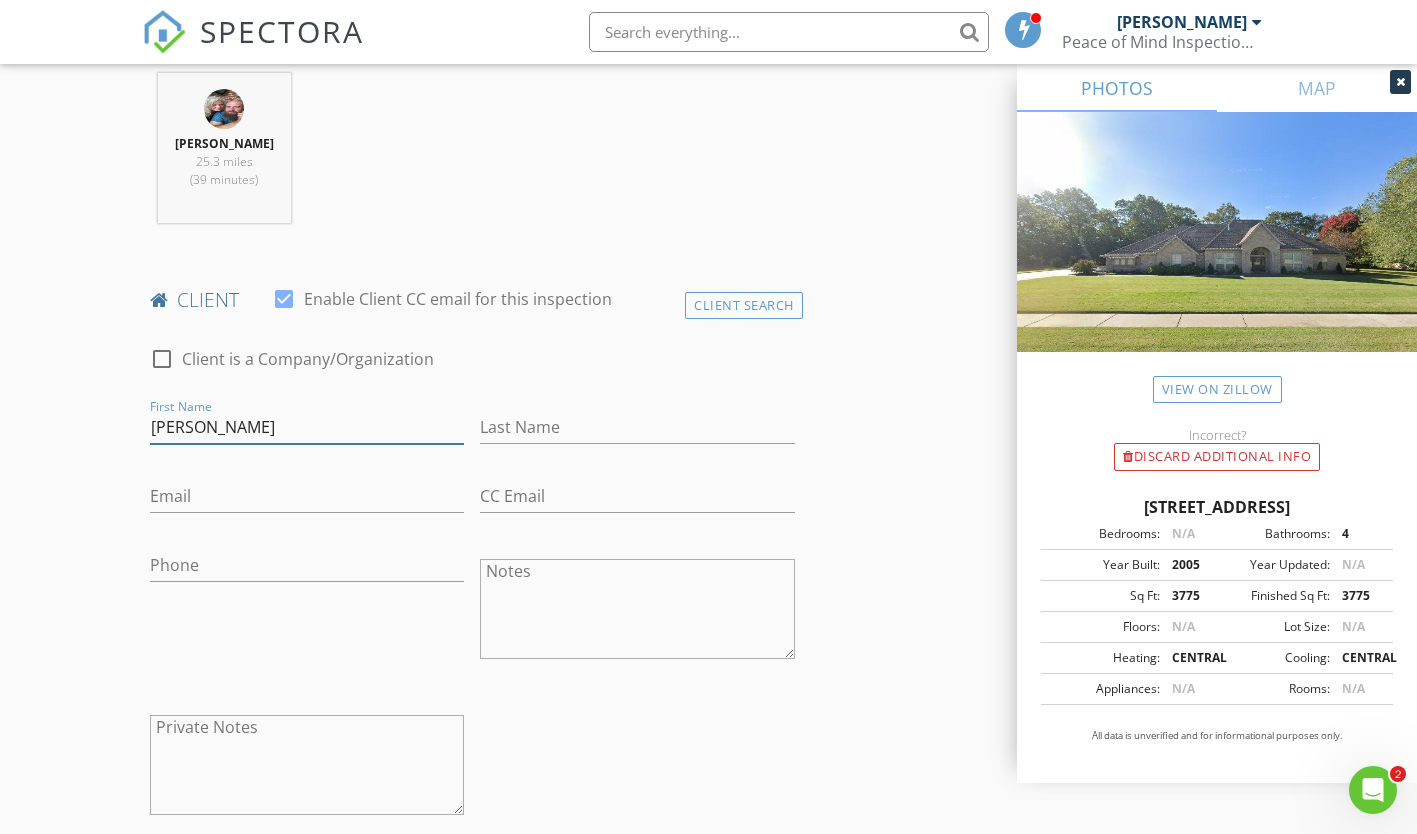 type on "Jonathon" 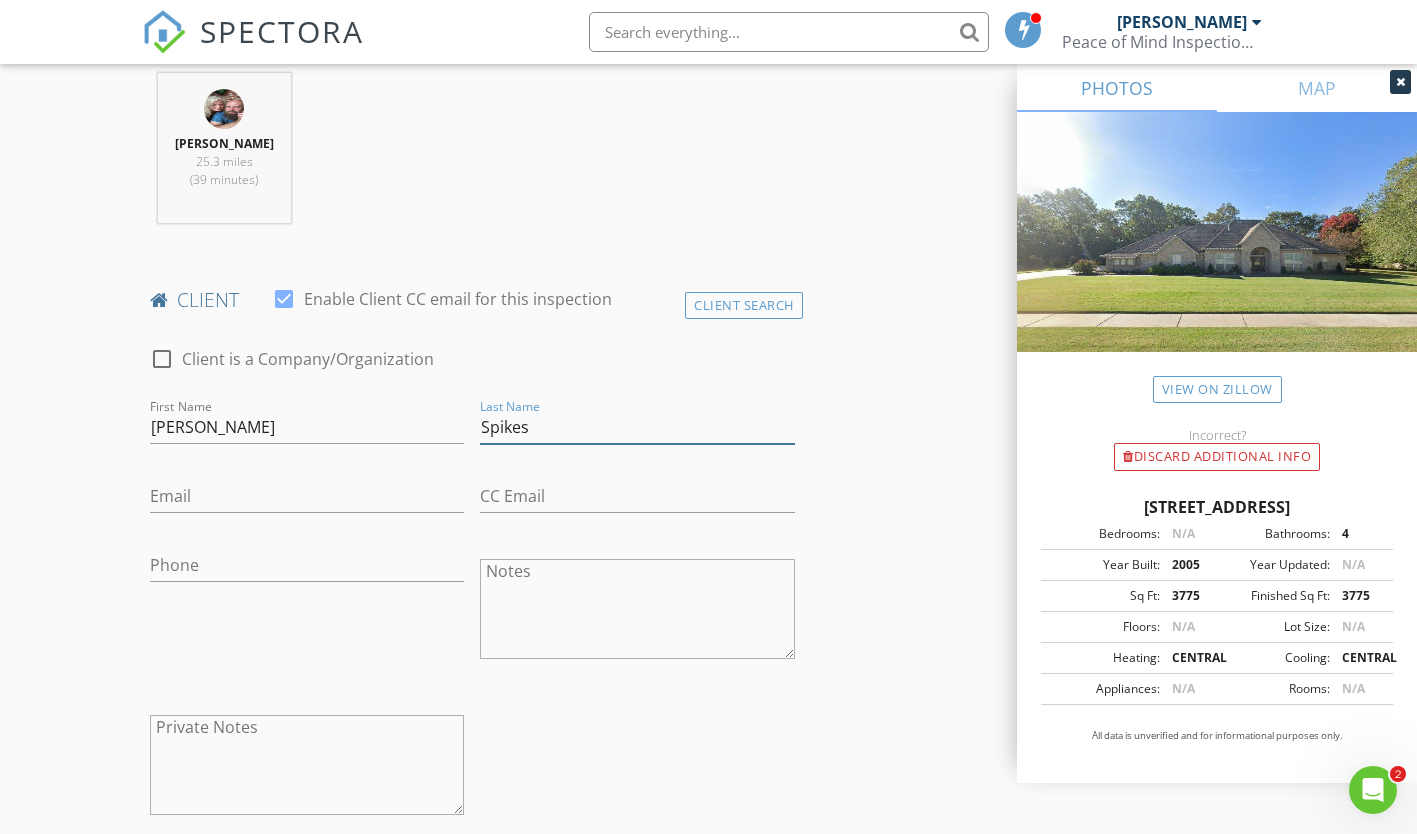 type on "Spikes" 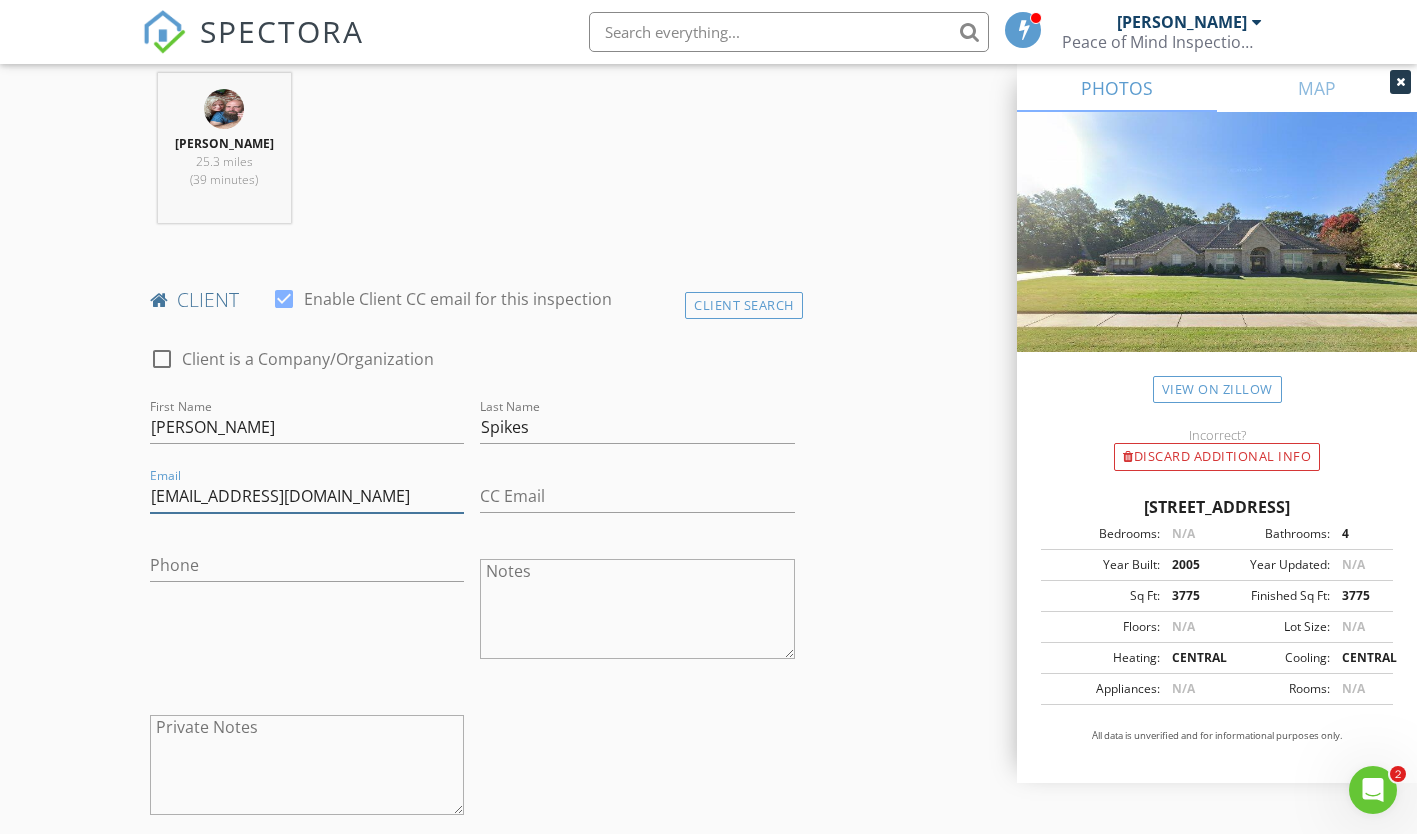 type on "jonathonspikes@gmail.com" 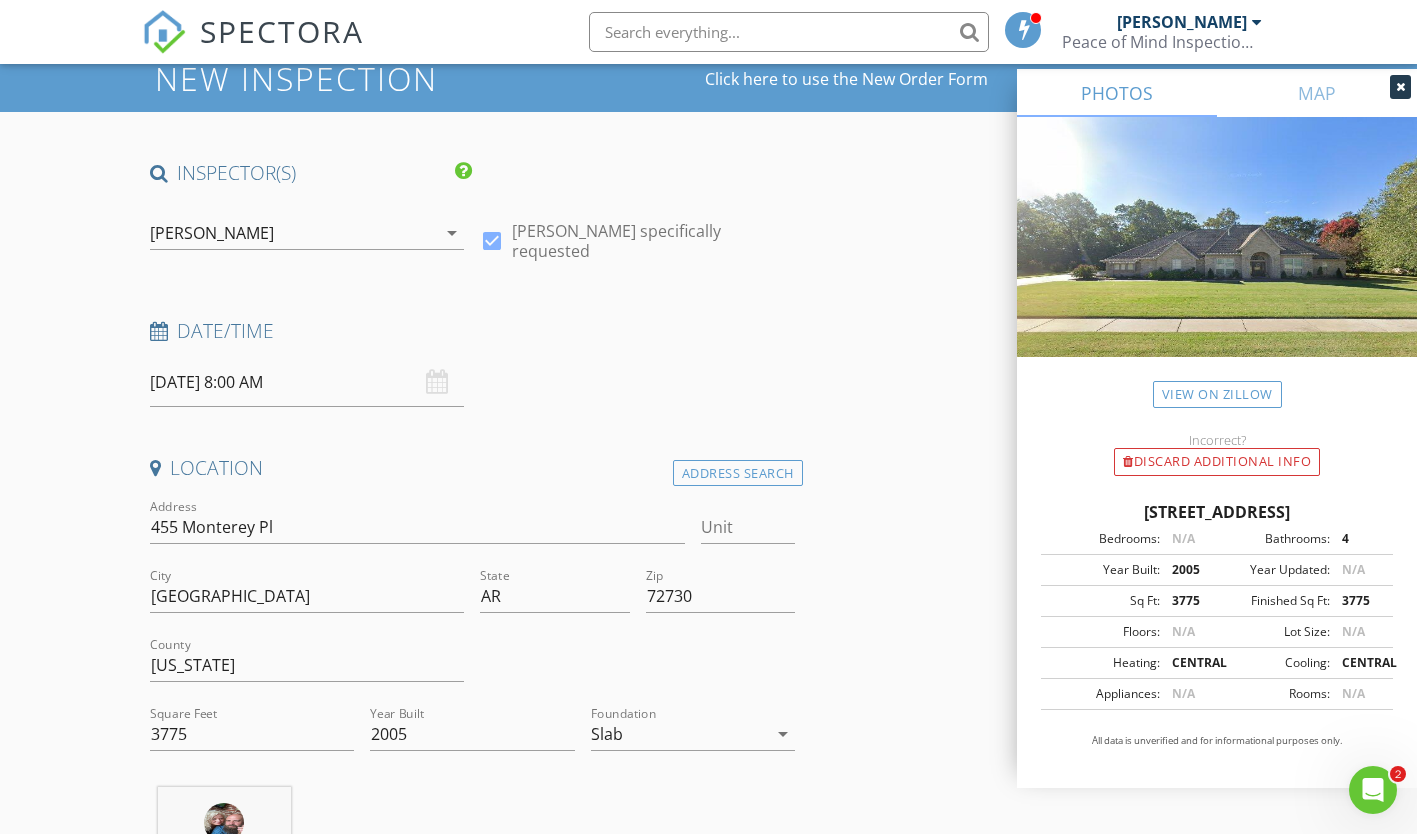 scroll, scrollTop: 48, scrollLeft: 0, axis: vertical 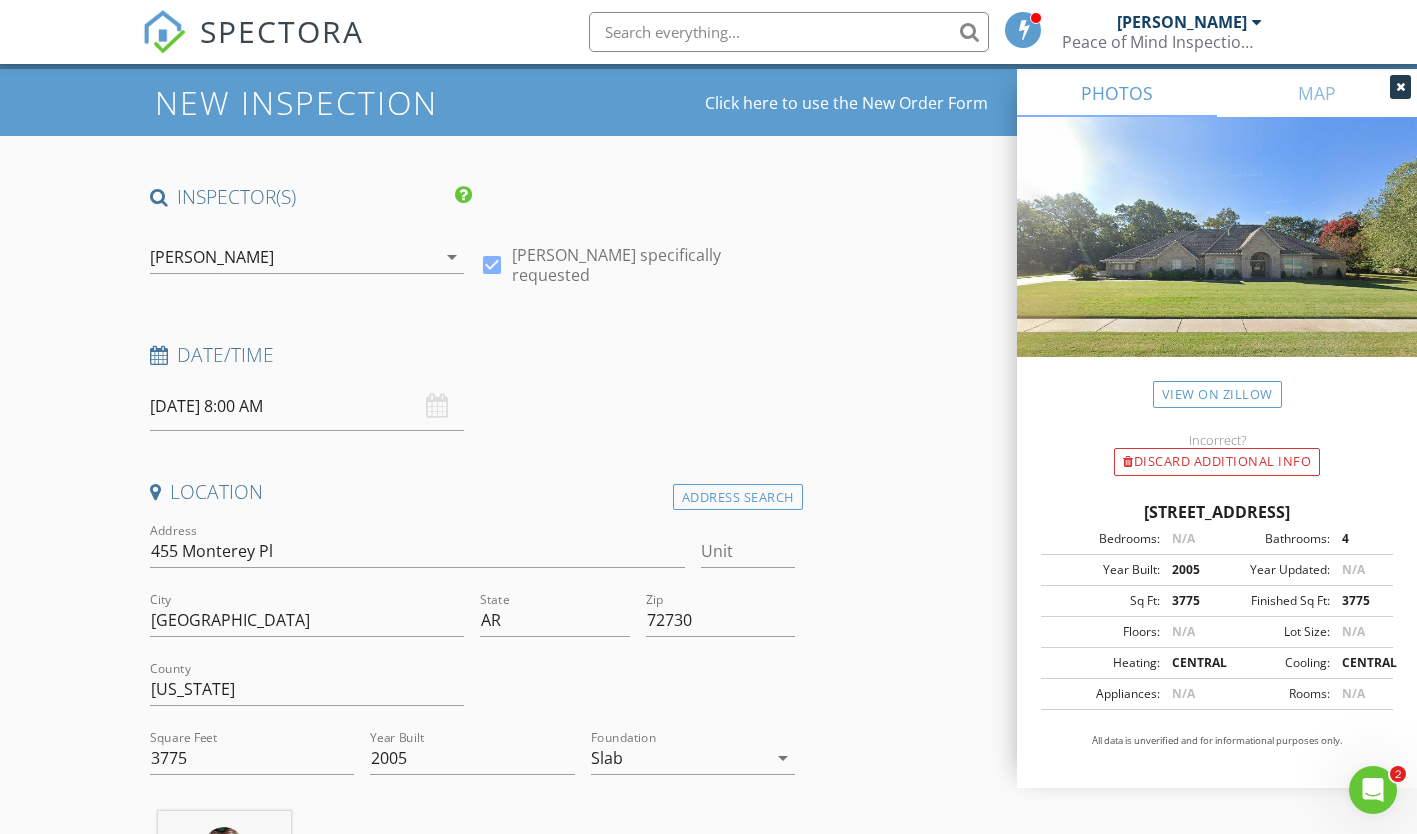type on "479-393-0584" 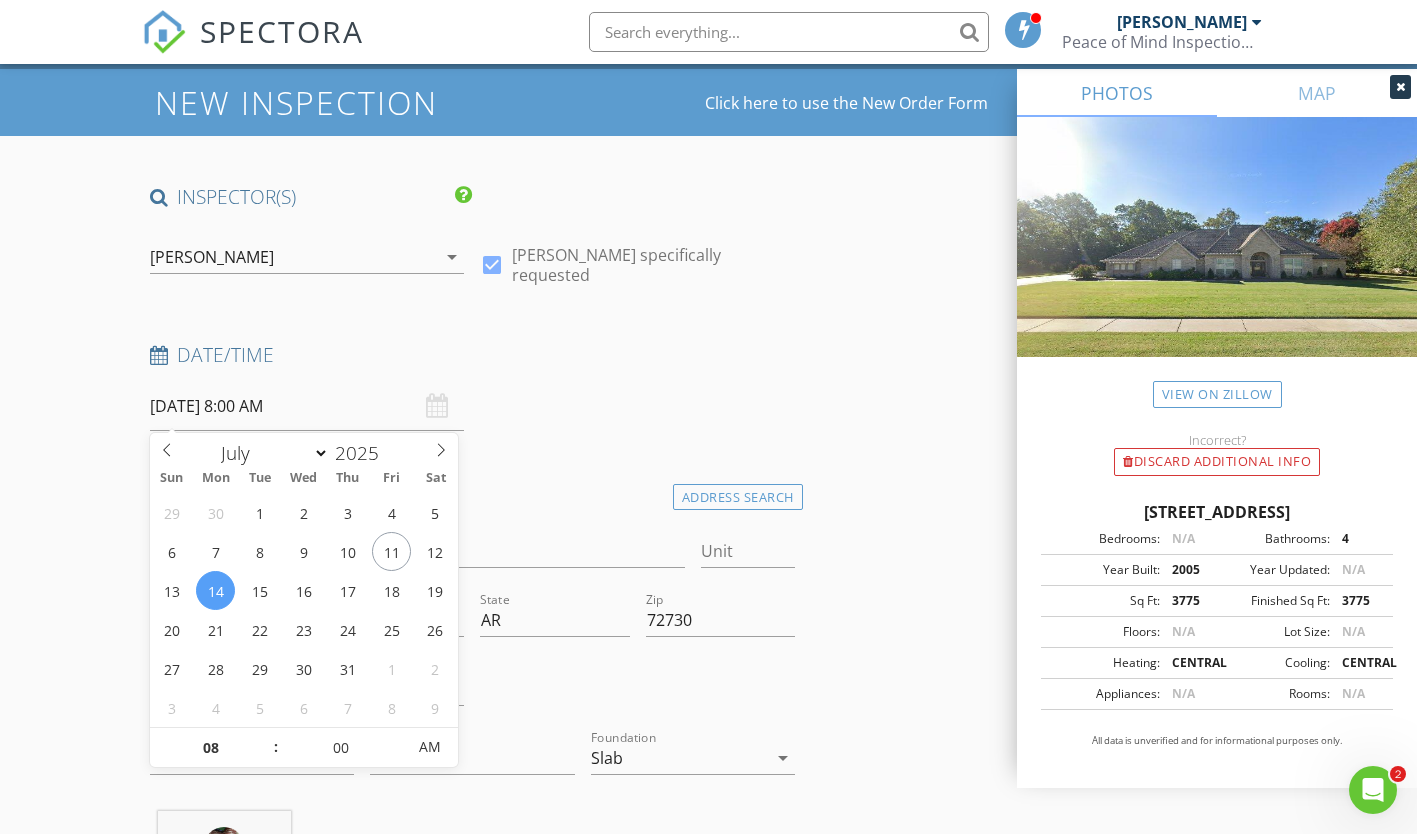 type on "09" 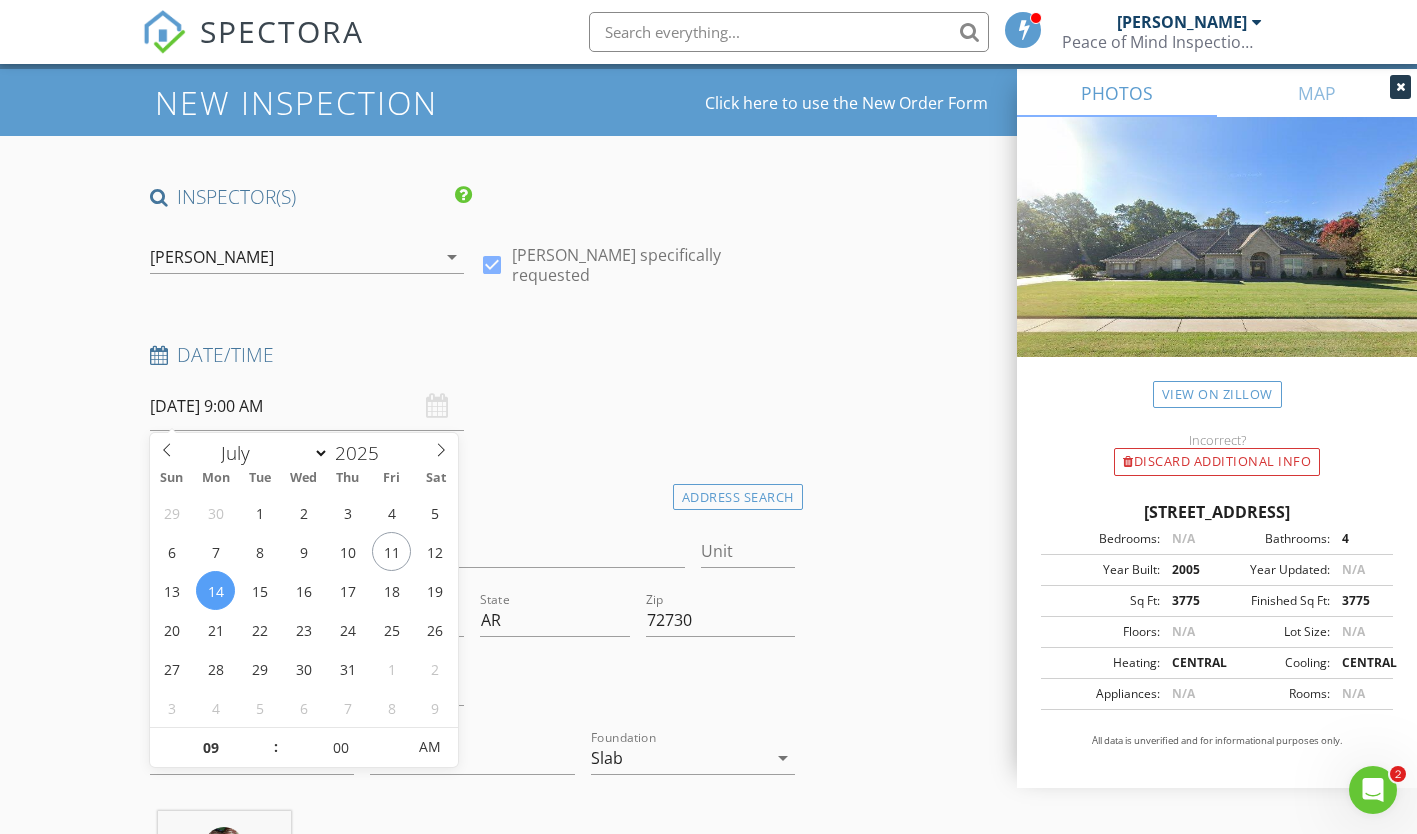 click at bounding box center (266, 738) 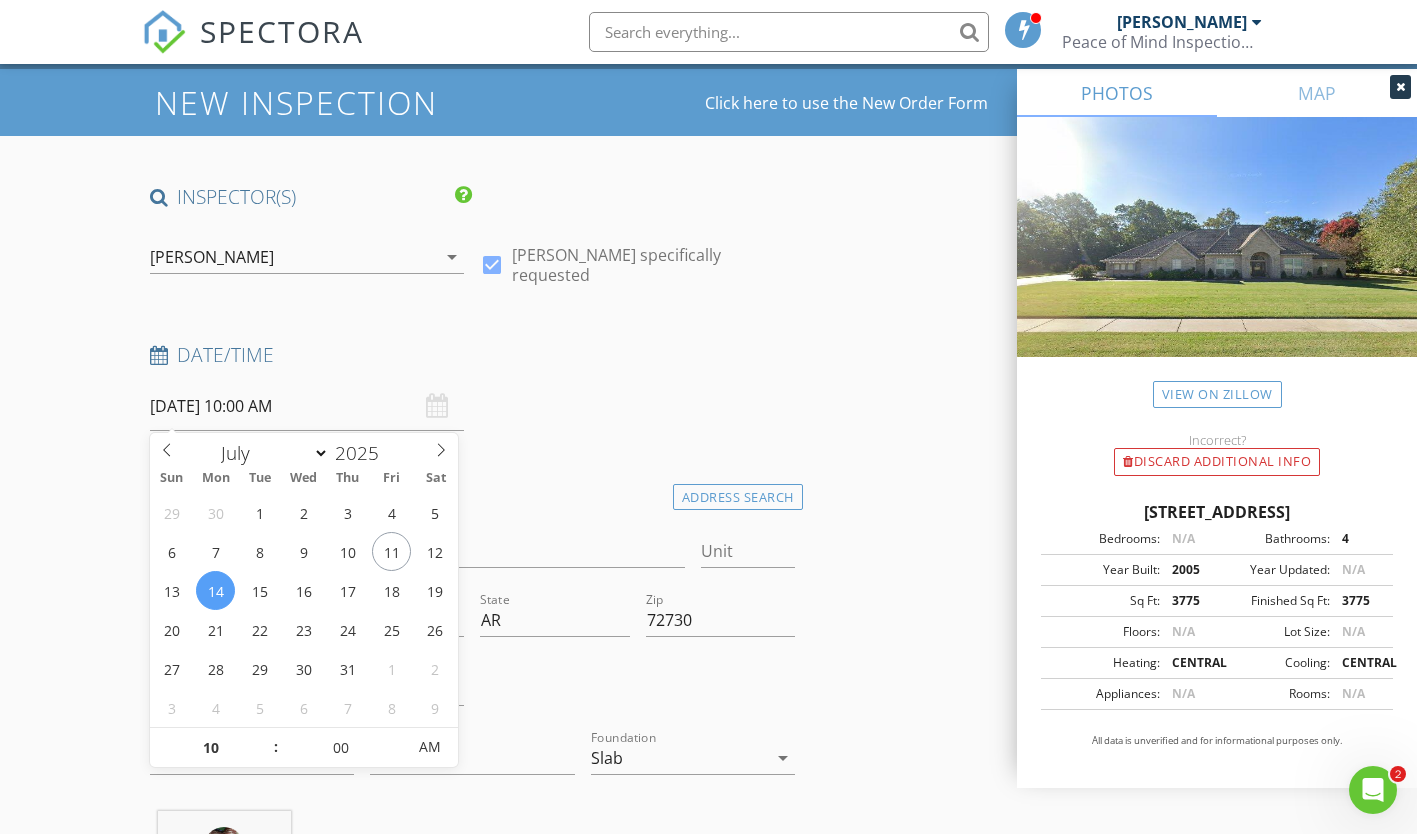 click at bounding box center [266, 738] 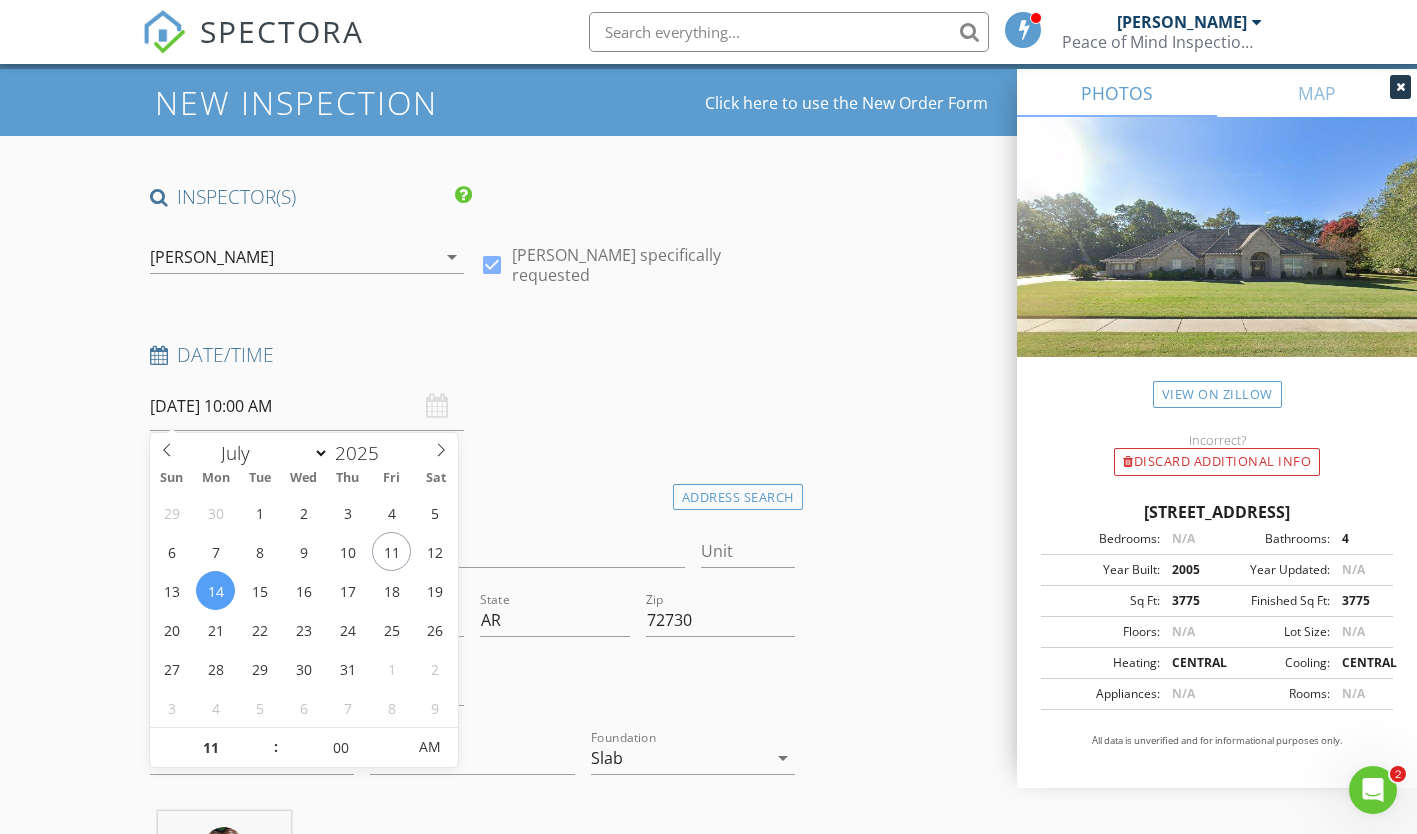 type on "07/14/2025 11:00 AM" 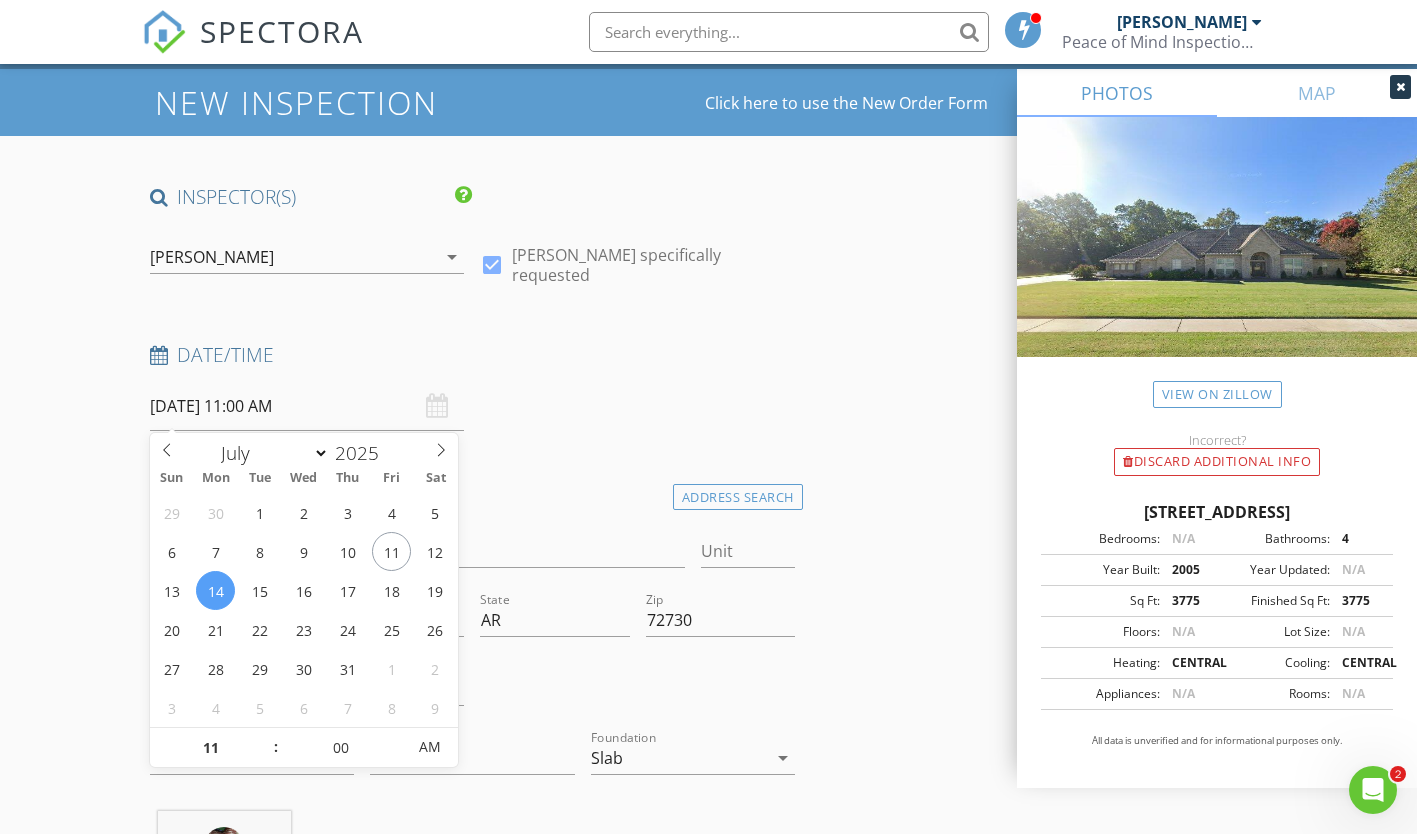 click at bounding box center (266, 738) 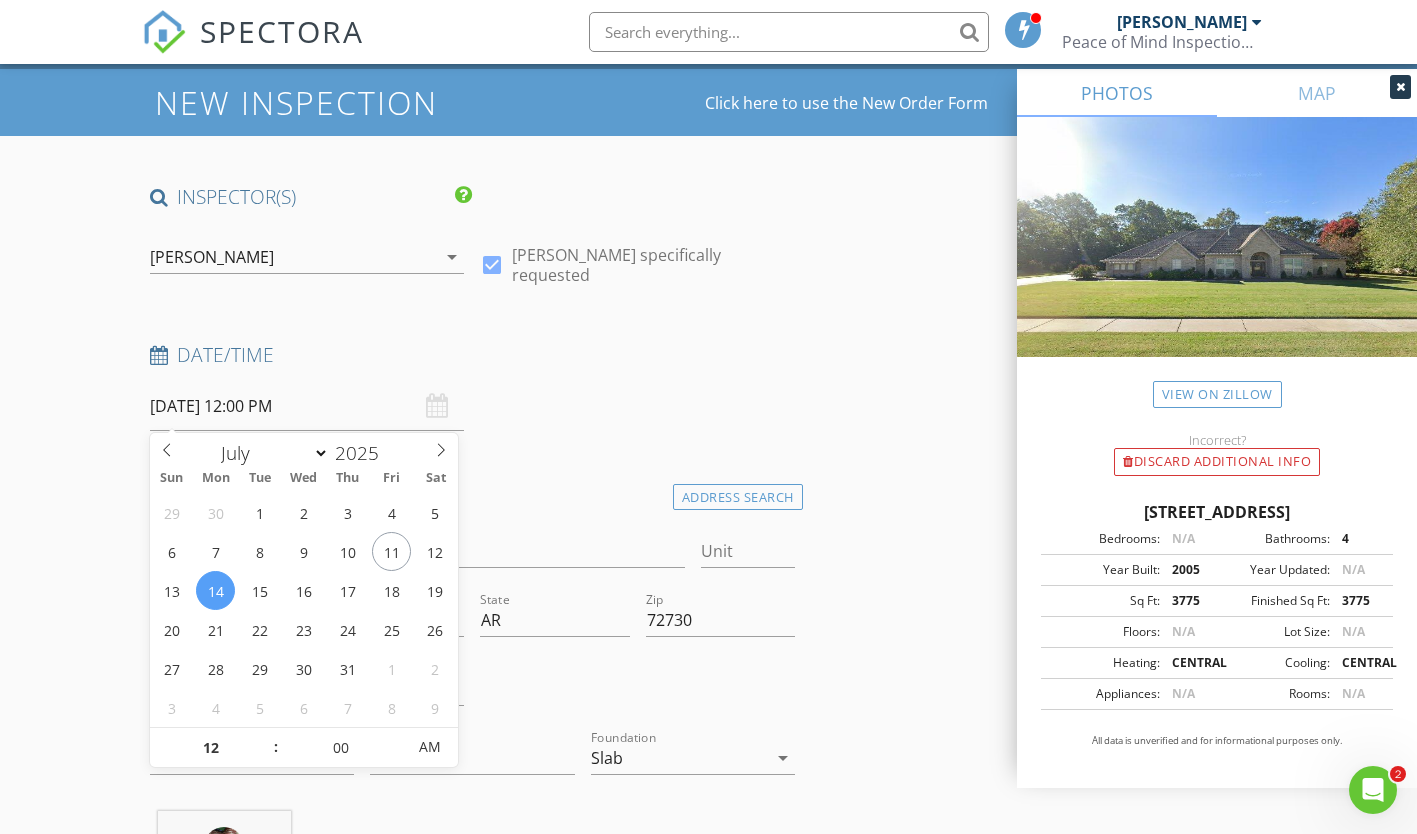 click at bounding box center [266, 738] 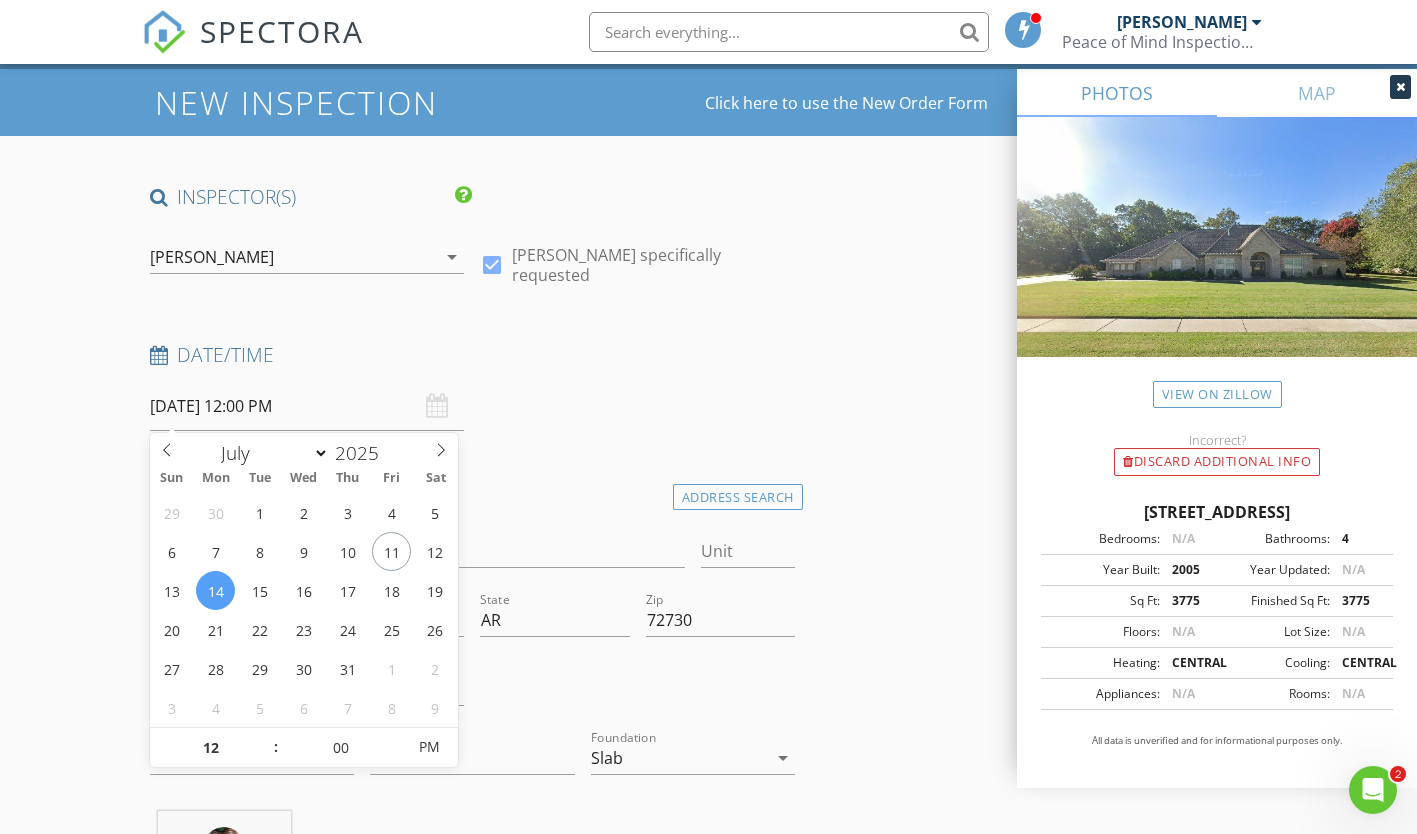 type on "01" 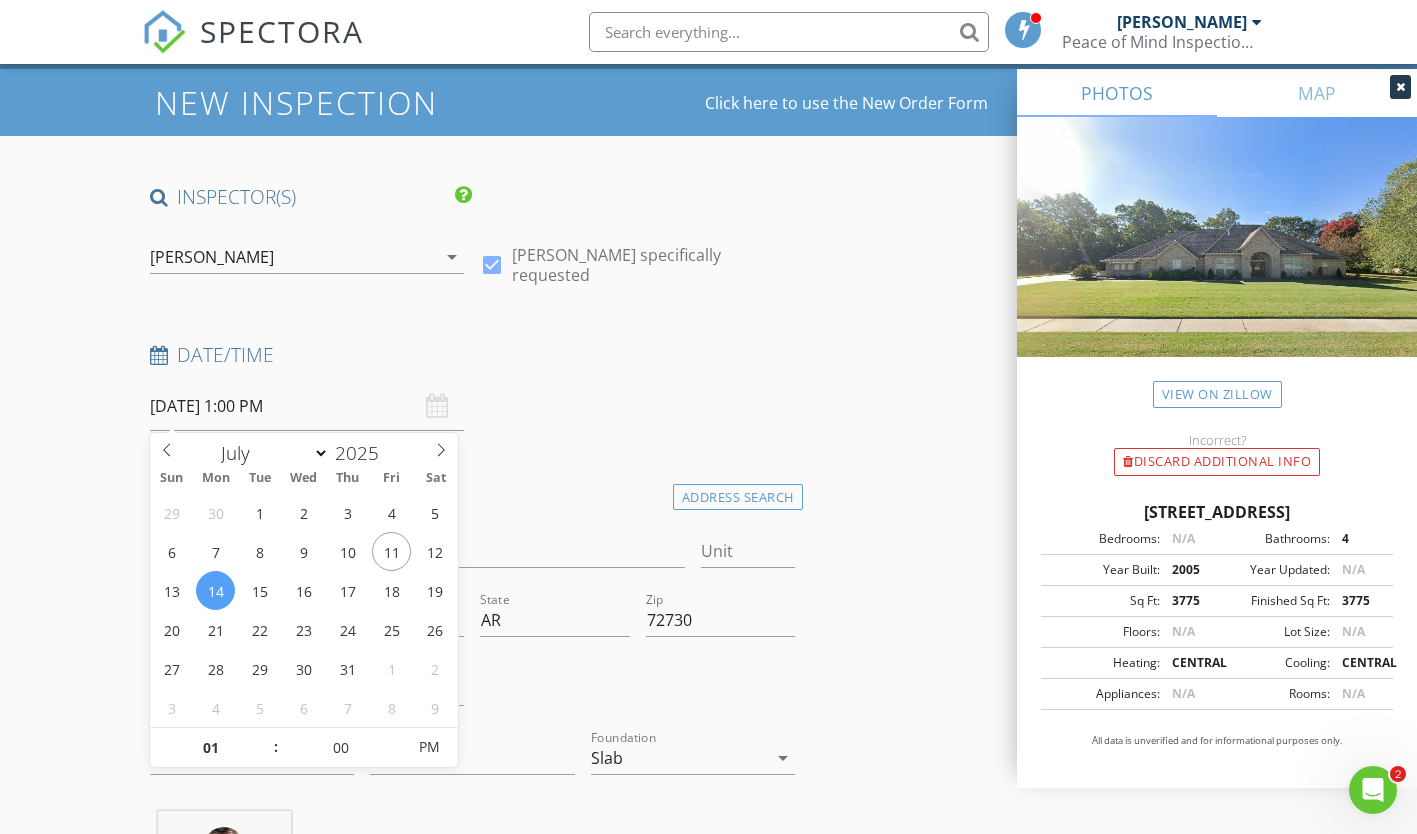 click at bounding box center [266, 738] 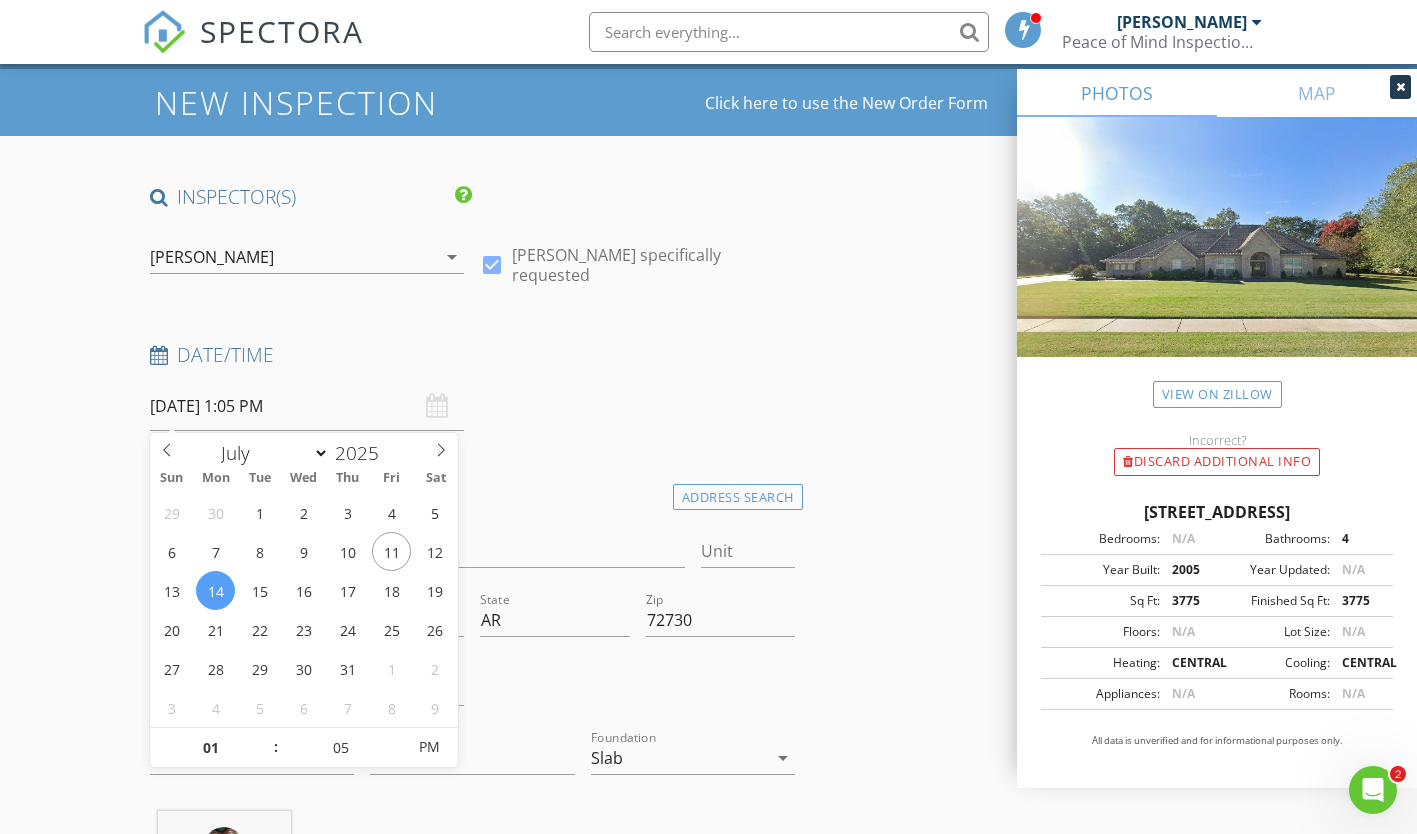 click at bounding box center [395, 738] 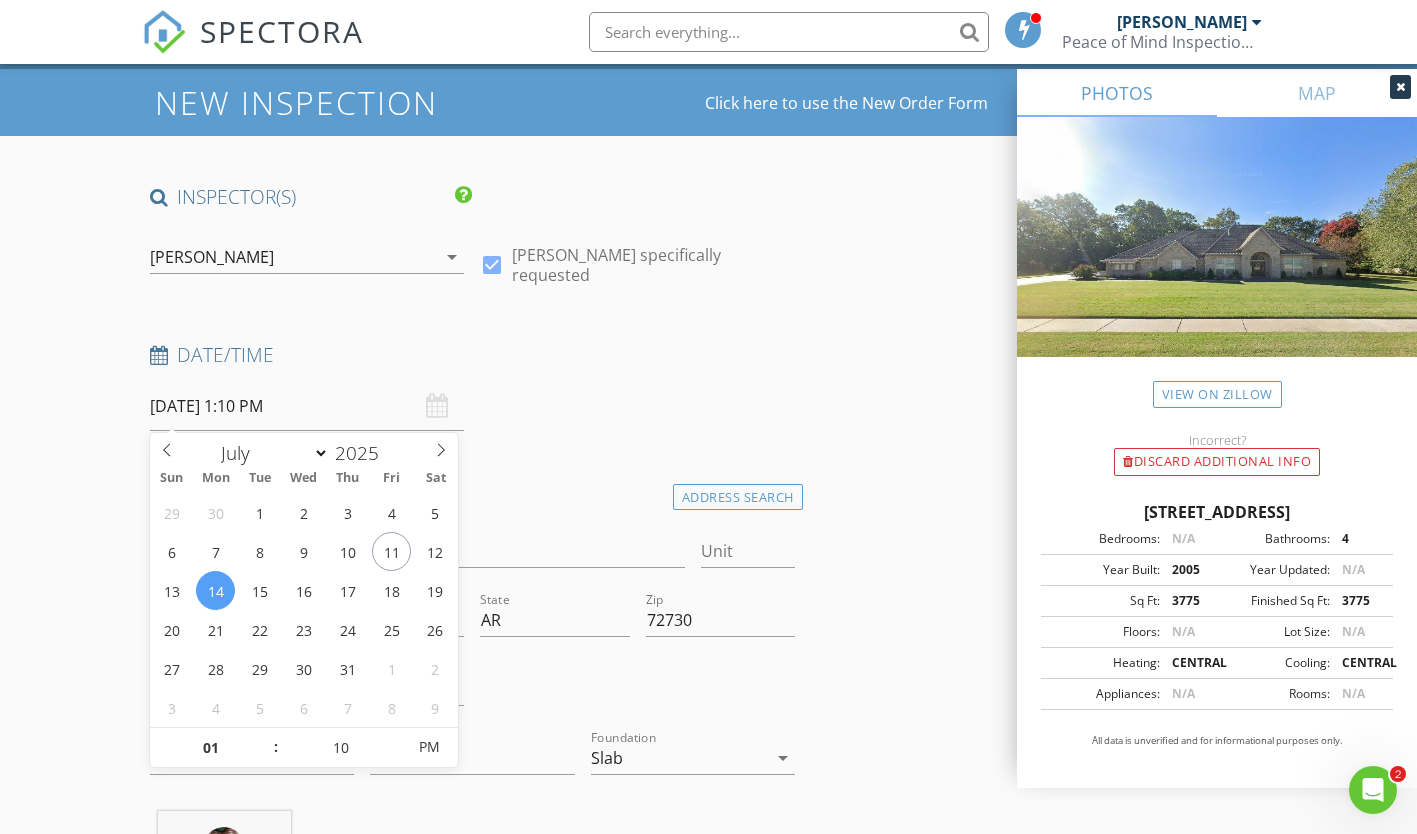 click at bounding box center [395, 738] 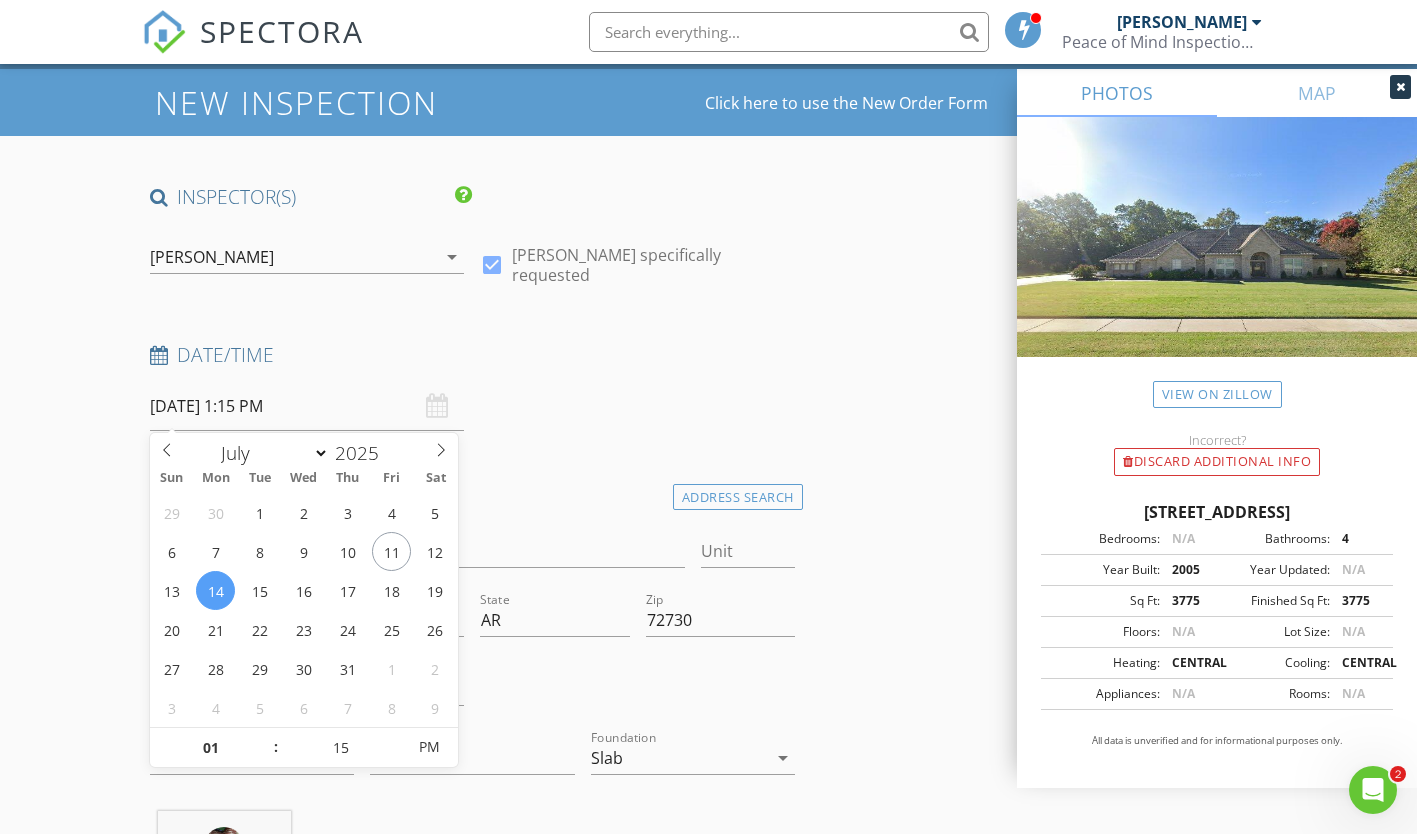 click at bounding box center [395, 738] 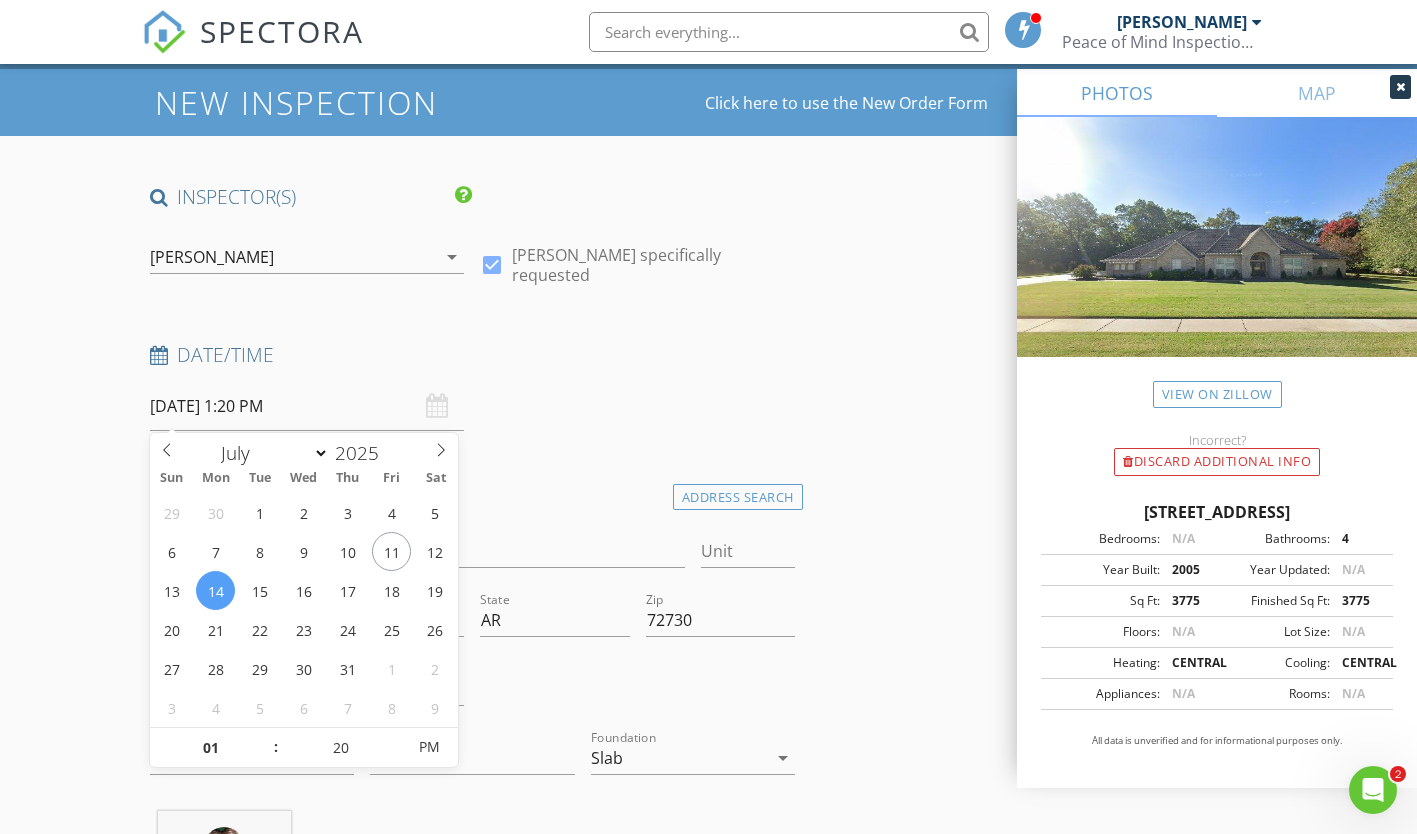 click at bounding box center [395, 738] 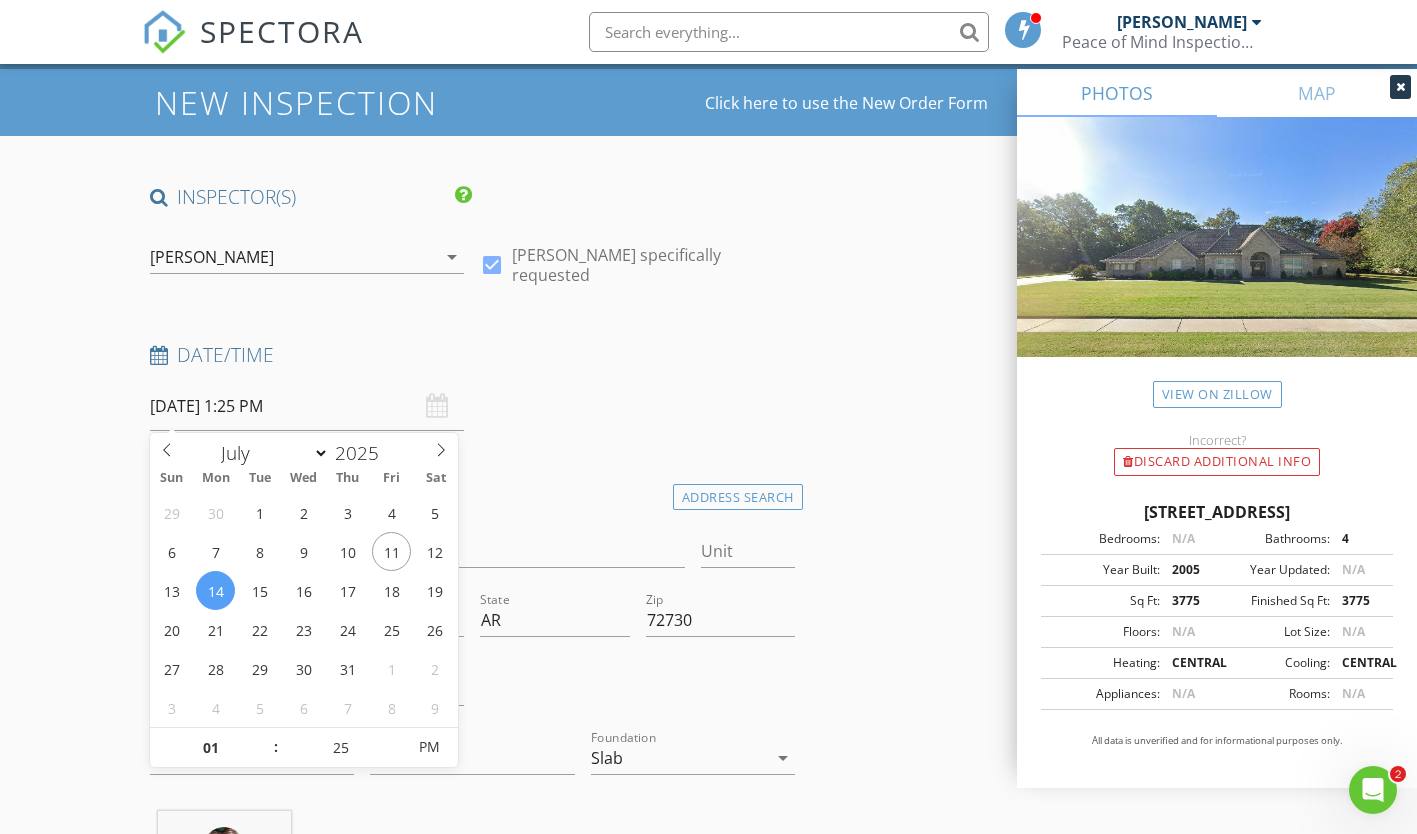 click at bounding box center (395, 738) 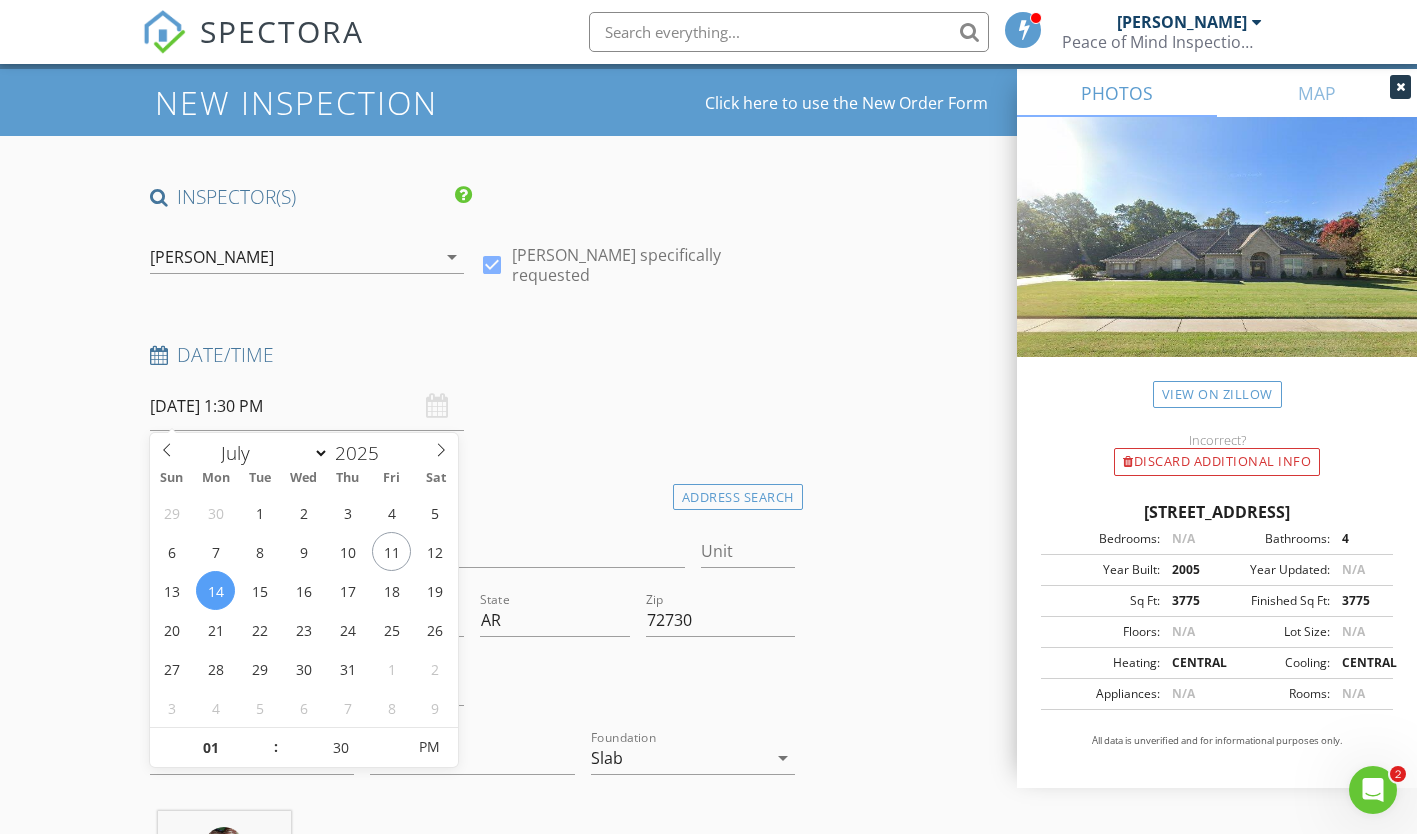 click at bounding box center (395, 738) 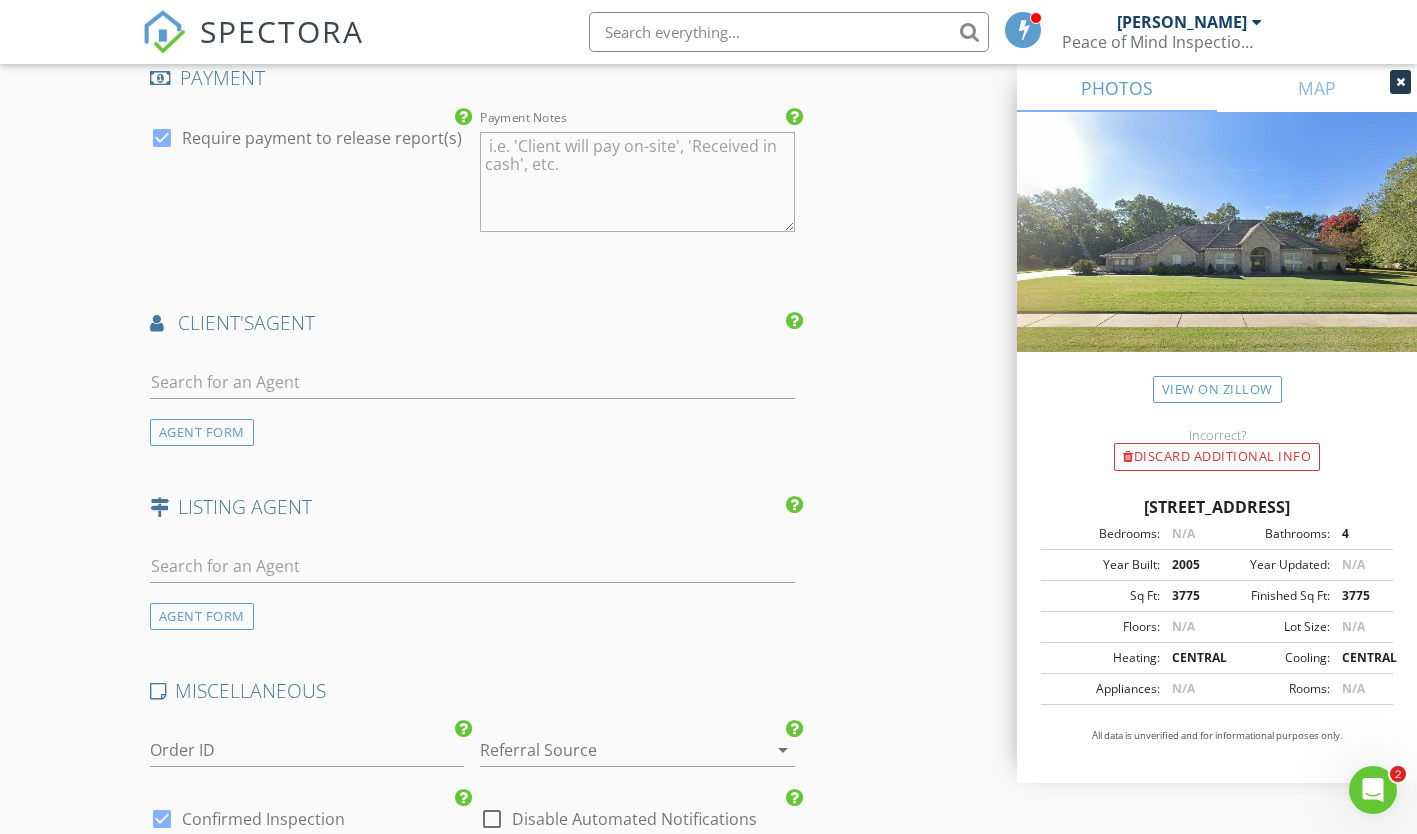 scroll, scrollTop: 2442, scrollLeft: 0, axis: vertical 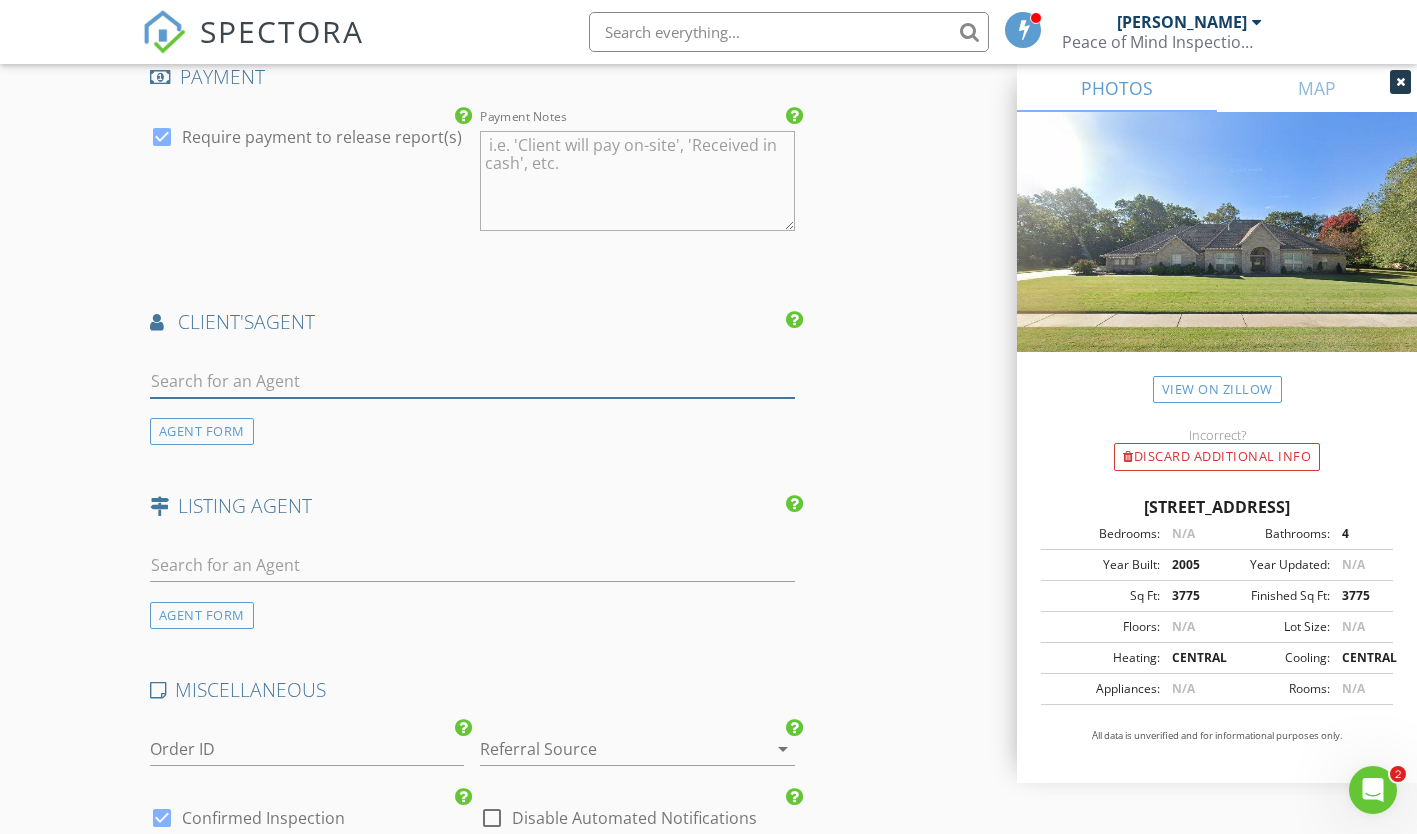 click at bounding box center [472, 381] 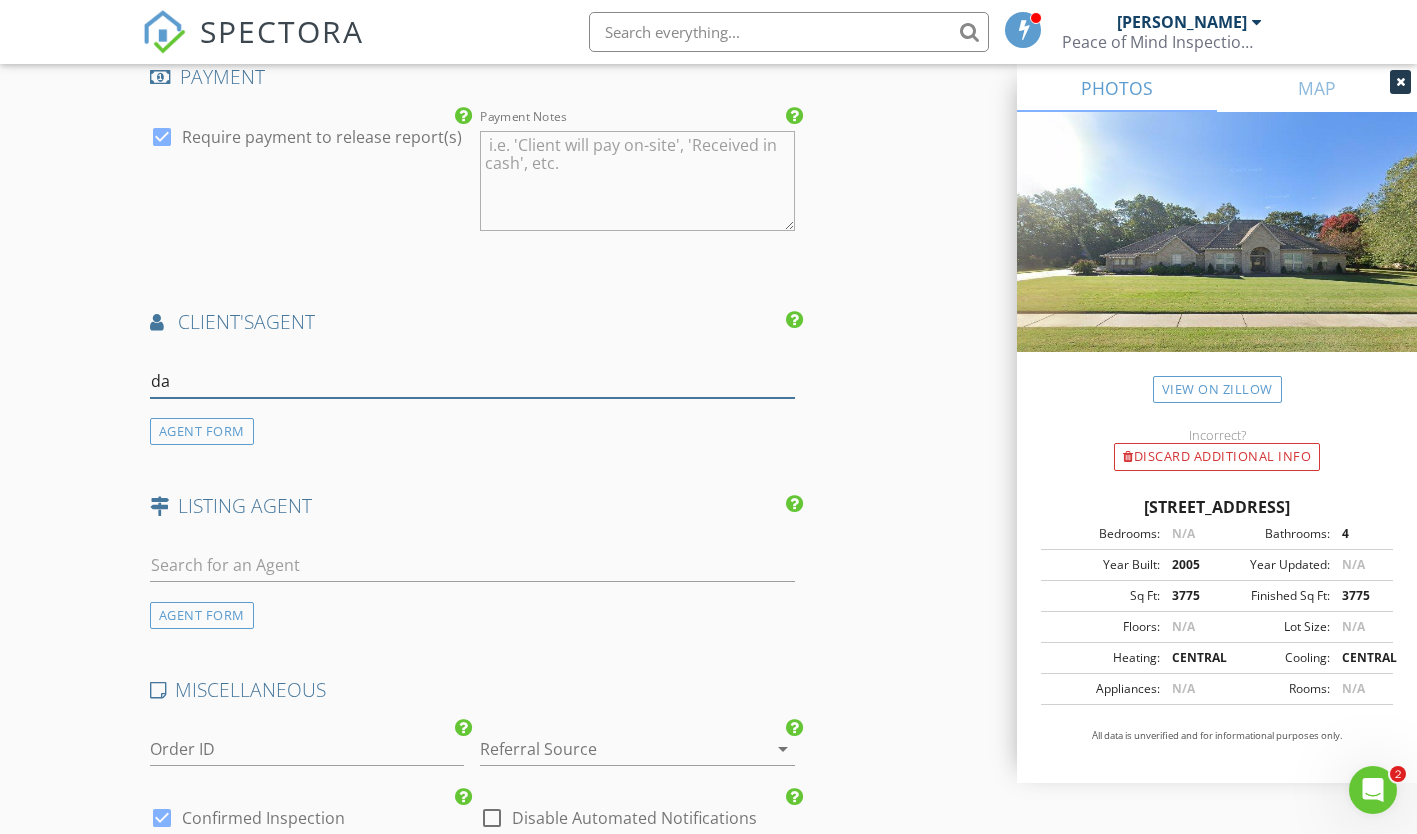 type on "dan" 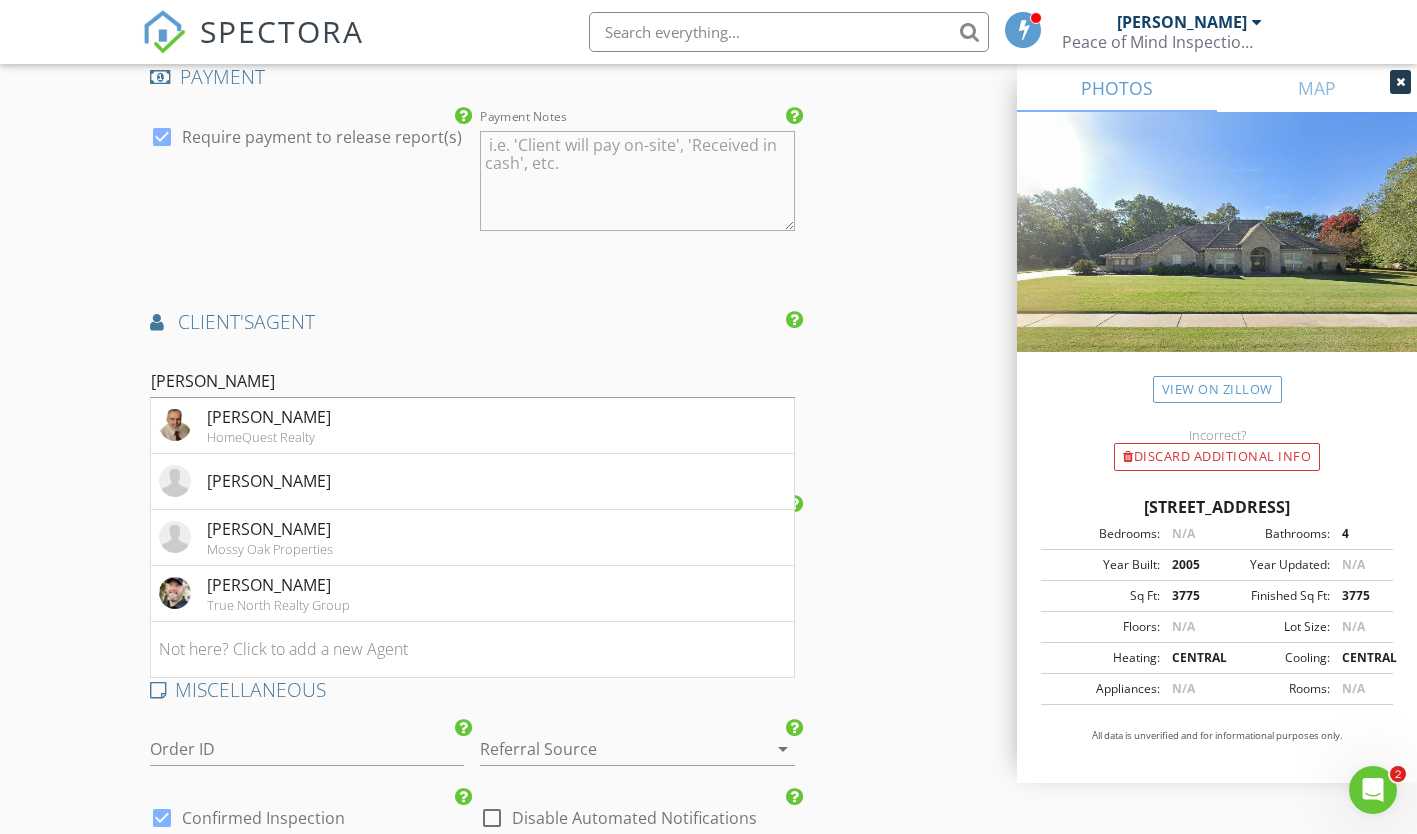 click on "Daniel Short" at bounding box center (278, 585) 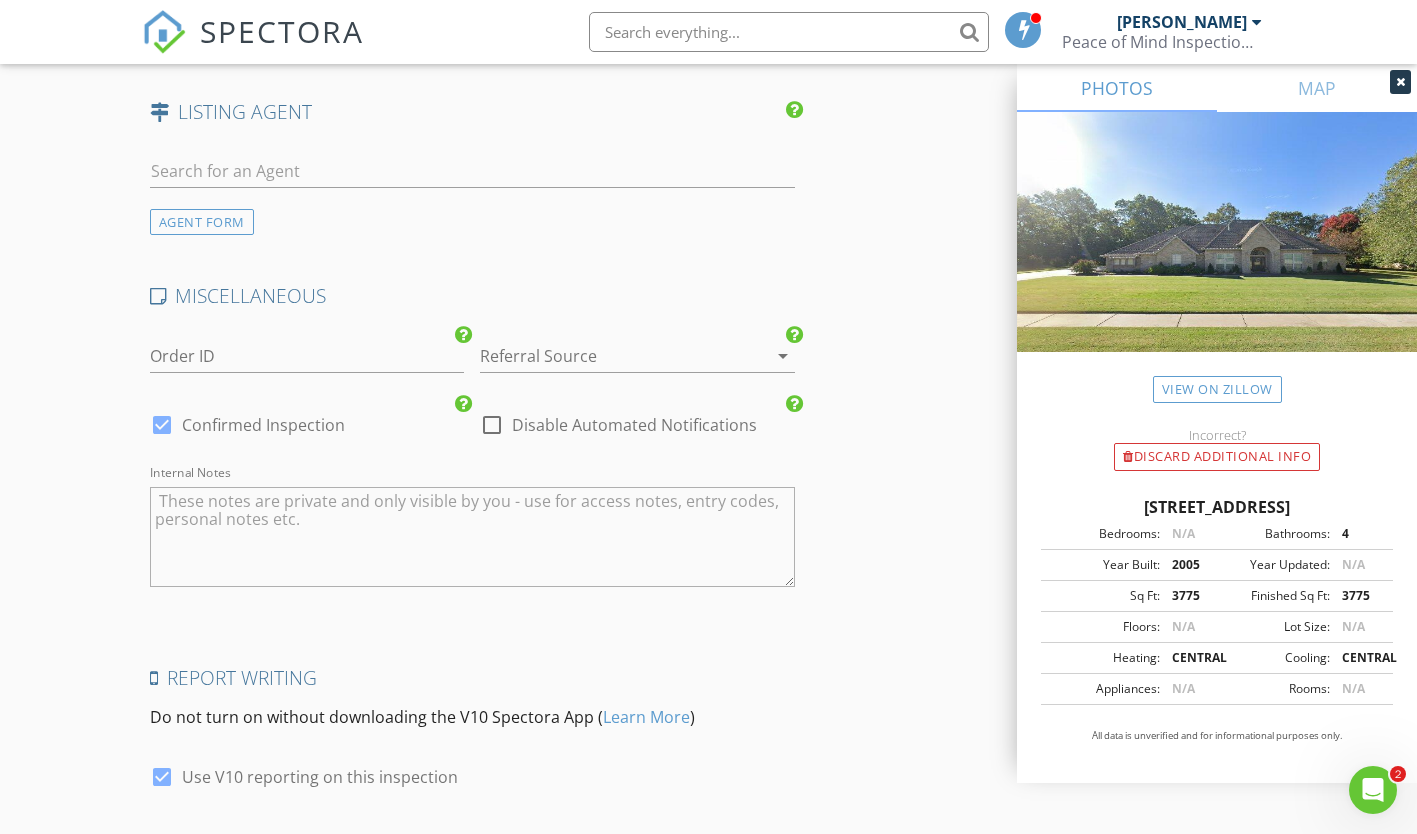 scroll, scrollTop: 3434, scrollLeft: 0, axis: vertical 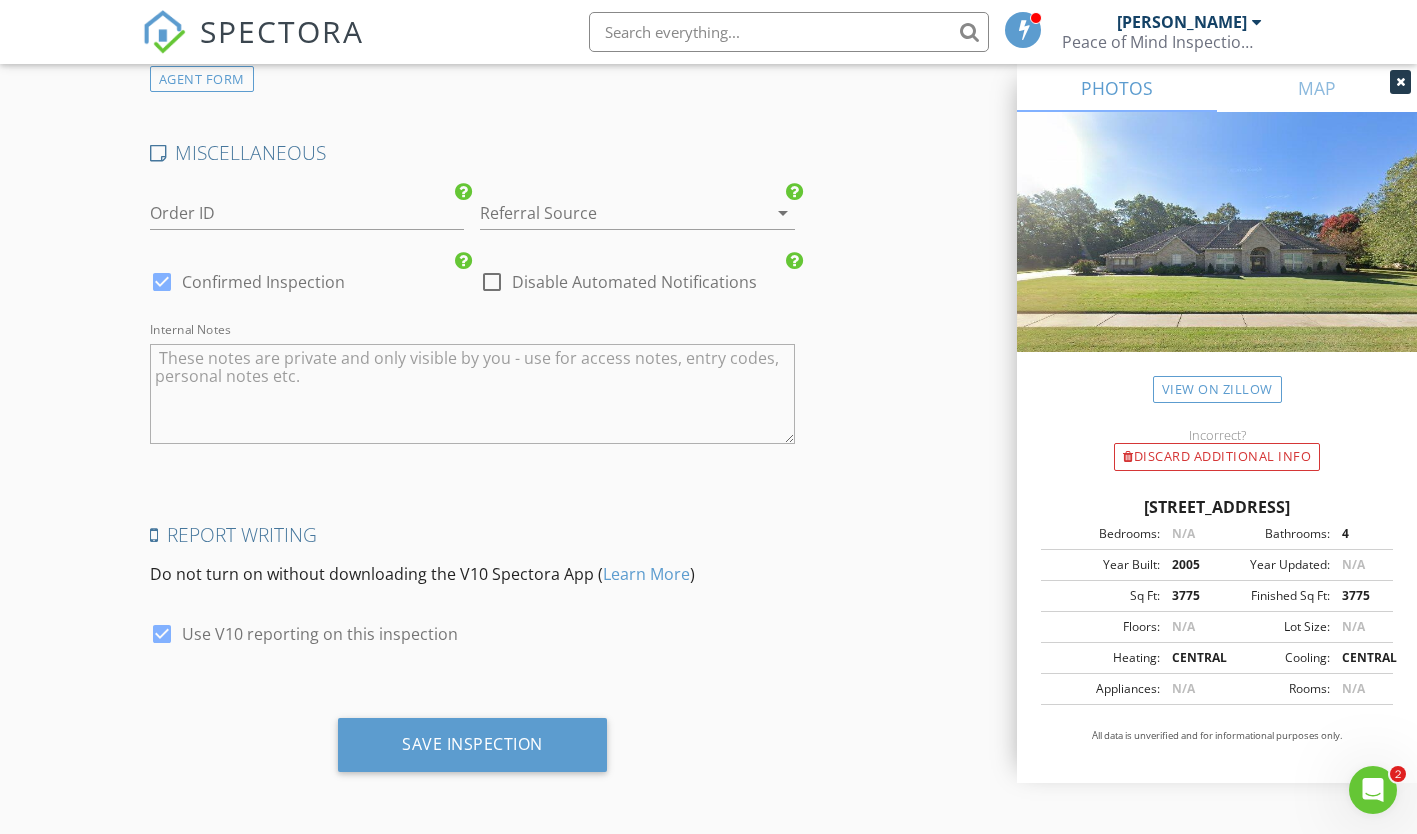 click on "Save Inspection" at bounding box center (472, 745) 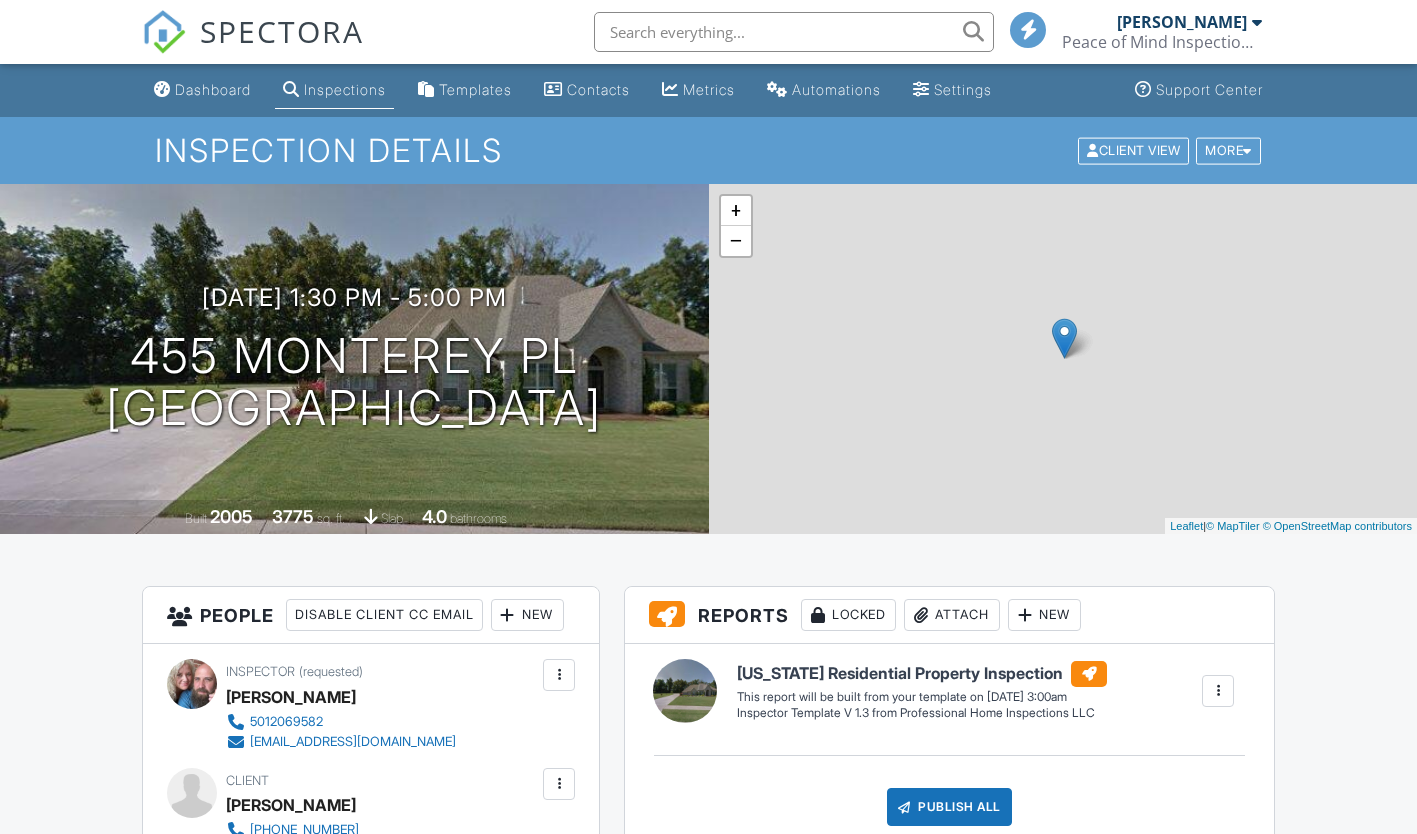 scroll, scrollTop: 0, scrollLeft: 0, axis: both 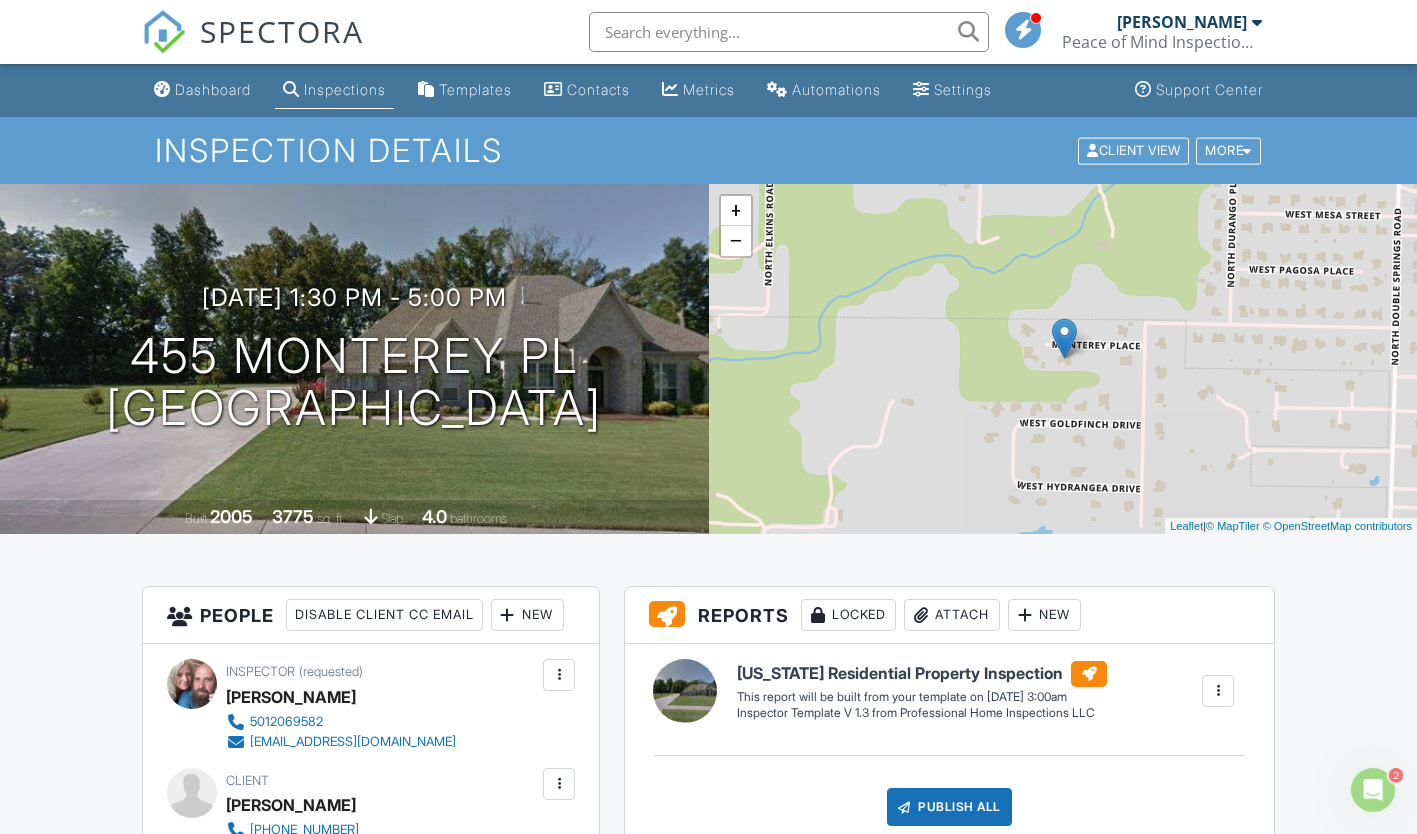 click on "Dashboard" at bounding box center (213, 89) 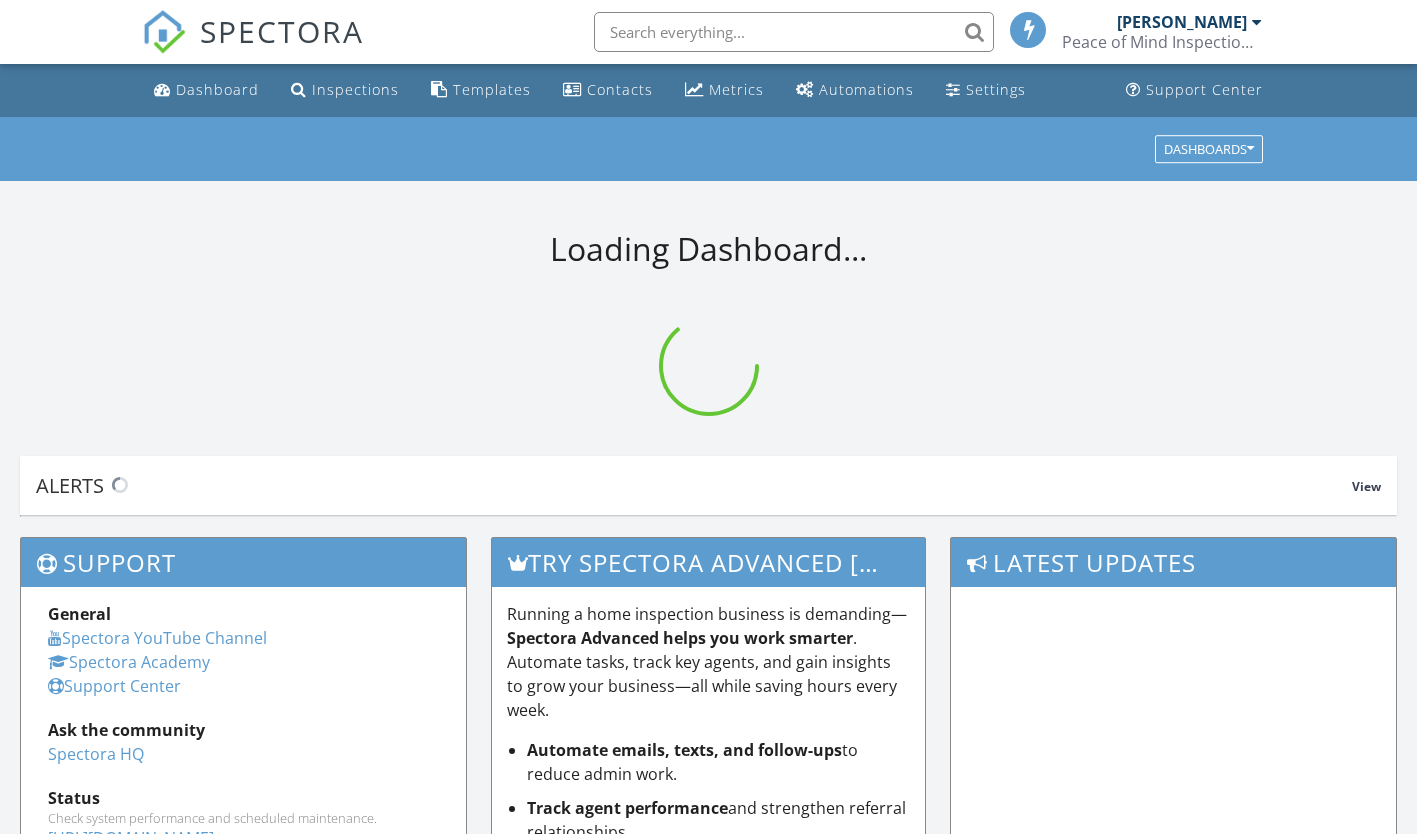 scroll, scrollTop: 0, scrollLeft: 0, axis: both 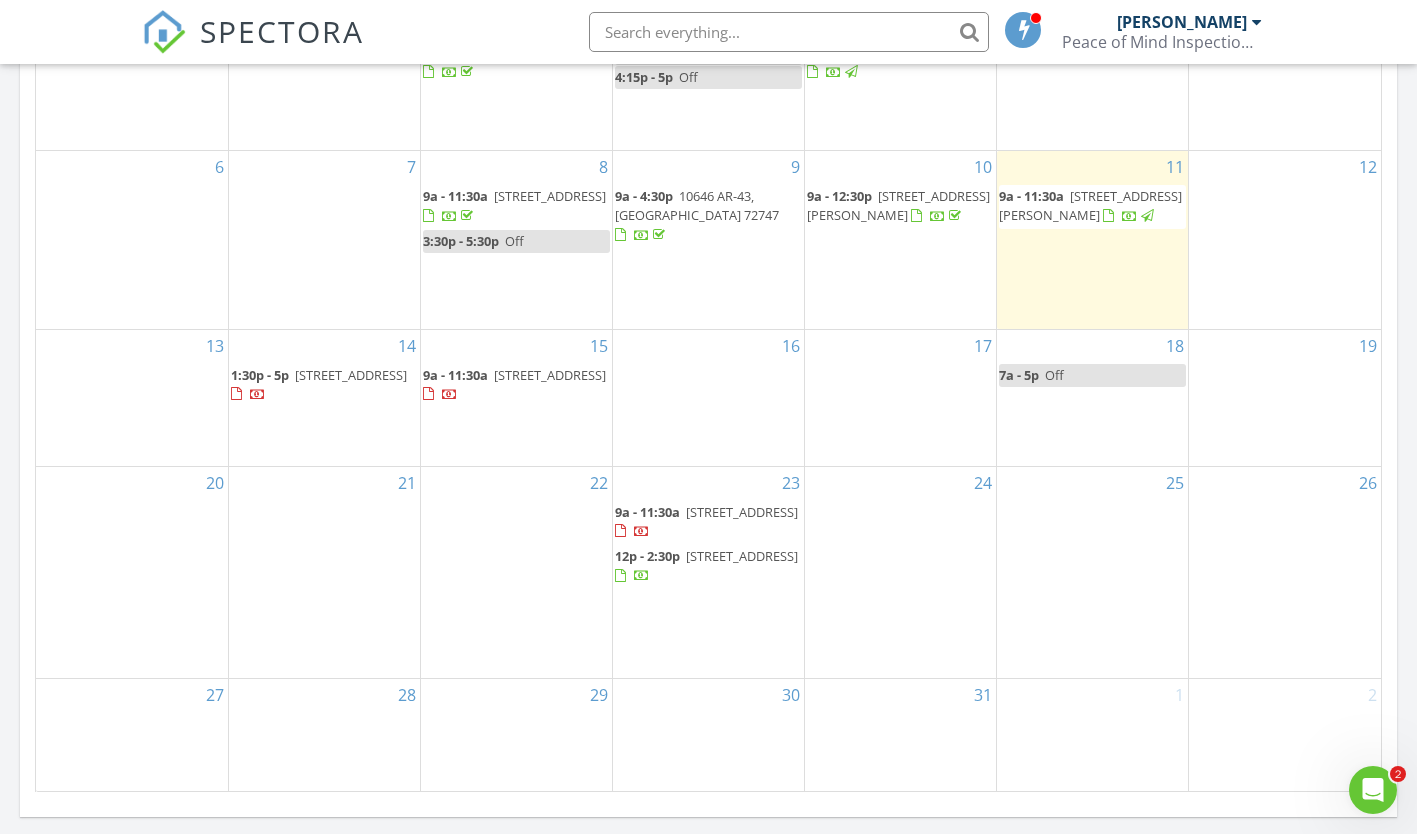 click on "[STREET_ADDRESS]" at bounding box center (550, 375) 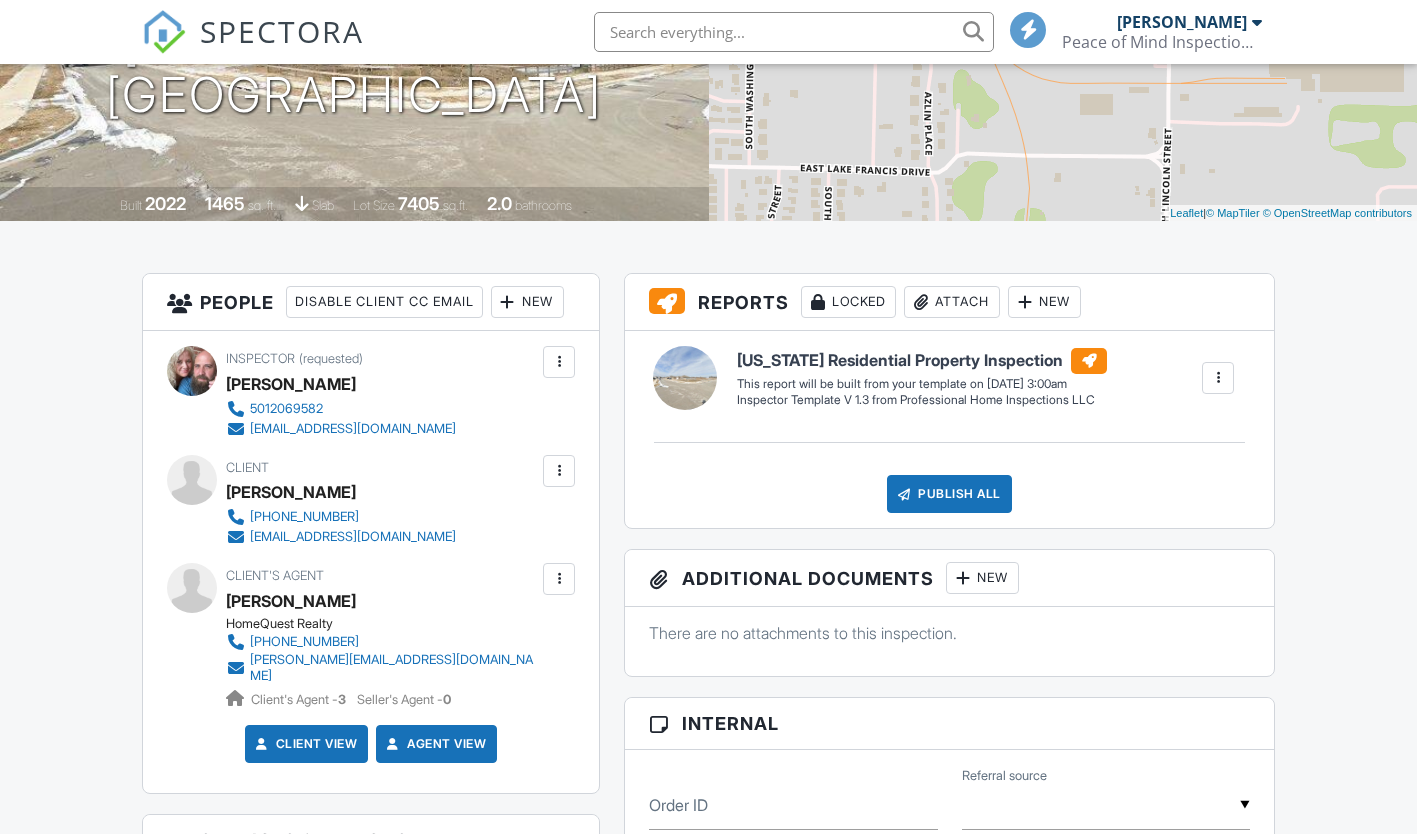 scroll, scrollTop: 313, scrollLeft: 0, axis: vertical 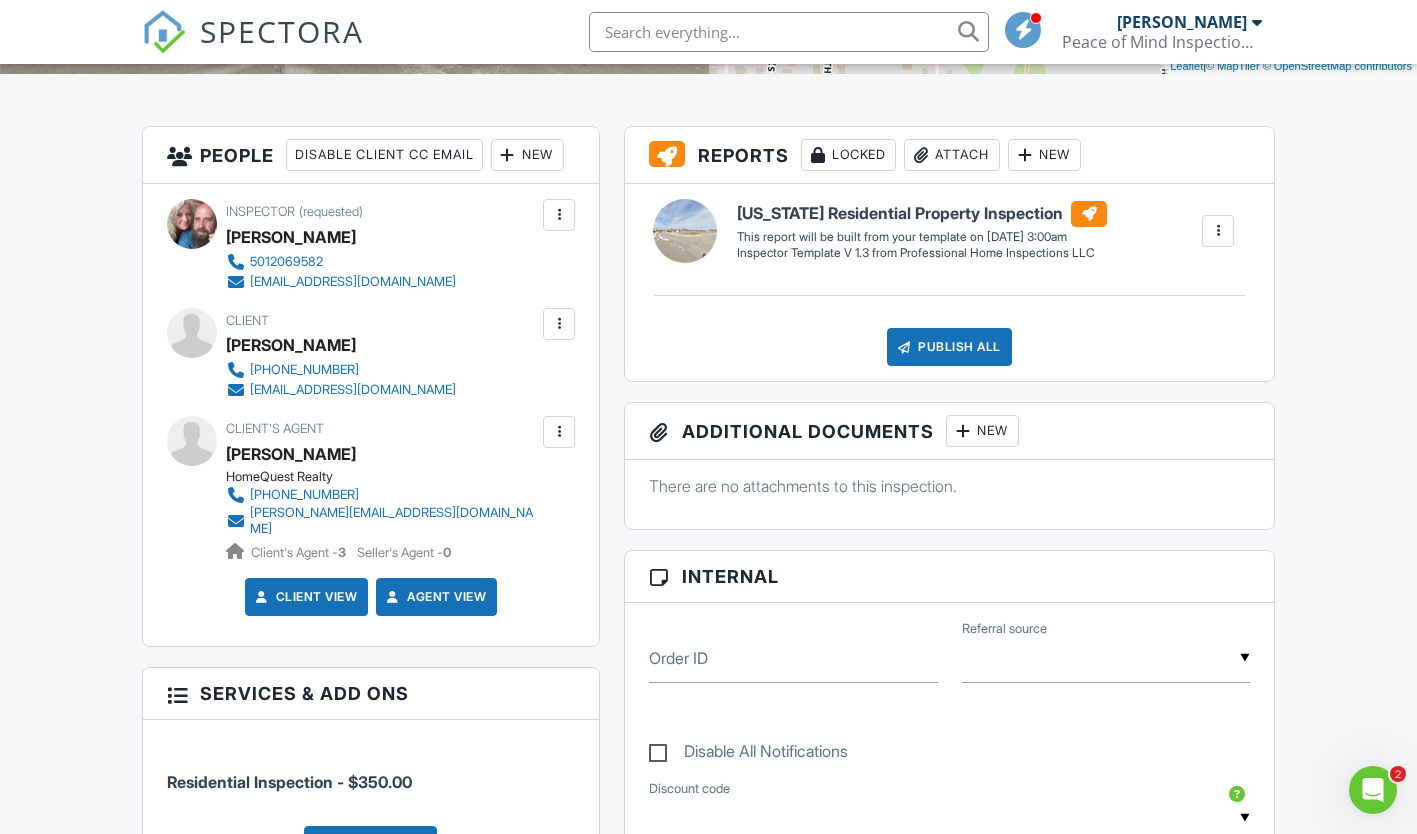 click at bounding box center (559, 432) 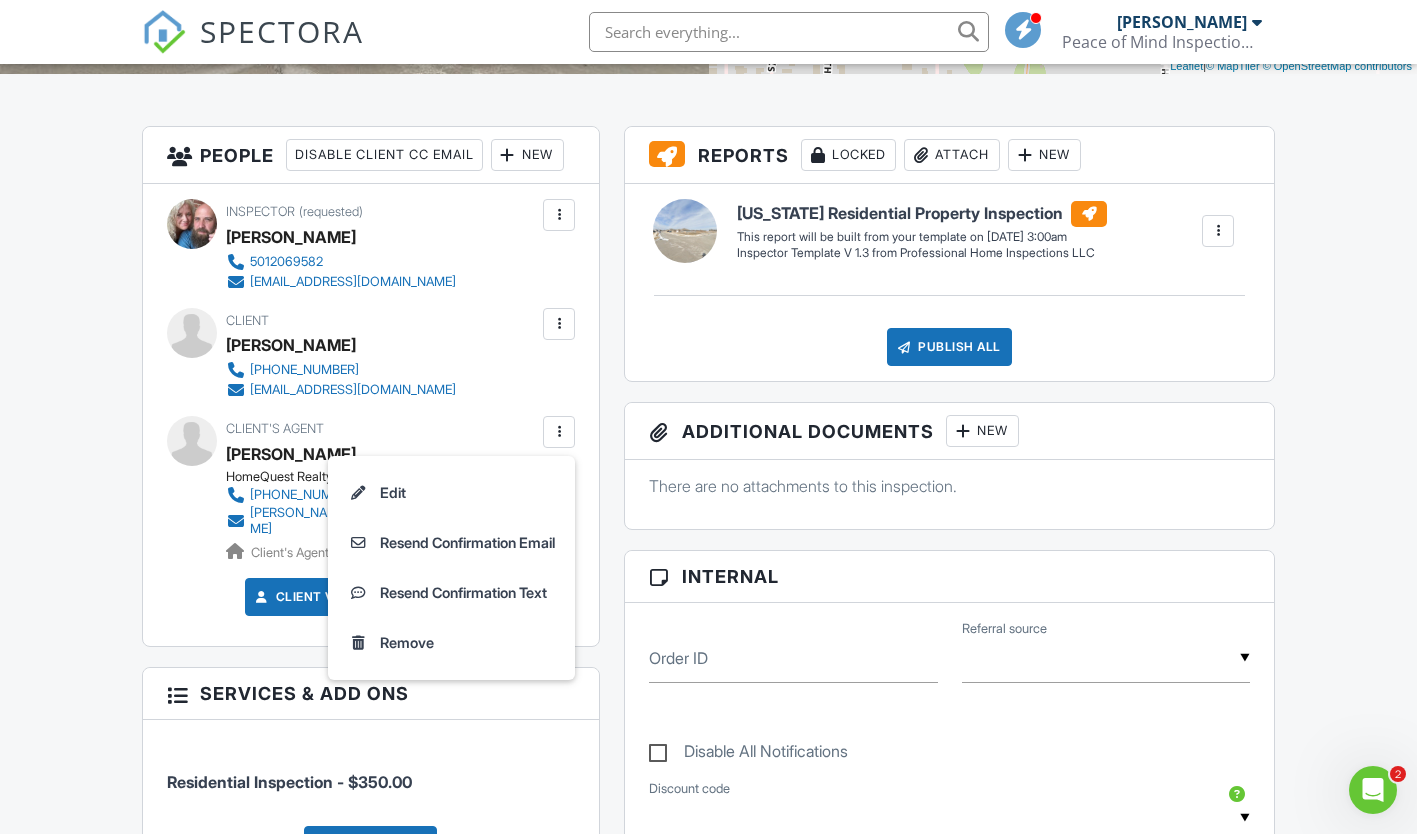 click on "Edit" at bounding box center [451, 493] 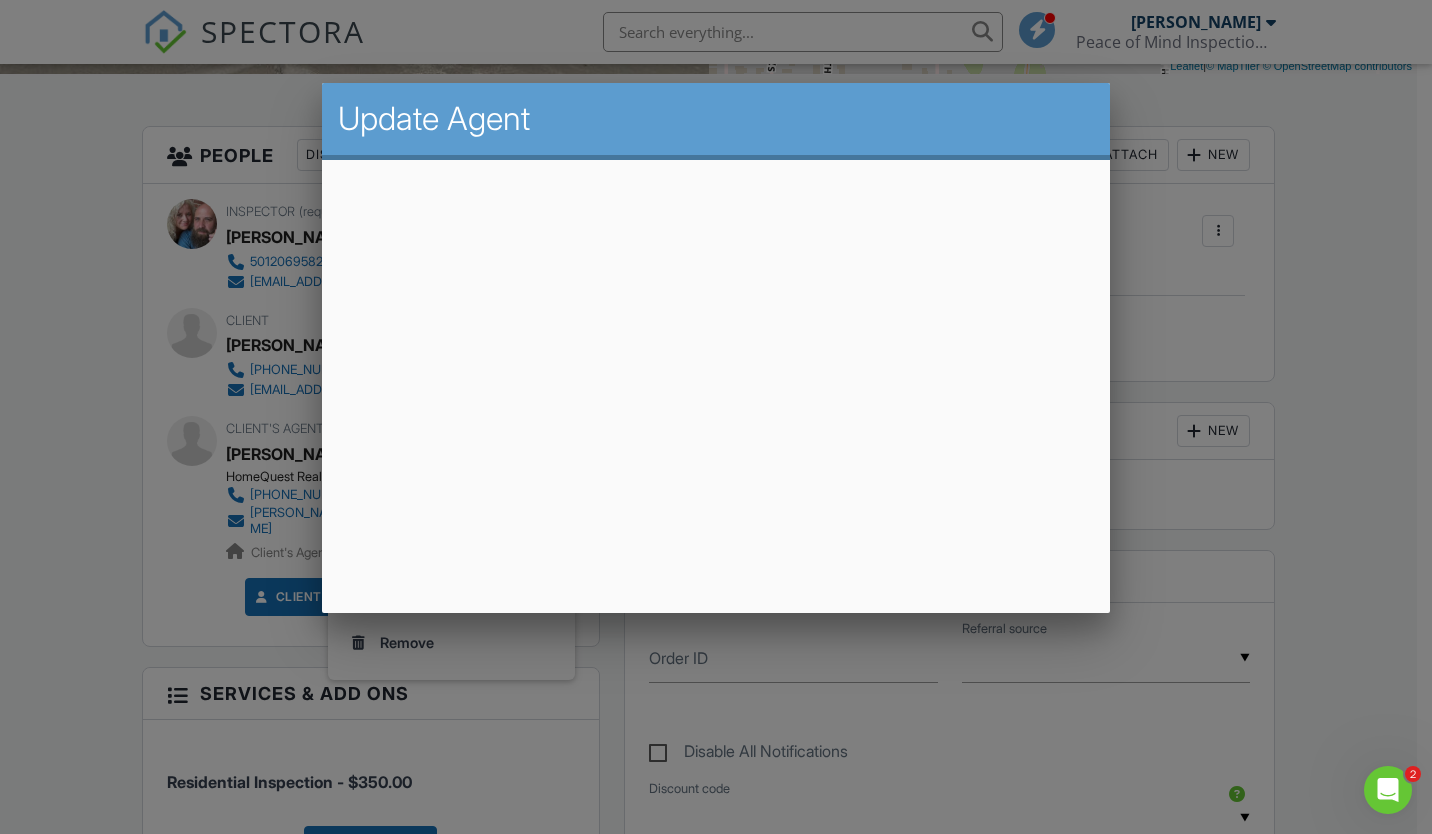 click at bounding box center (716, 421) 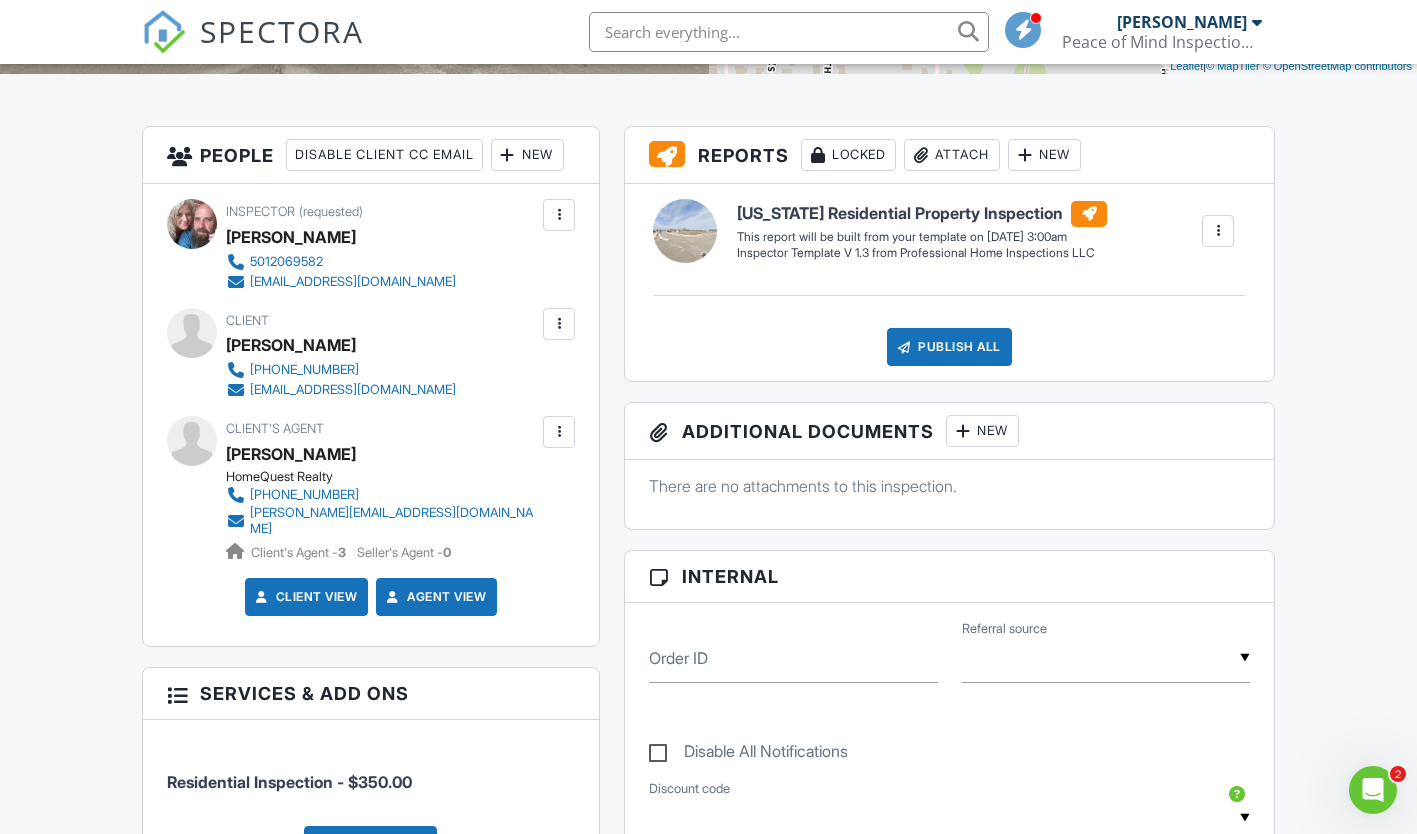click 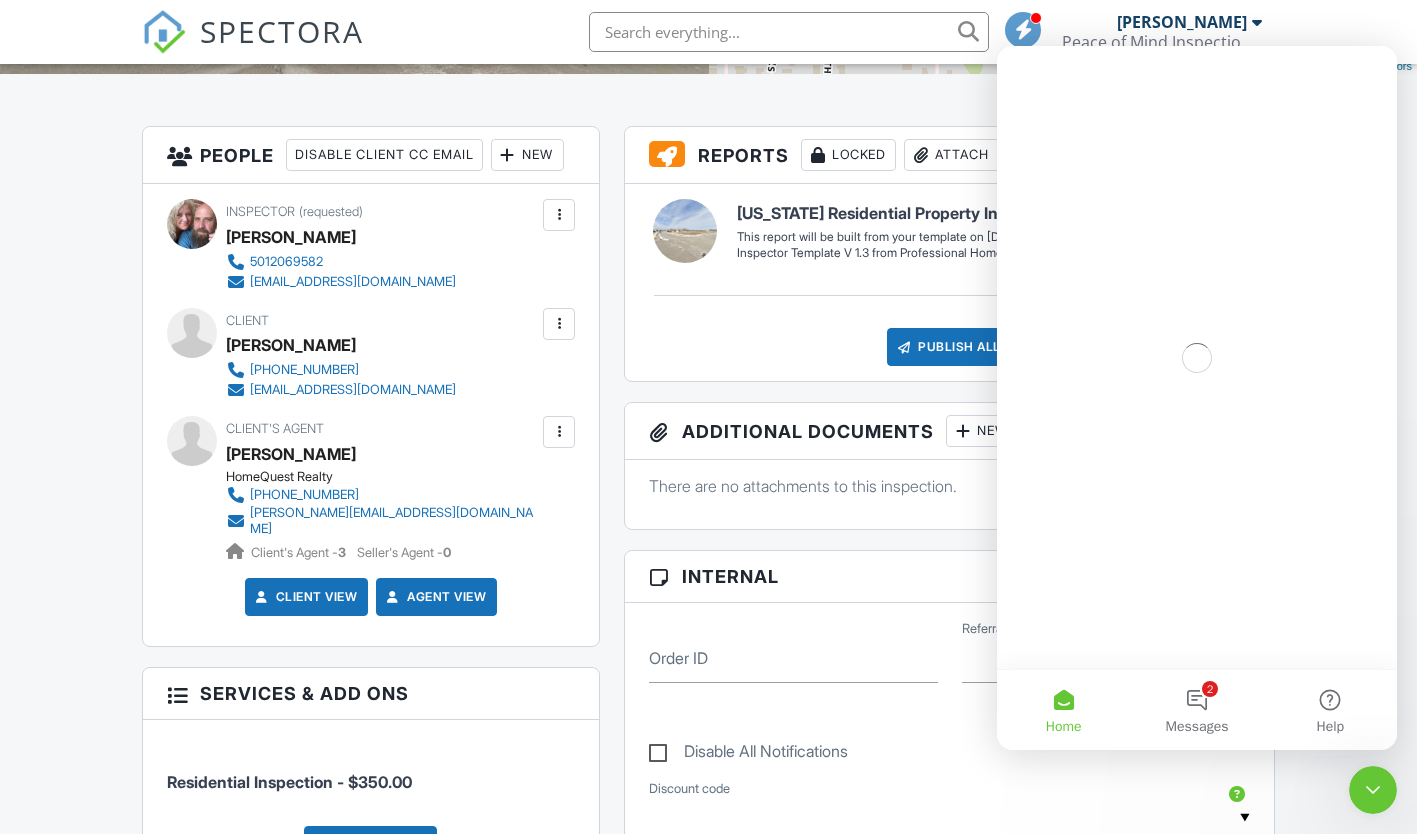 scroll, scrollTop: 0, scrollLeft: 0, axis: both 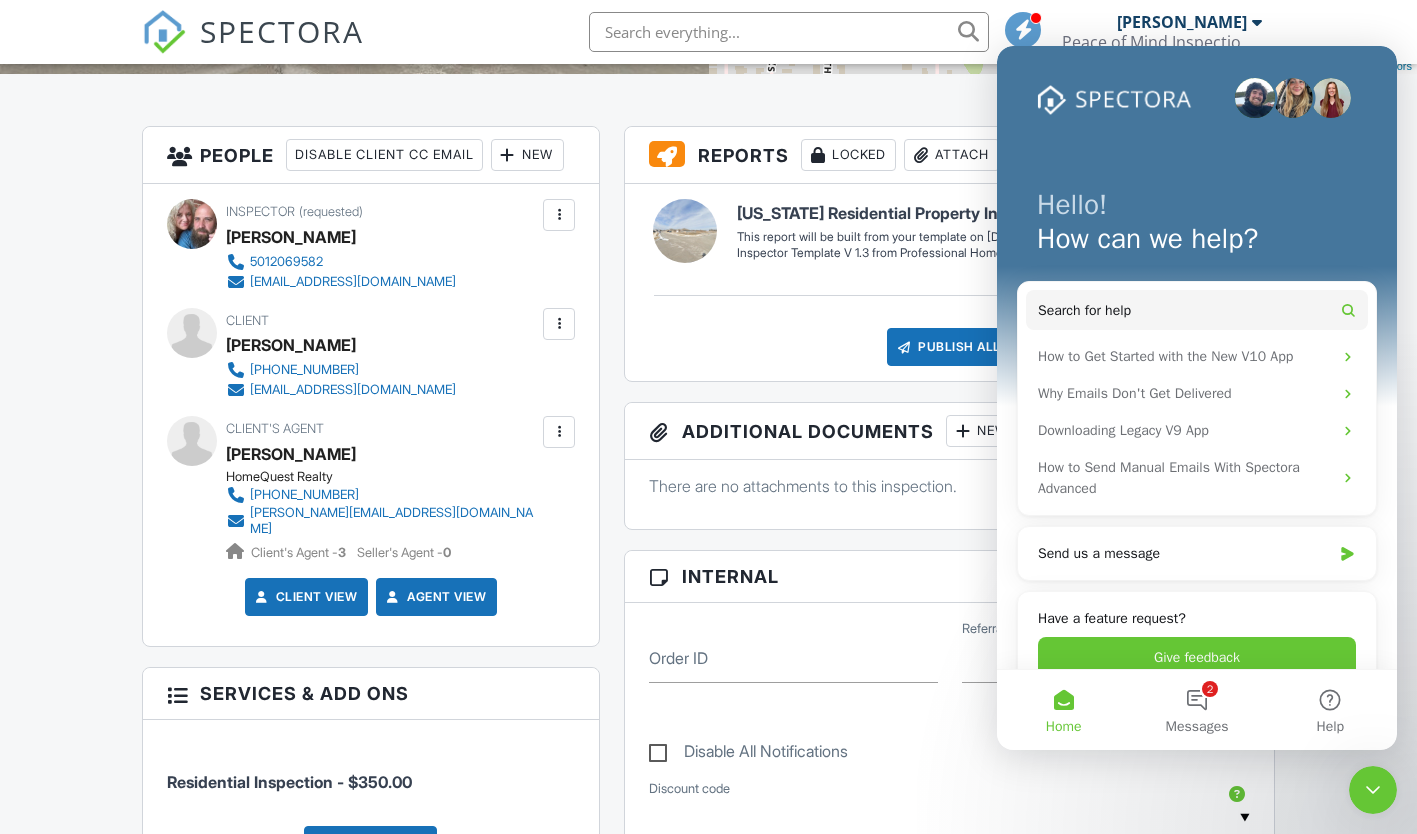click on "2 Messages" at bounding box center (1196, 710) 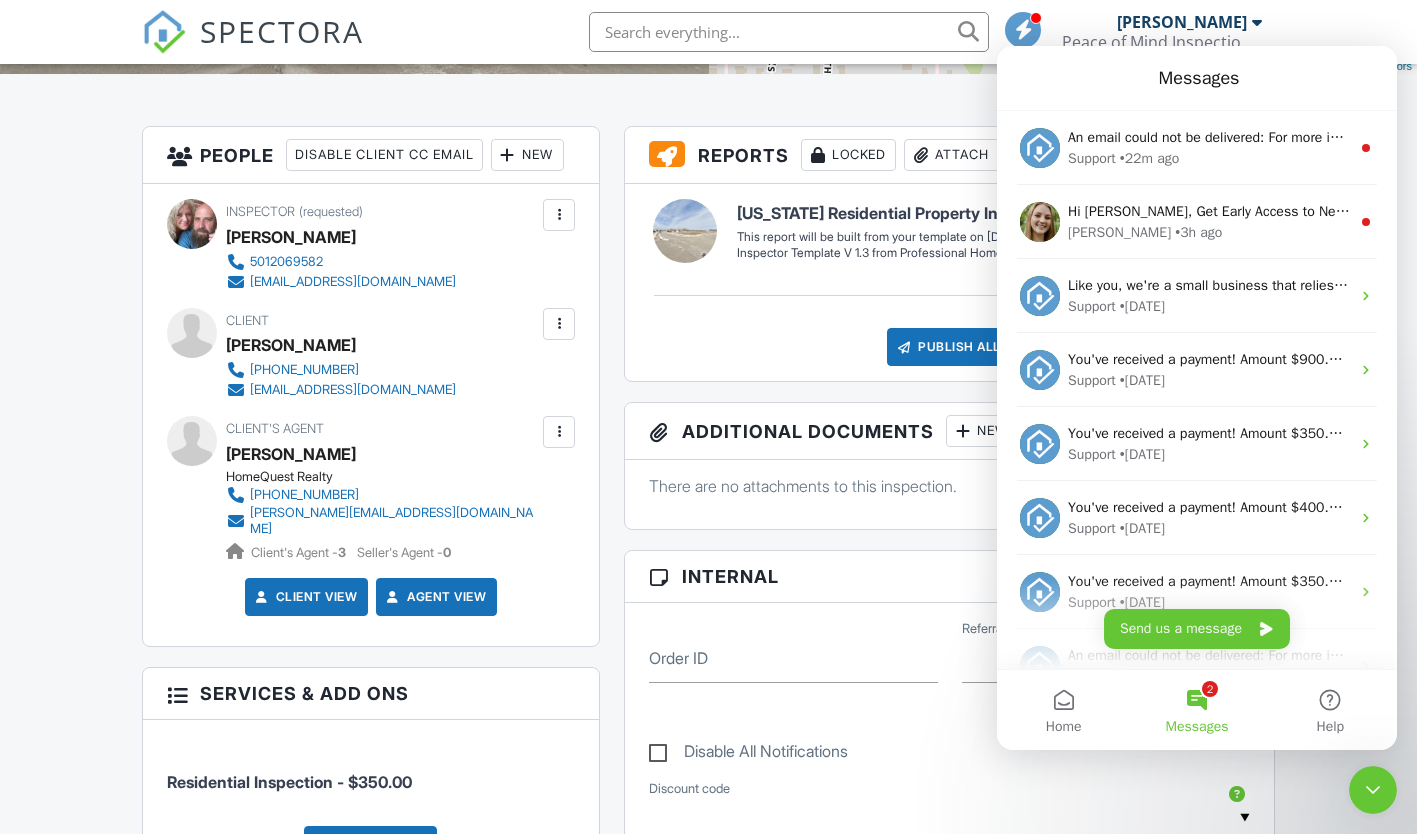 click on "[PERSON_NAME] •  3h ago" at bounding box center [1209, 232] 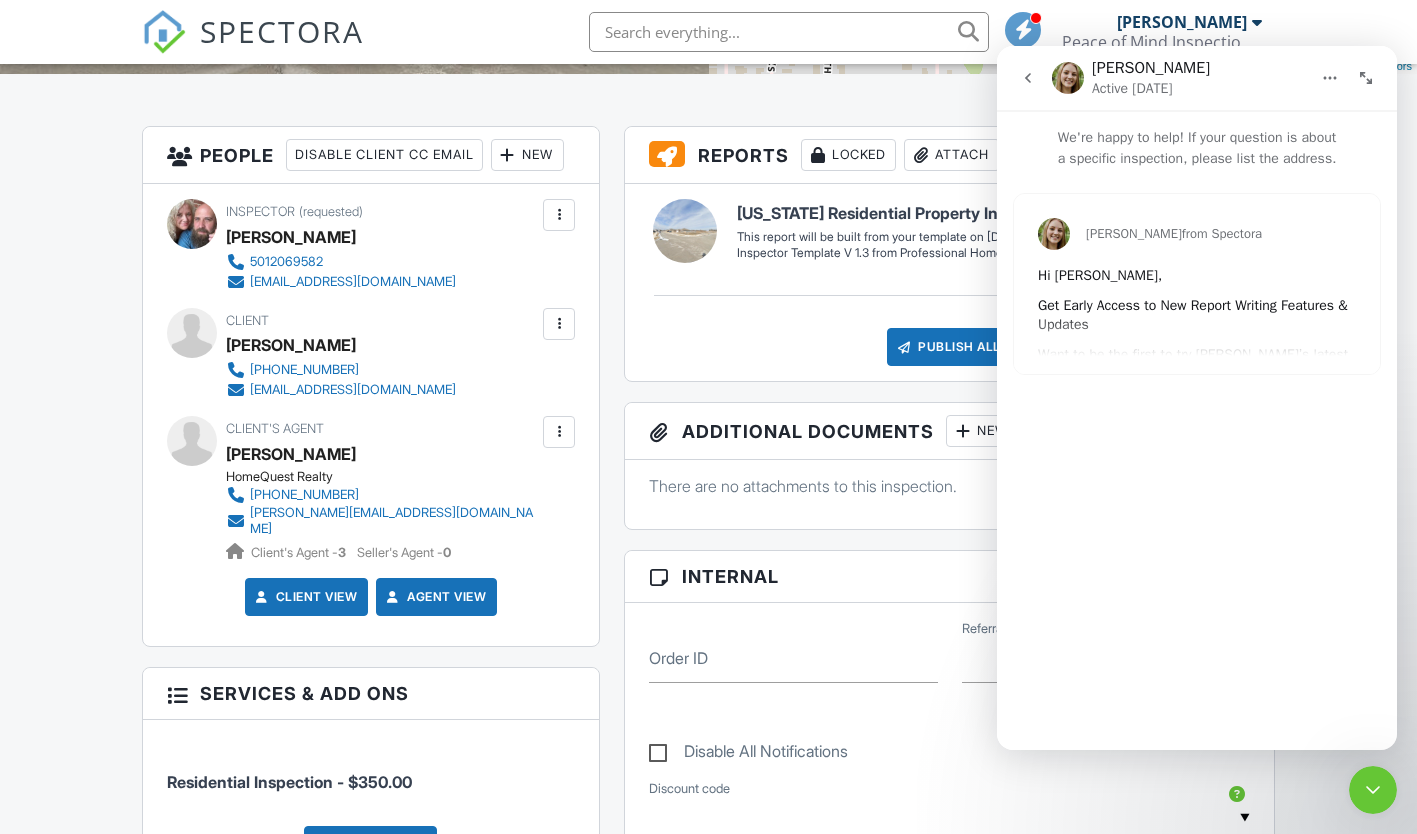 click 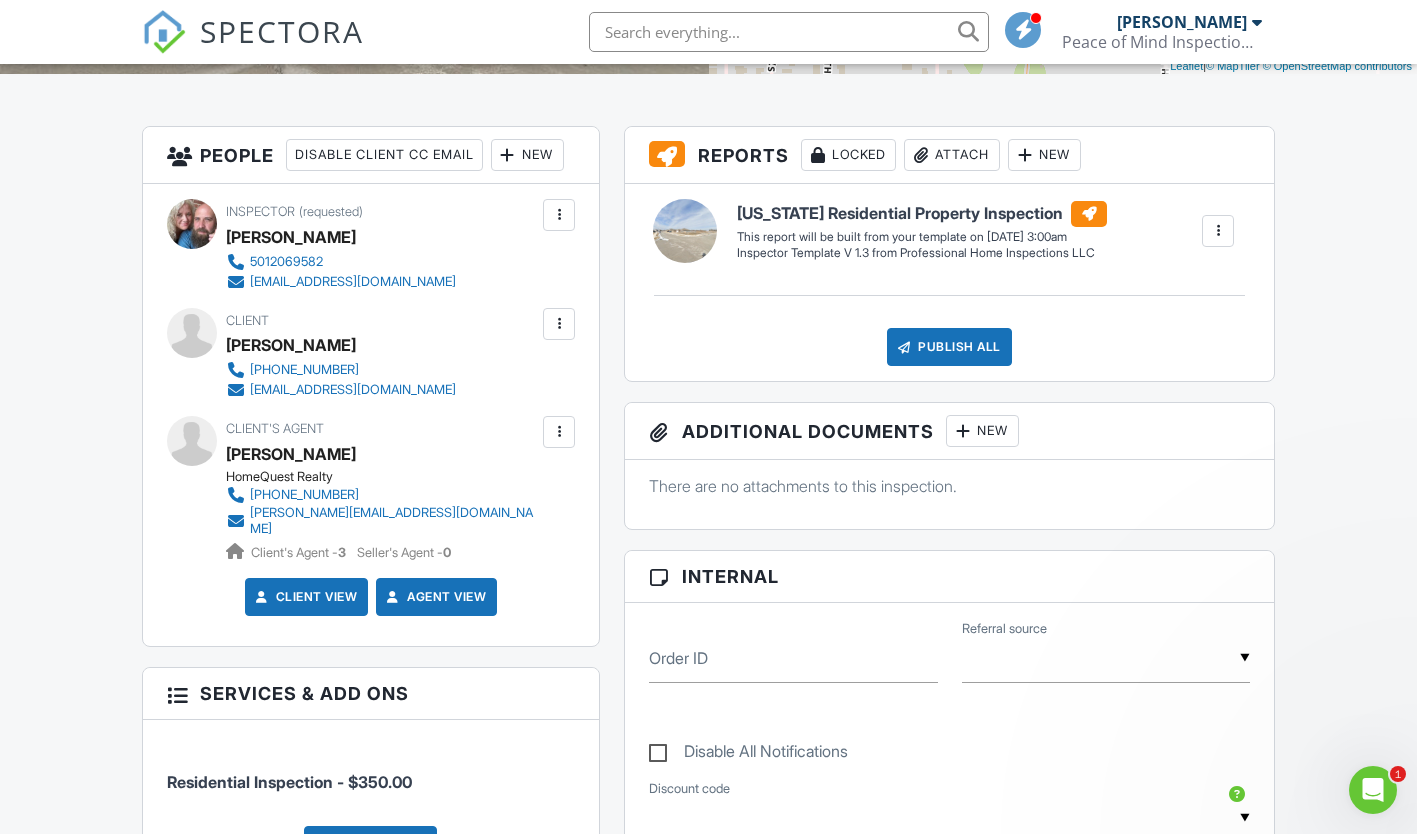 scroll, scrollTop: 0, scrollLeft: 0, axis: both 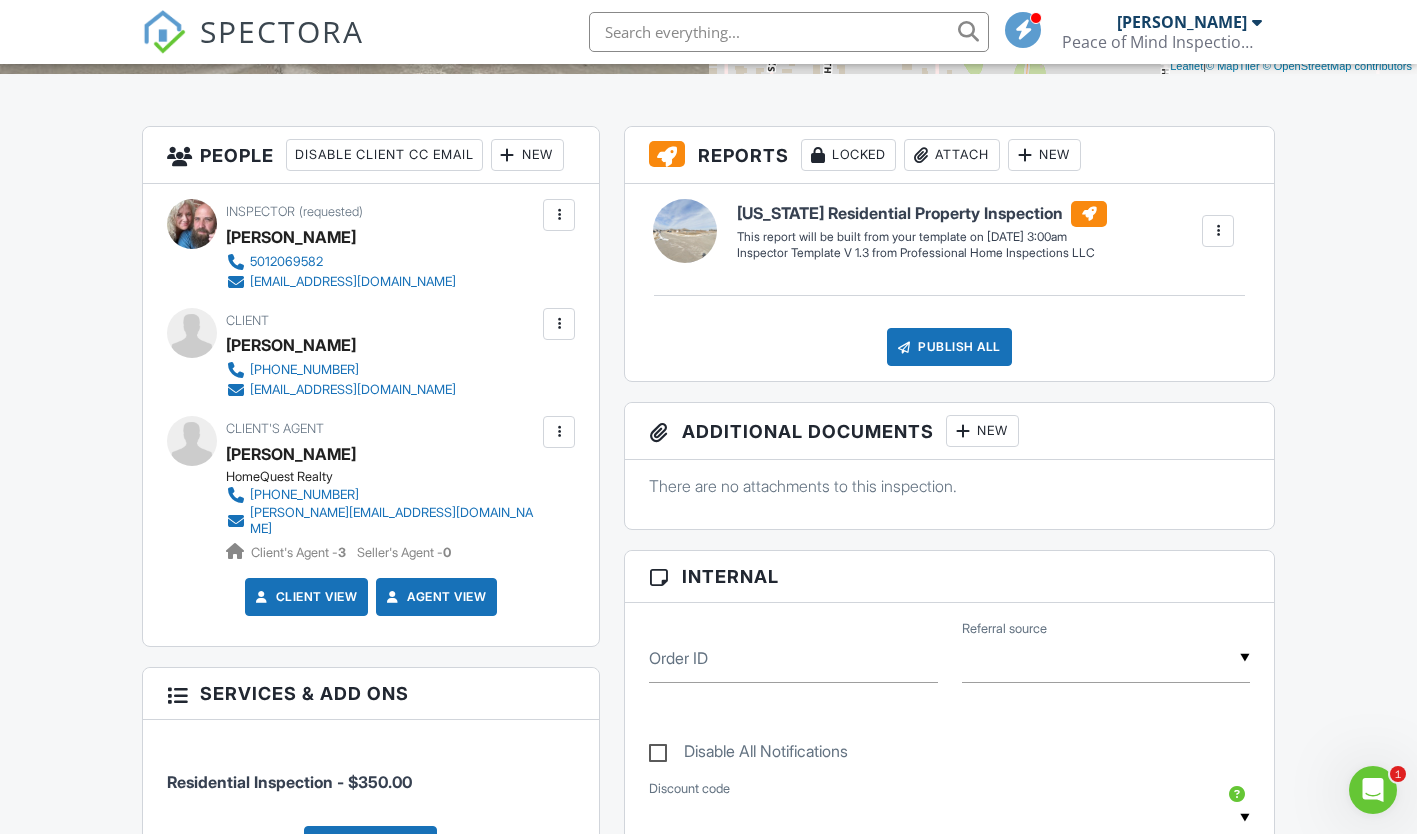 click at bounding box center (1373, 790) 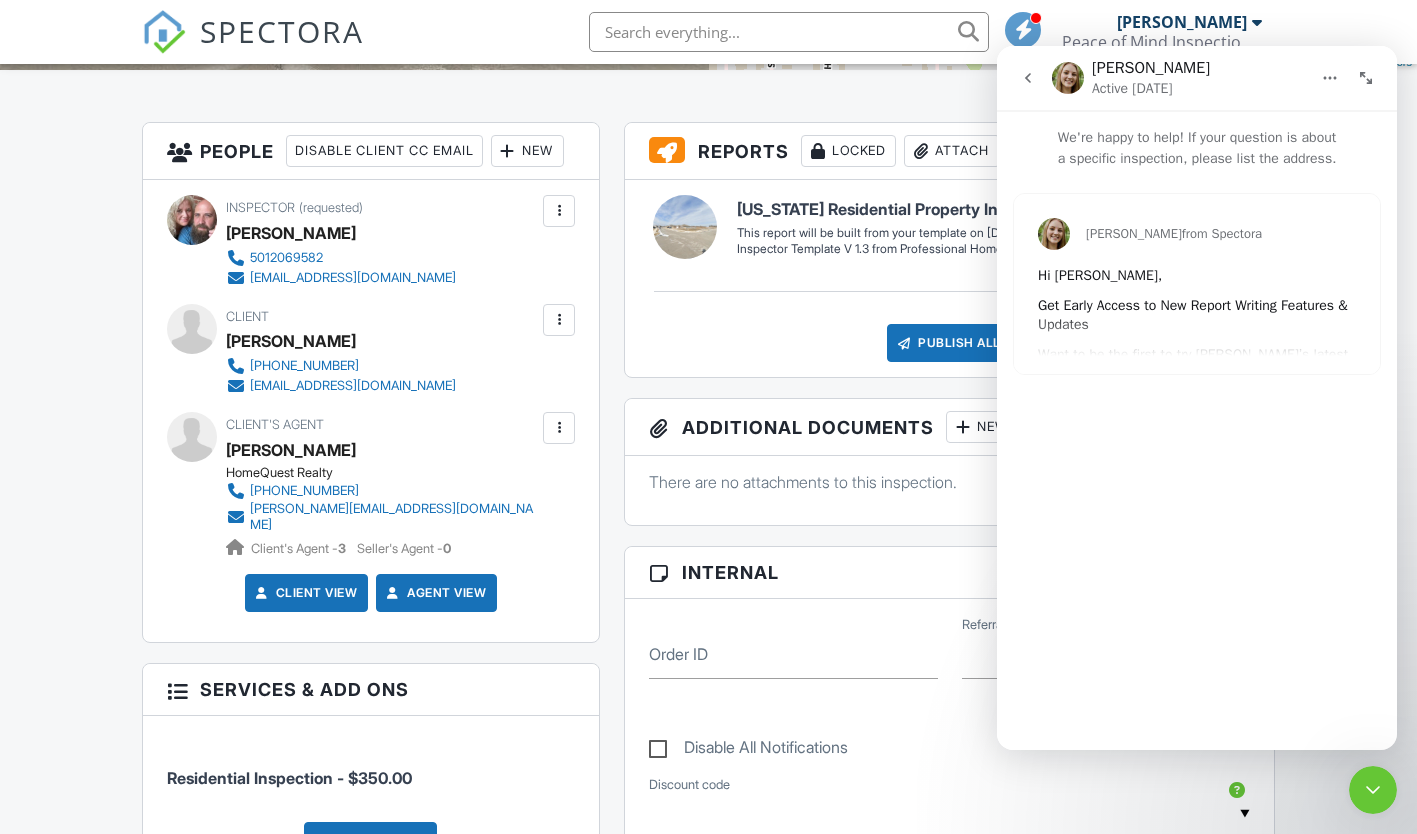 scroll, scrollTop: 466, scrollLeft: 0, axis: vertical 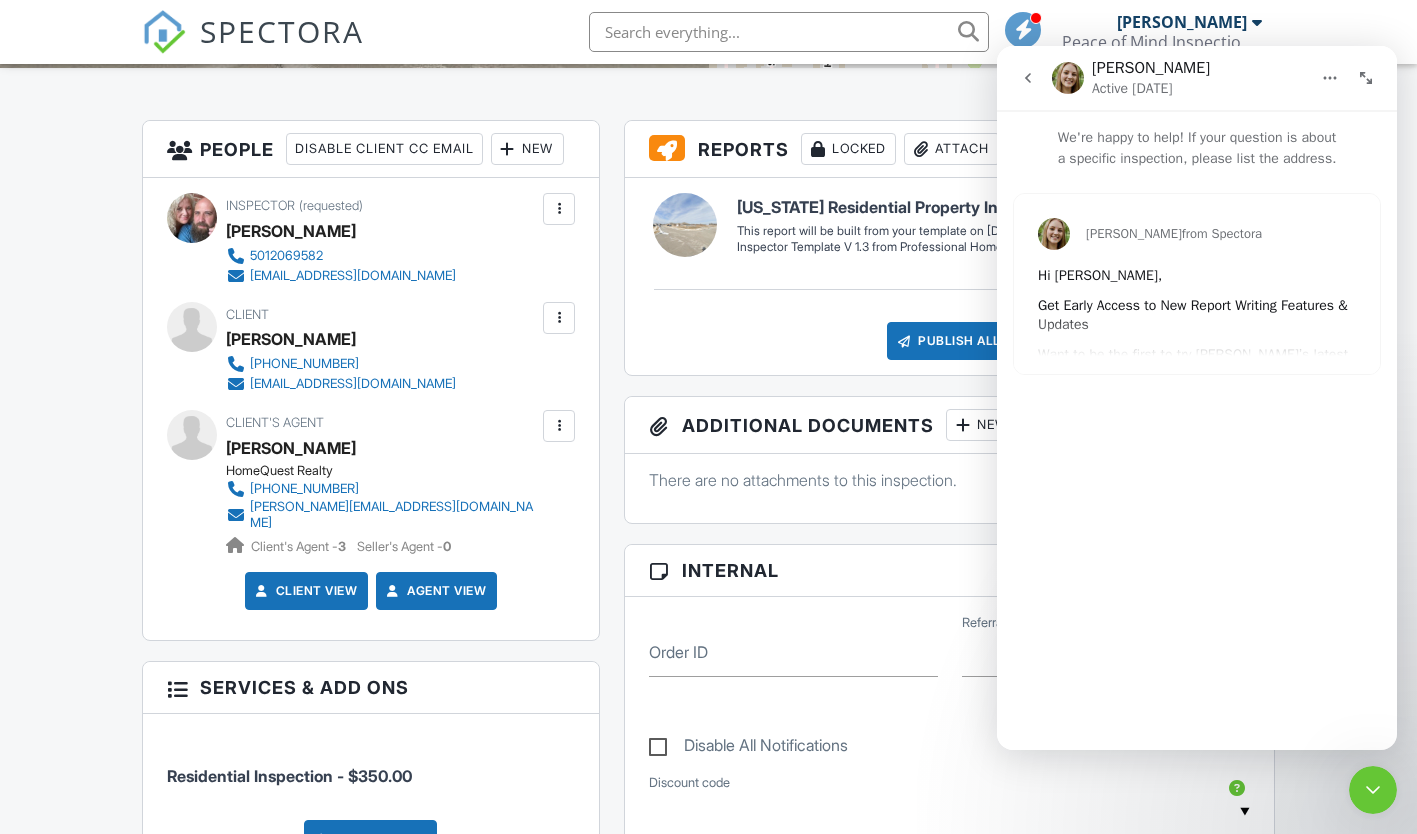 click 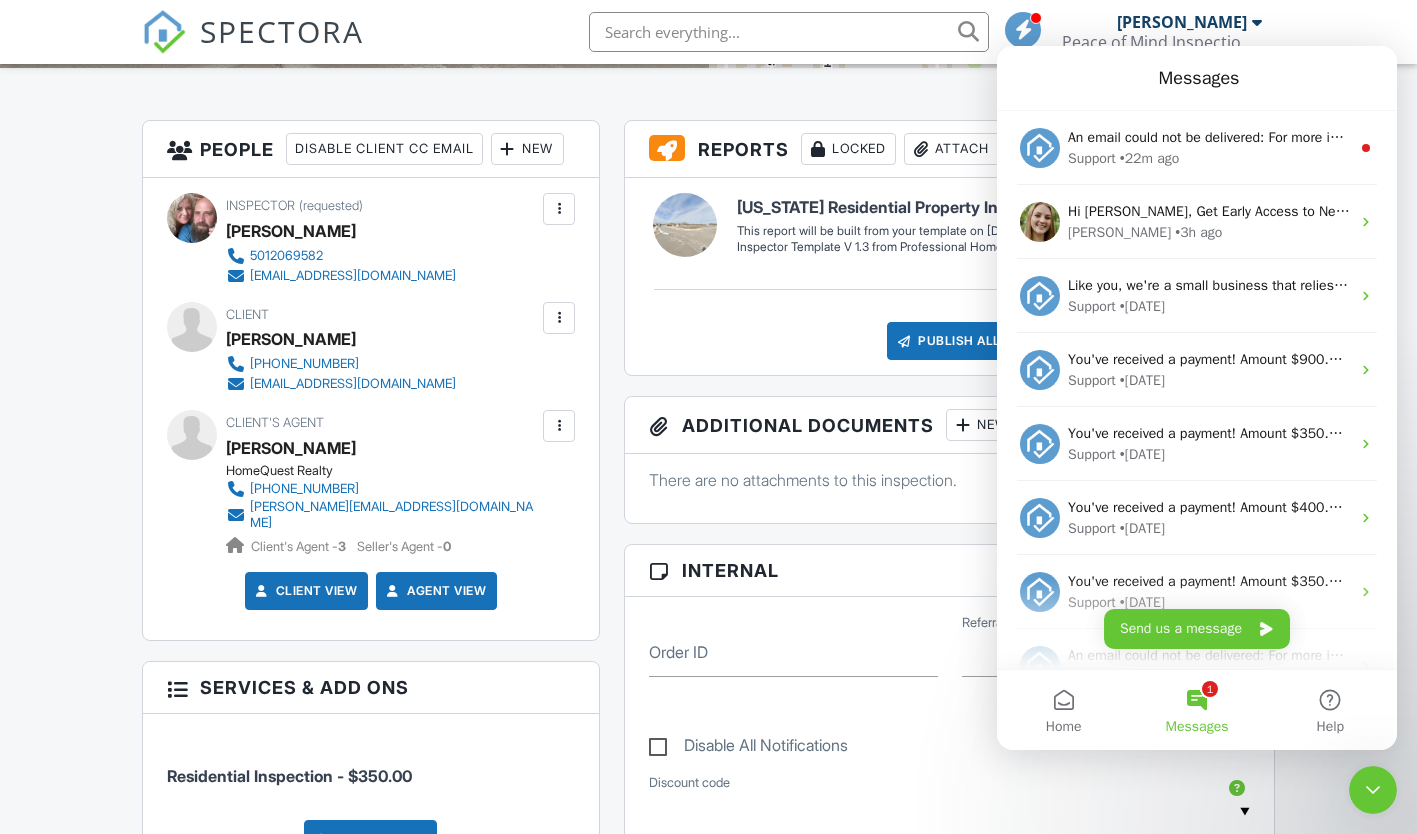click on "An email could not be delivered:  For more information, view Why emails don't get delivered (Support Article)" at bounding box center [1396, 137] 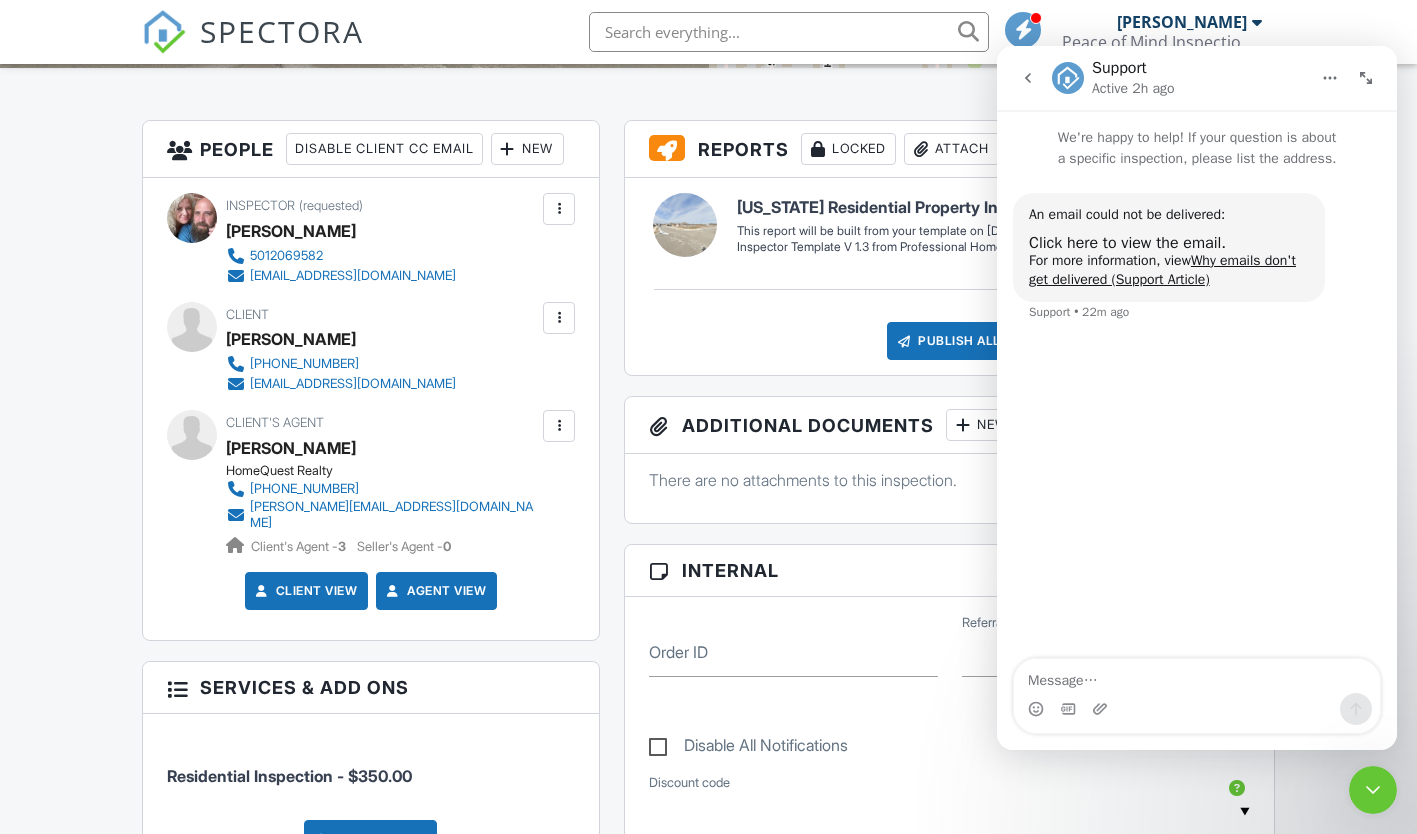 click 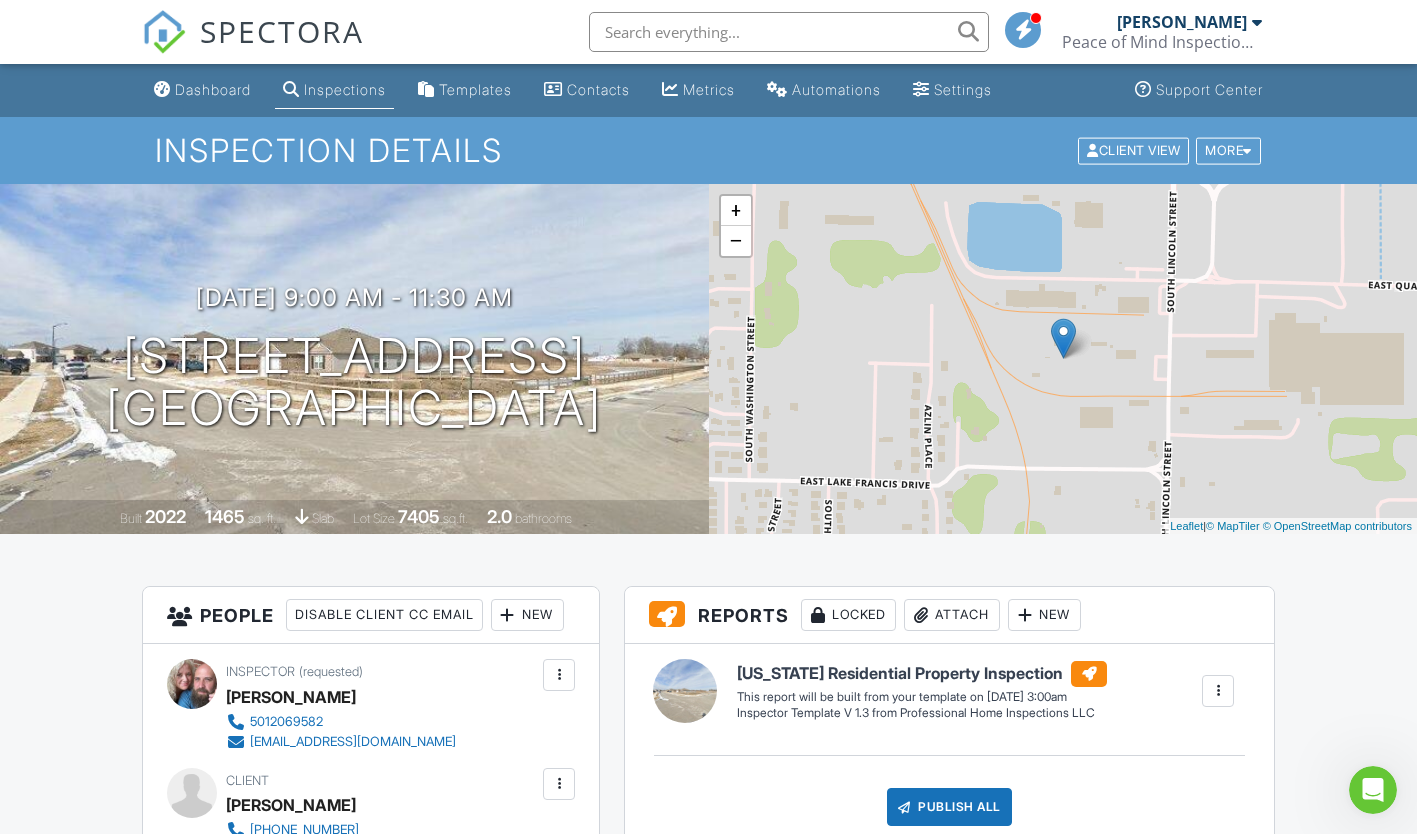scroll, scrollTop: 0, scrollLeft: 0, axis: both 